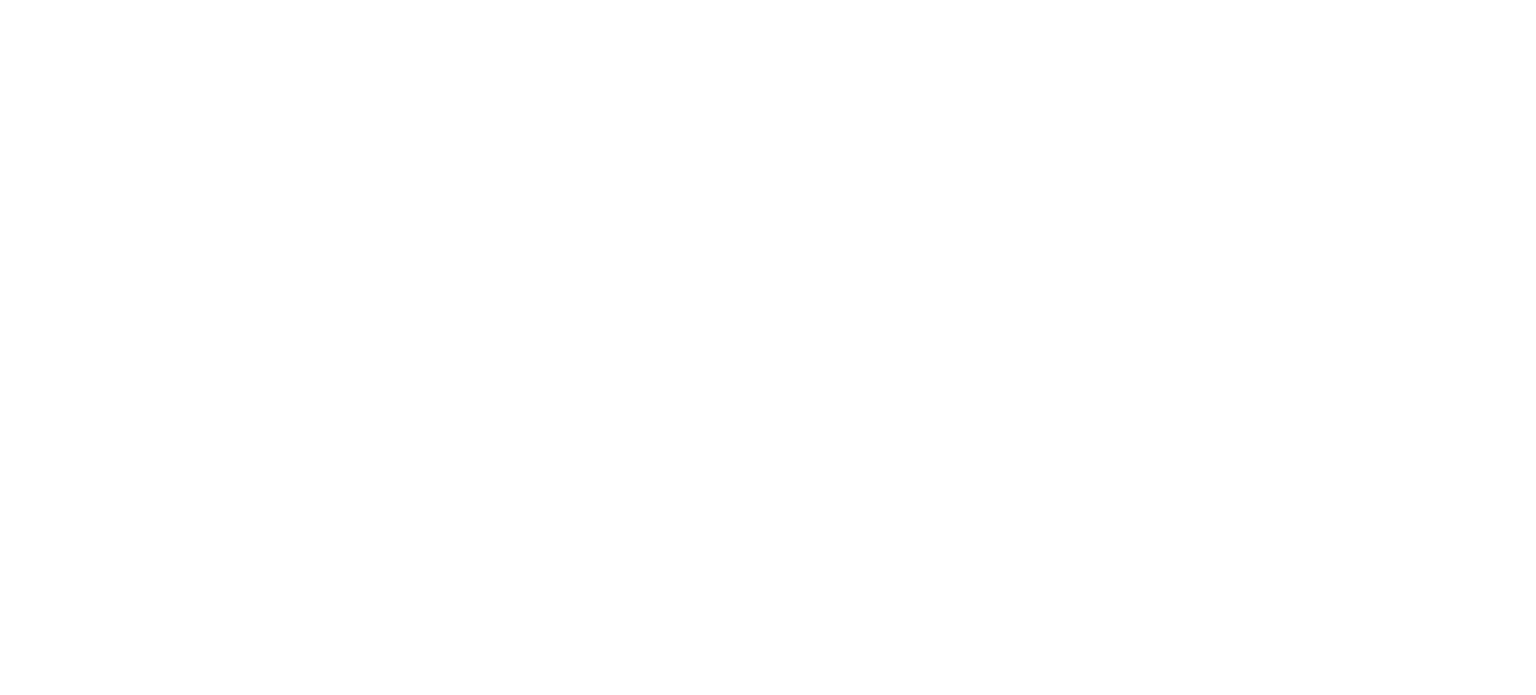 scroll, scrollTop: 0, scrollLeft: 0, axis: both 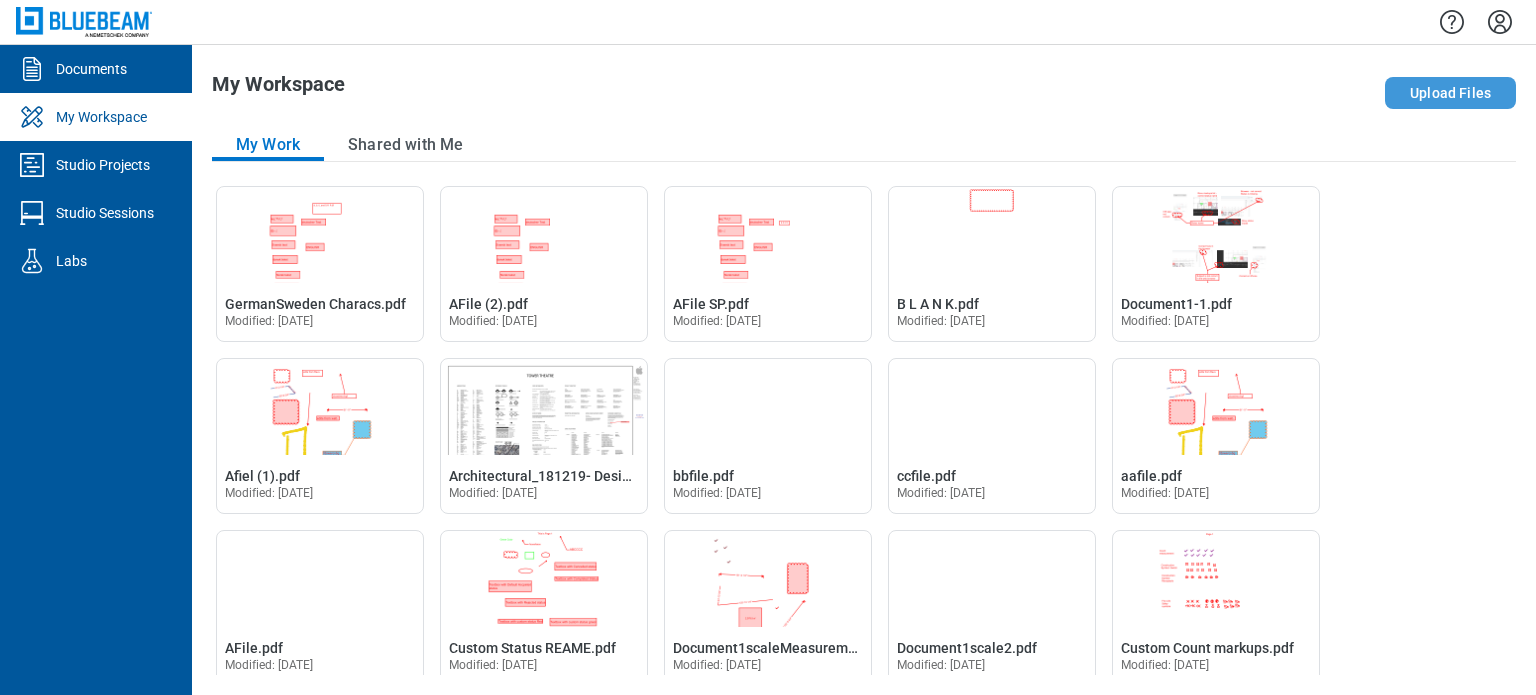 click on "Upload Files" at bounding box center (1450, 93) 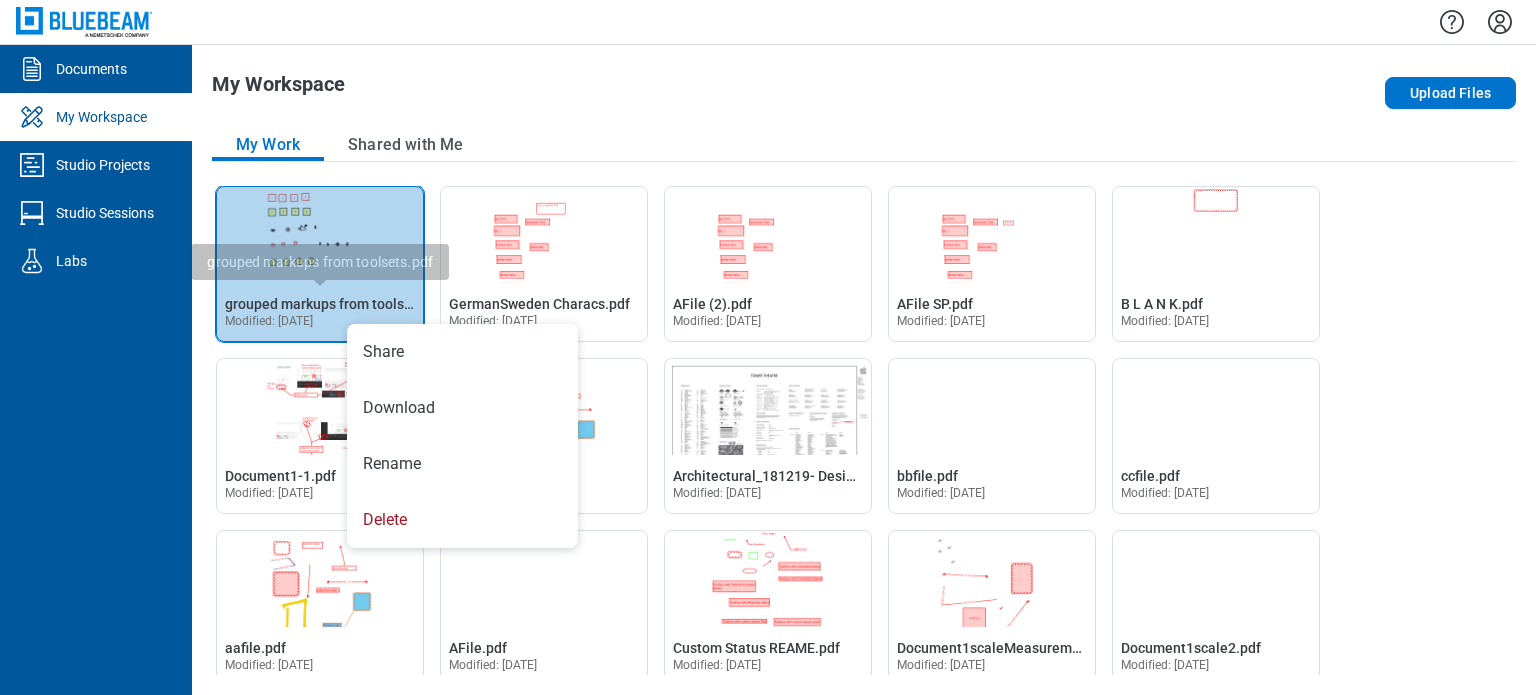 click at bounding box center [320, 235] 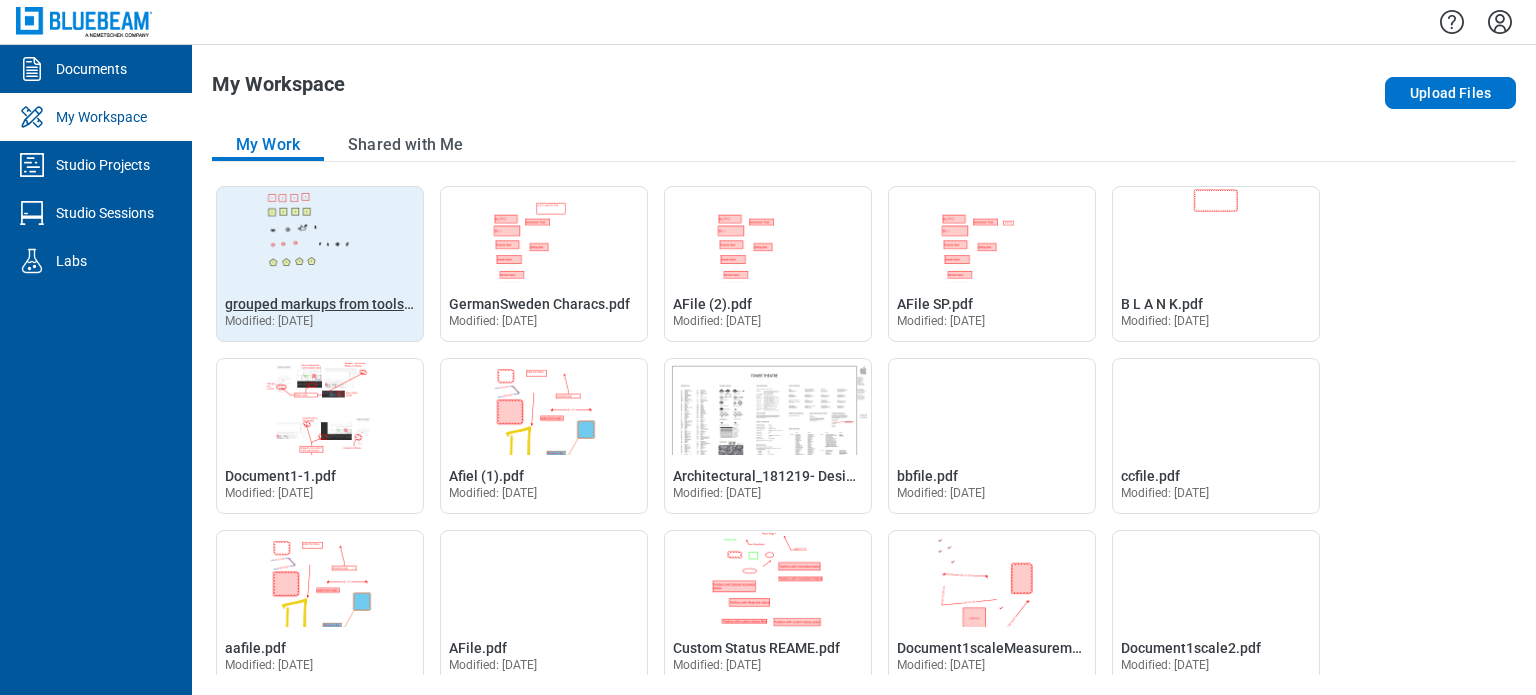 click on "grouped markups from toolsets.pdf" at bounding box center [337, 304] 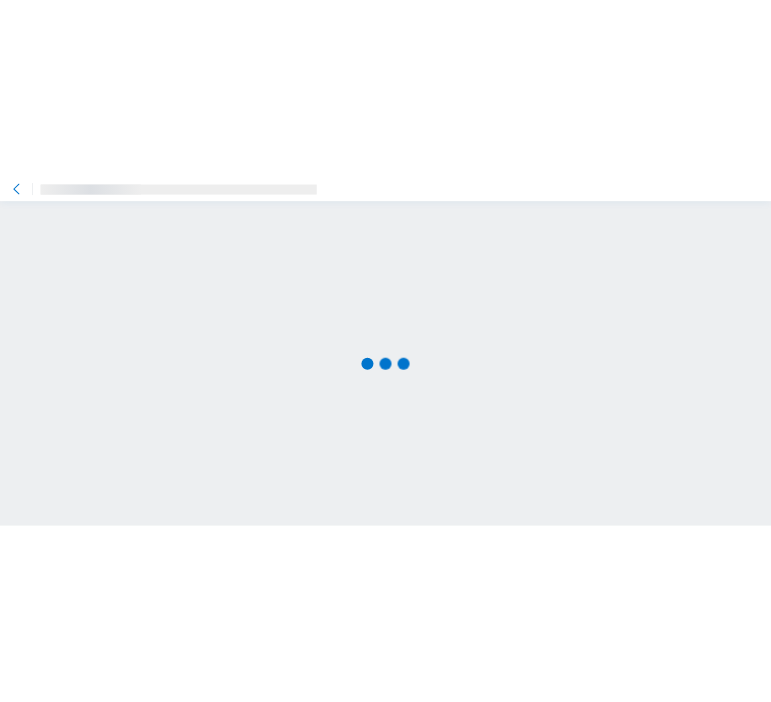 scroll, scrollTop: 0, scrollLeft: 0, axis: both 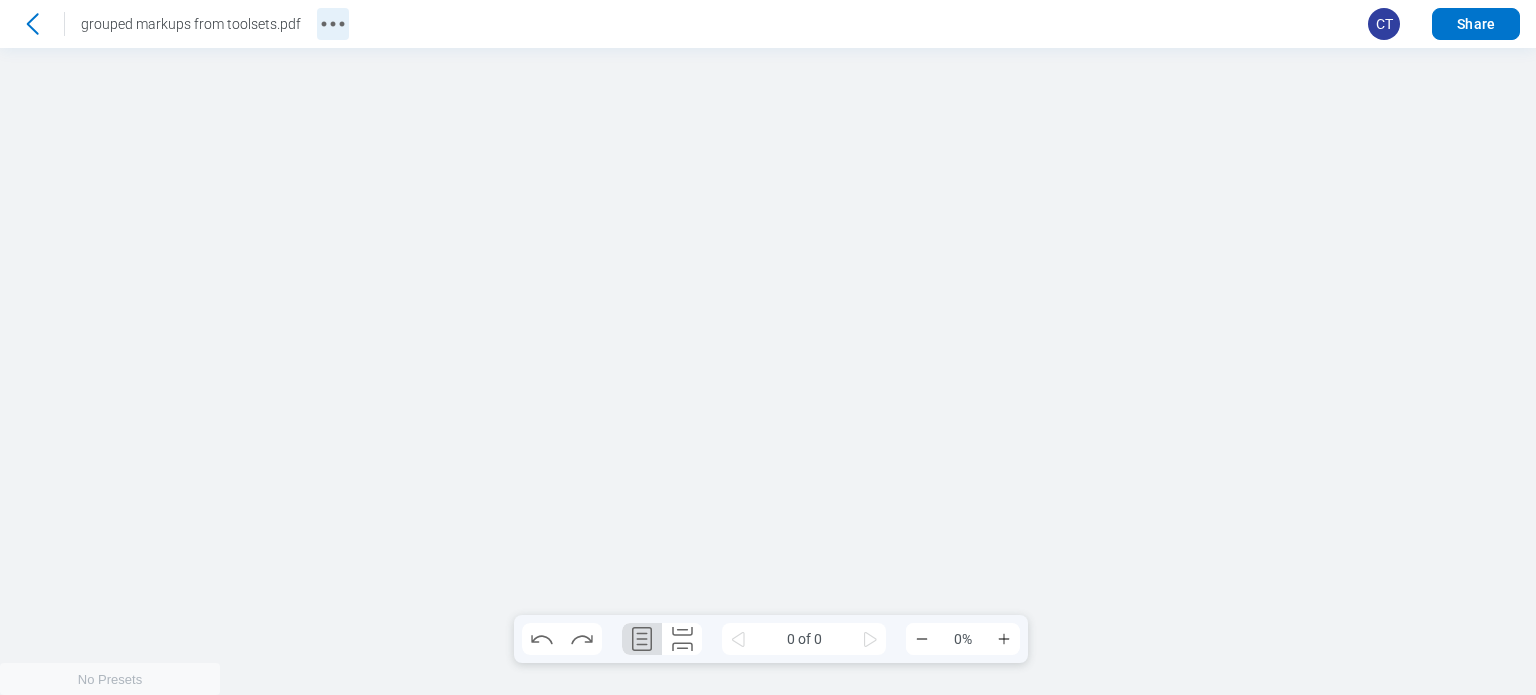 click 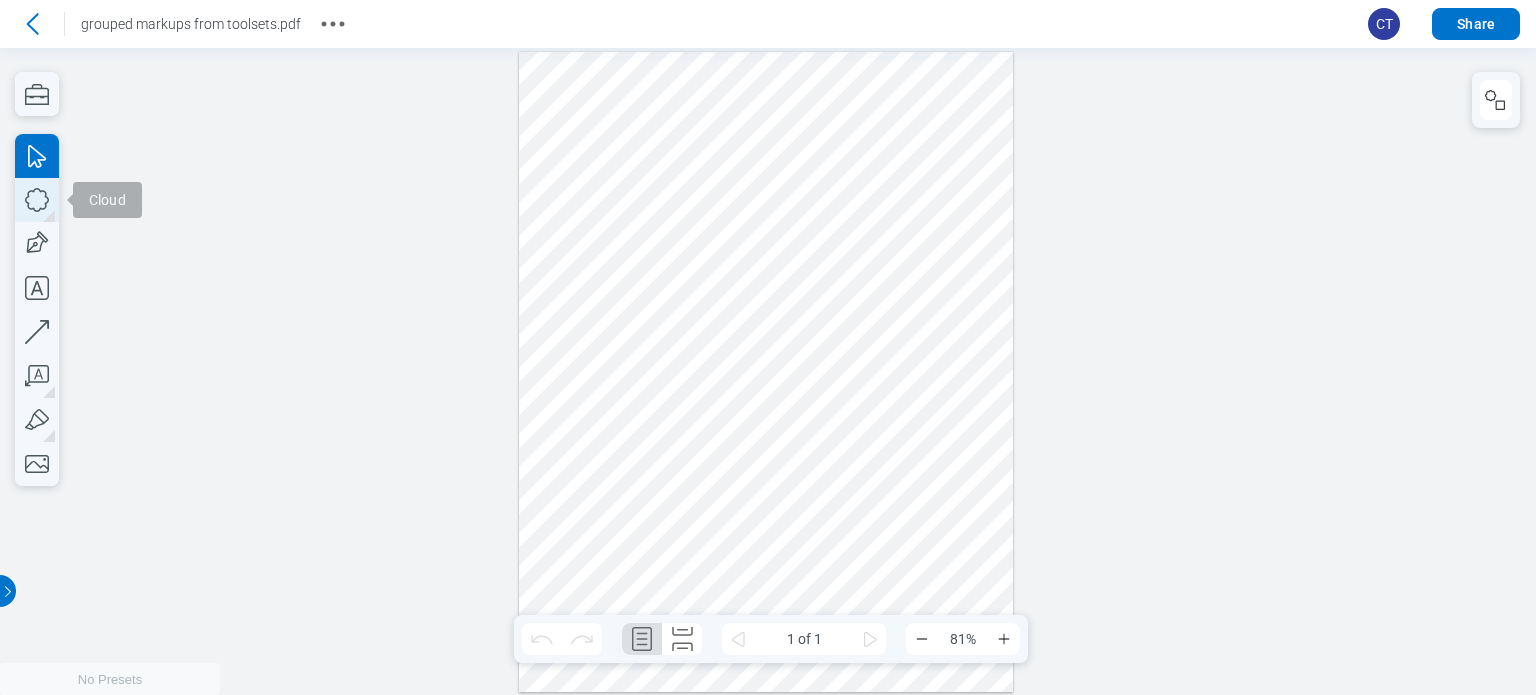 click 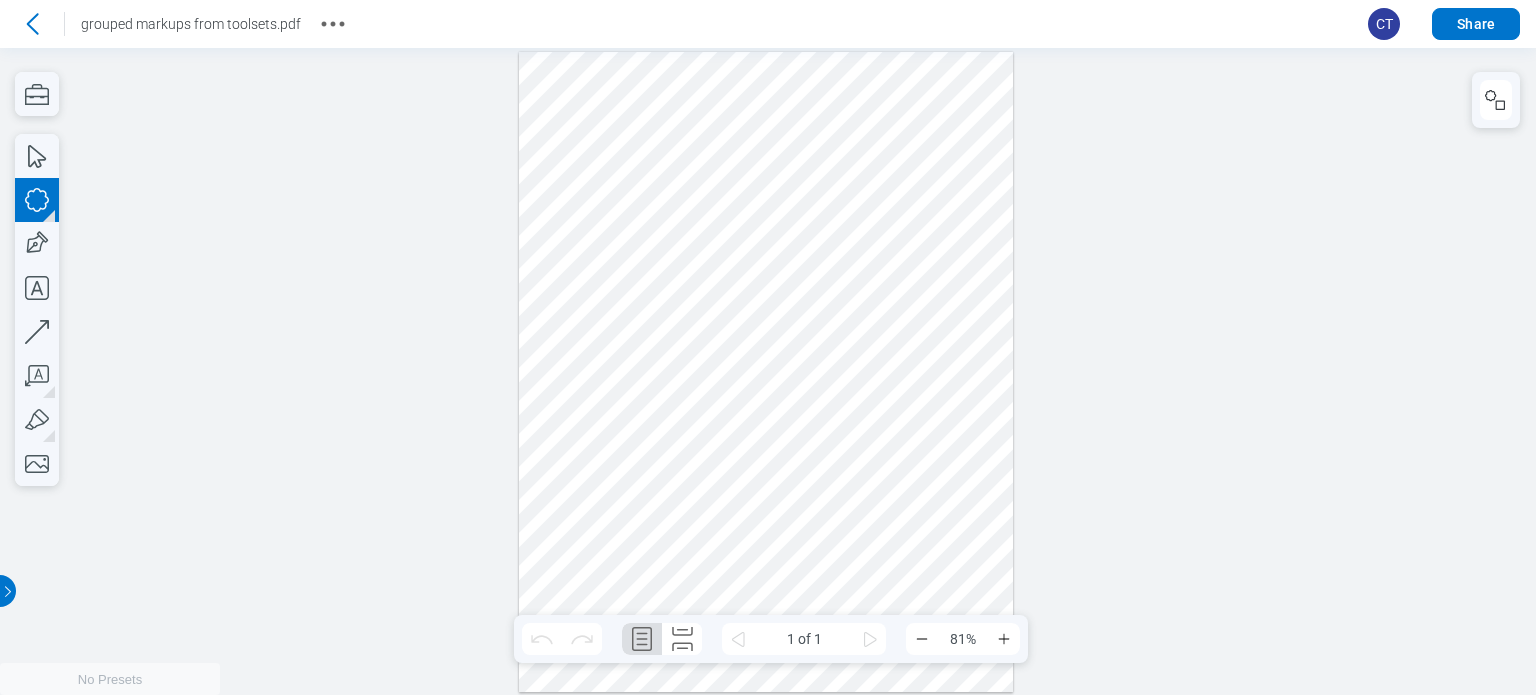 drag, startPoint x: 594, startPoint y: 521, endPoint x: 779, endPoint y: 579, distance: 193.87883 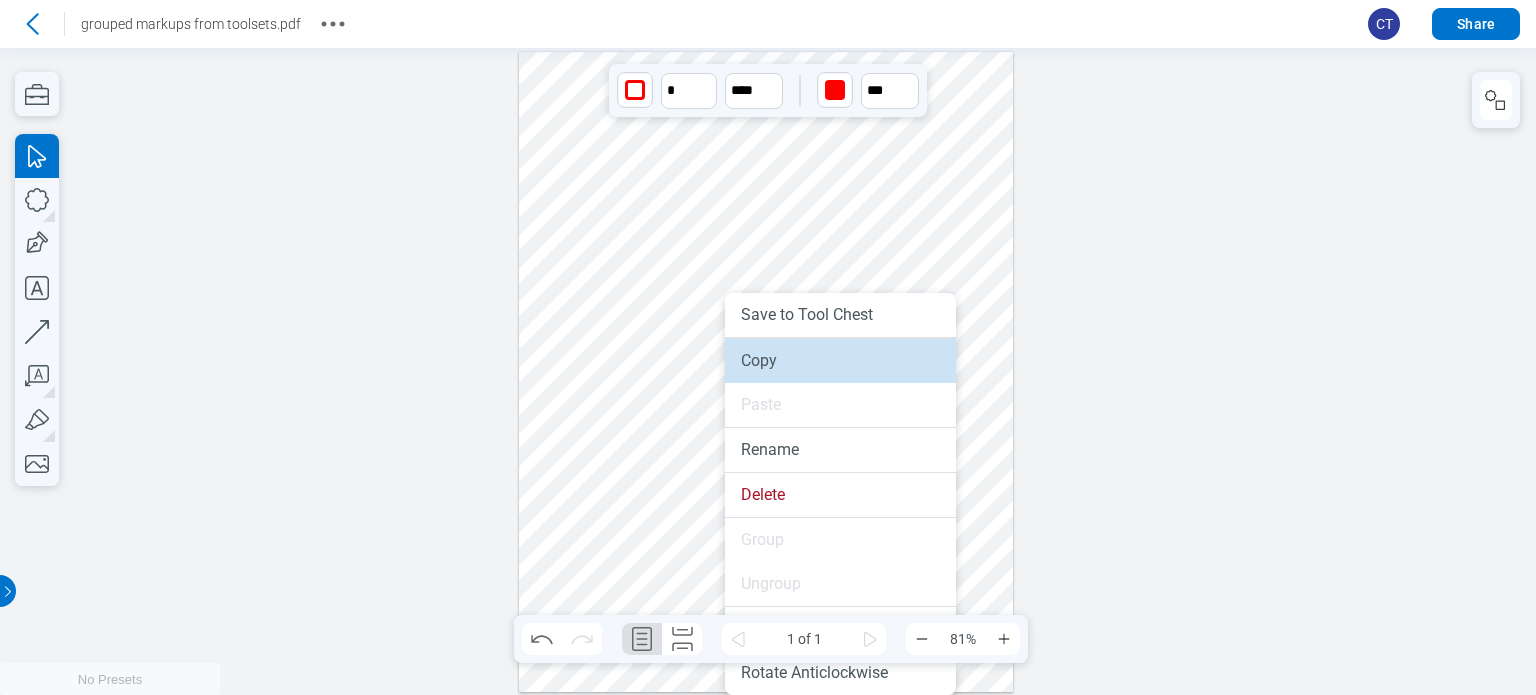 click on "Copy" at bounding box center (840, 361) 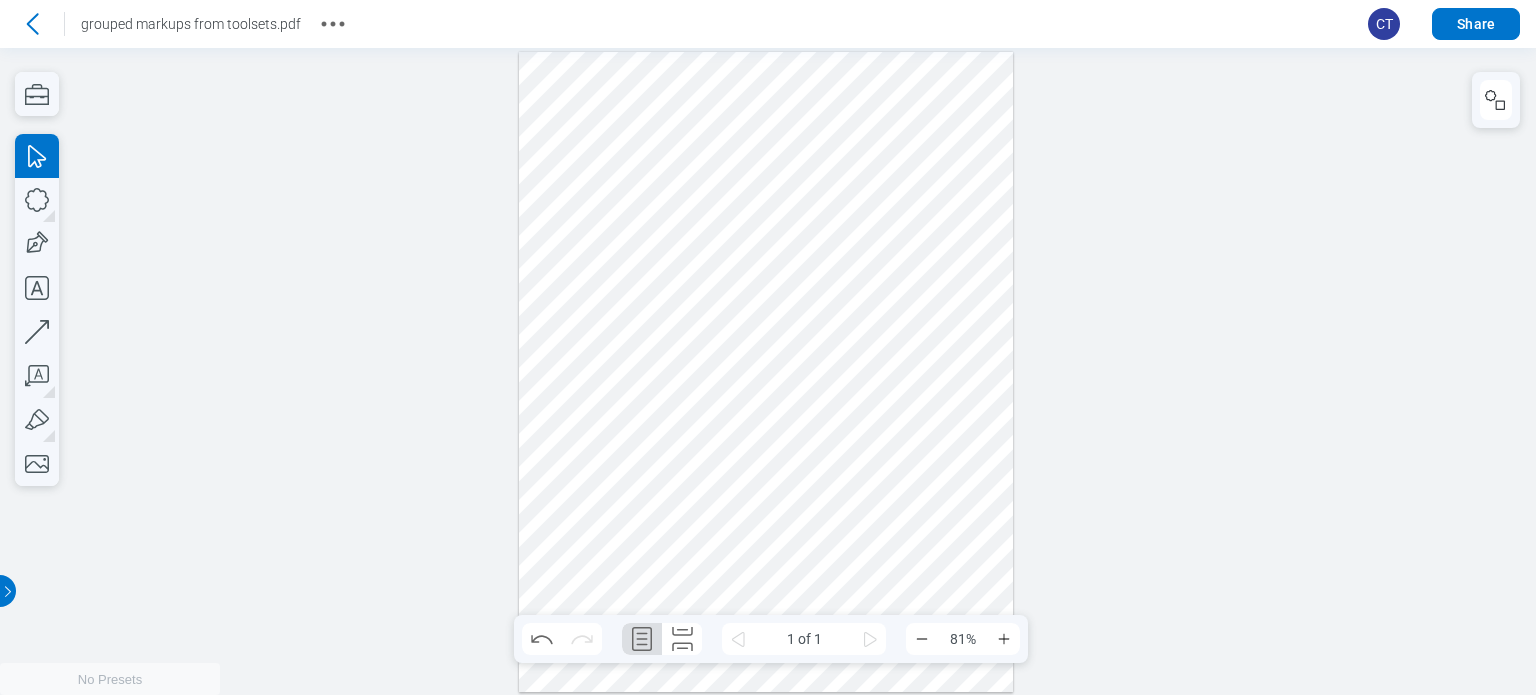 click at bounding box center [766, 372] 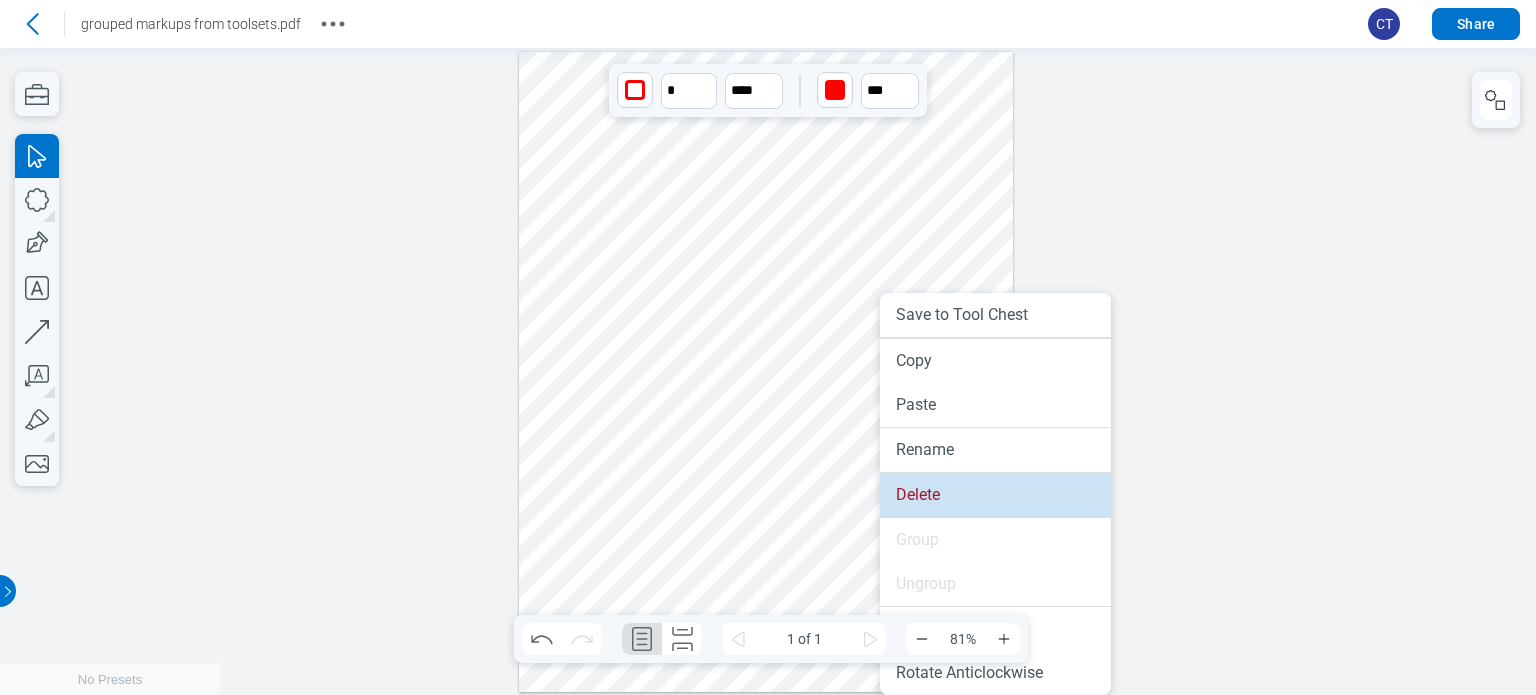 click on "Delete" at bounding box center (995, 495) 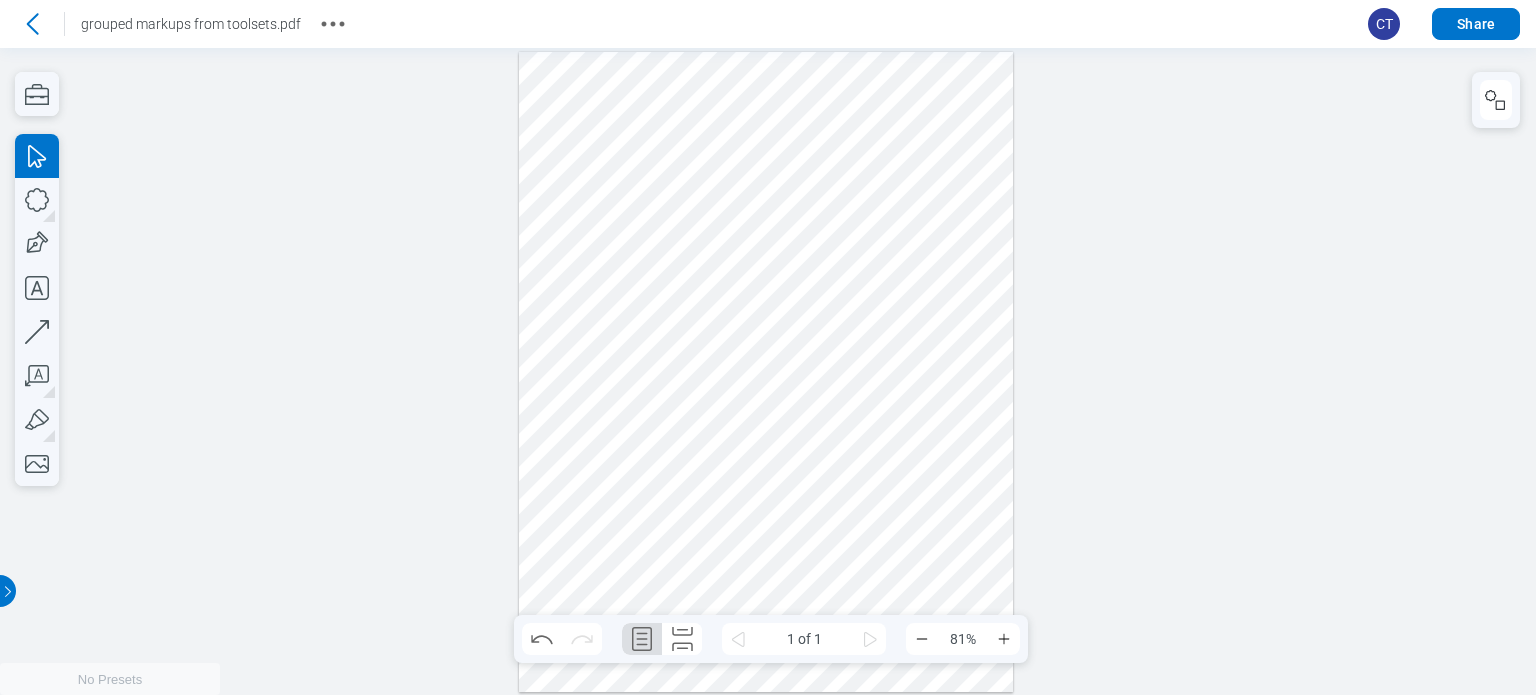 click at bounding box center (766, 372) 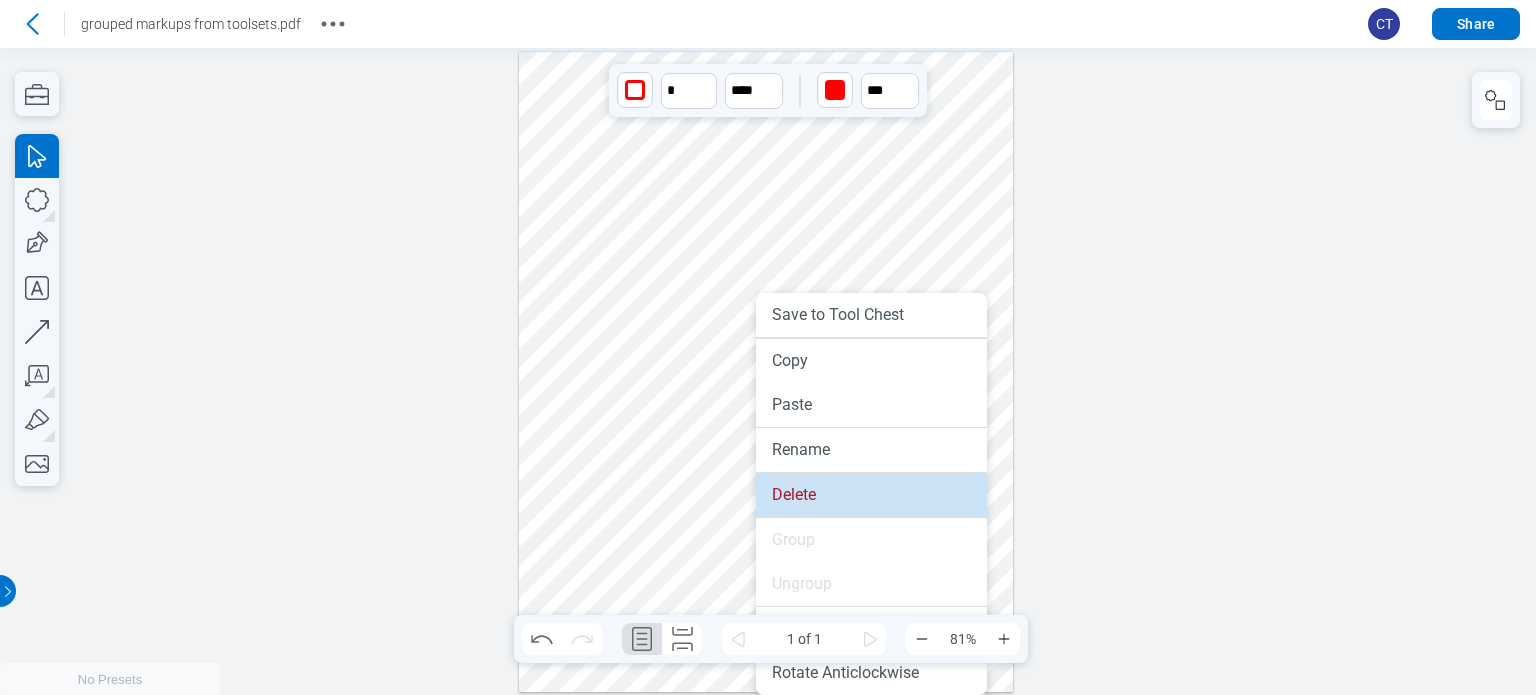 click on "Delete" at bounding box center [871, 495] 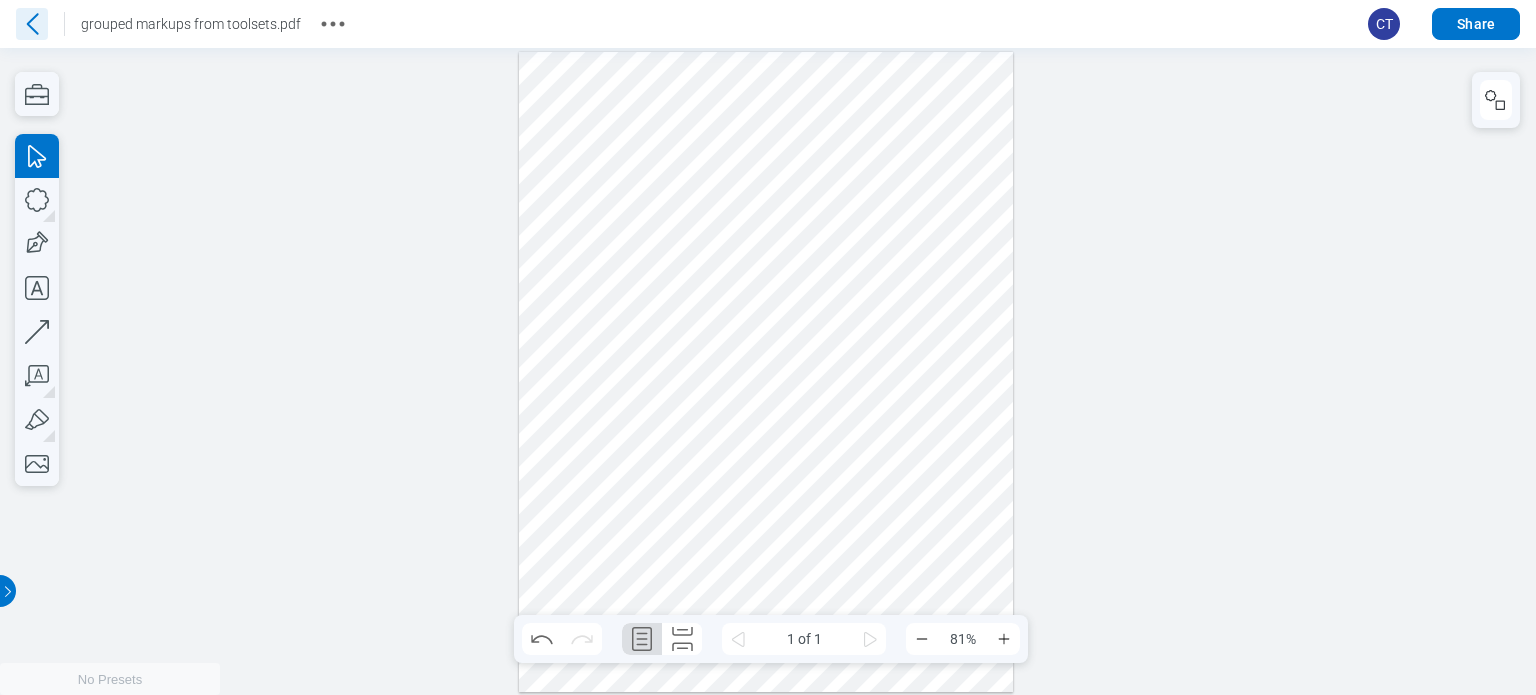 click 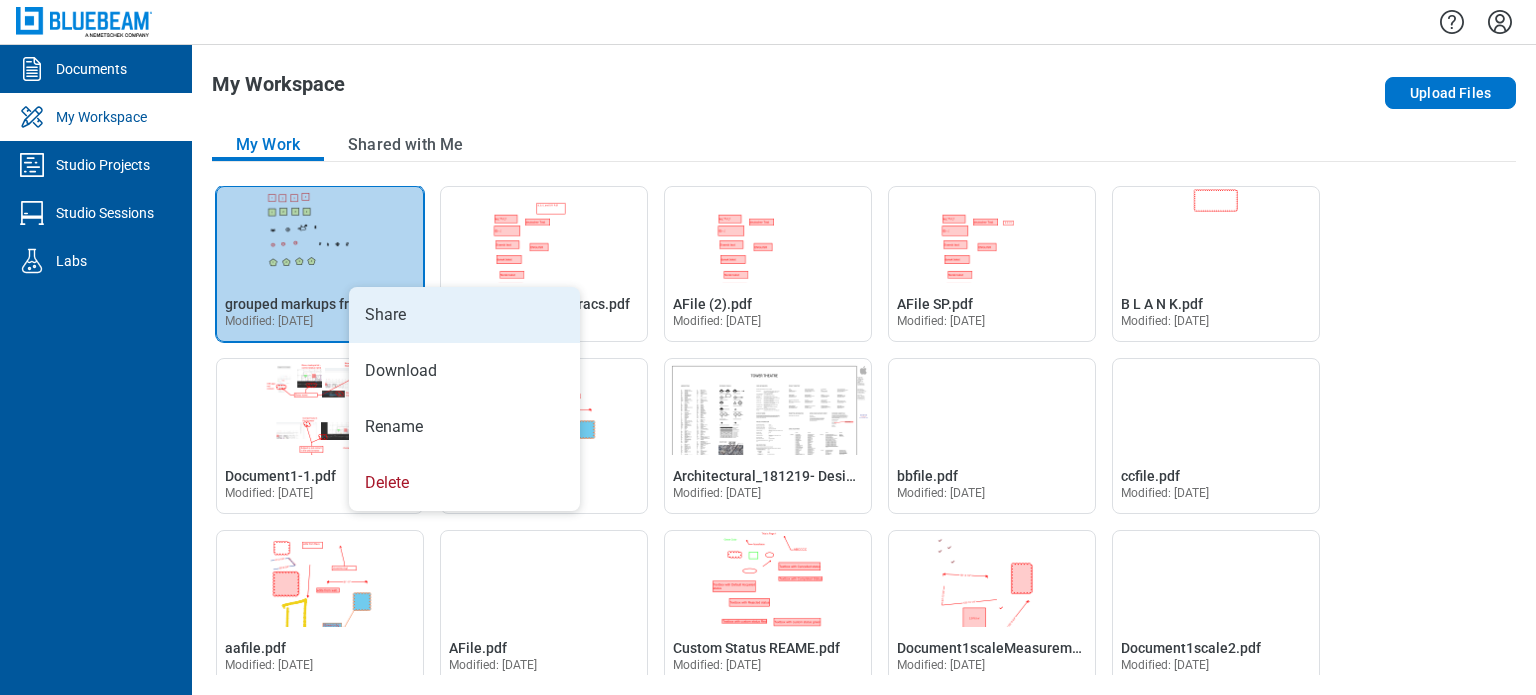 click on "Share" at bounding box center [464, 315] 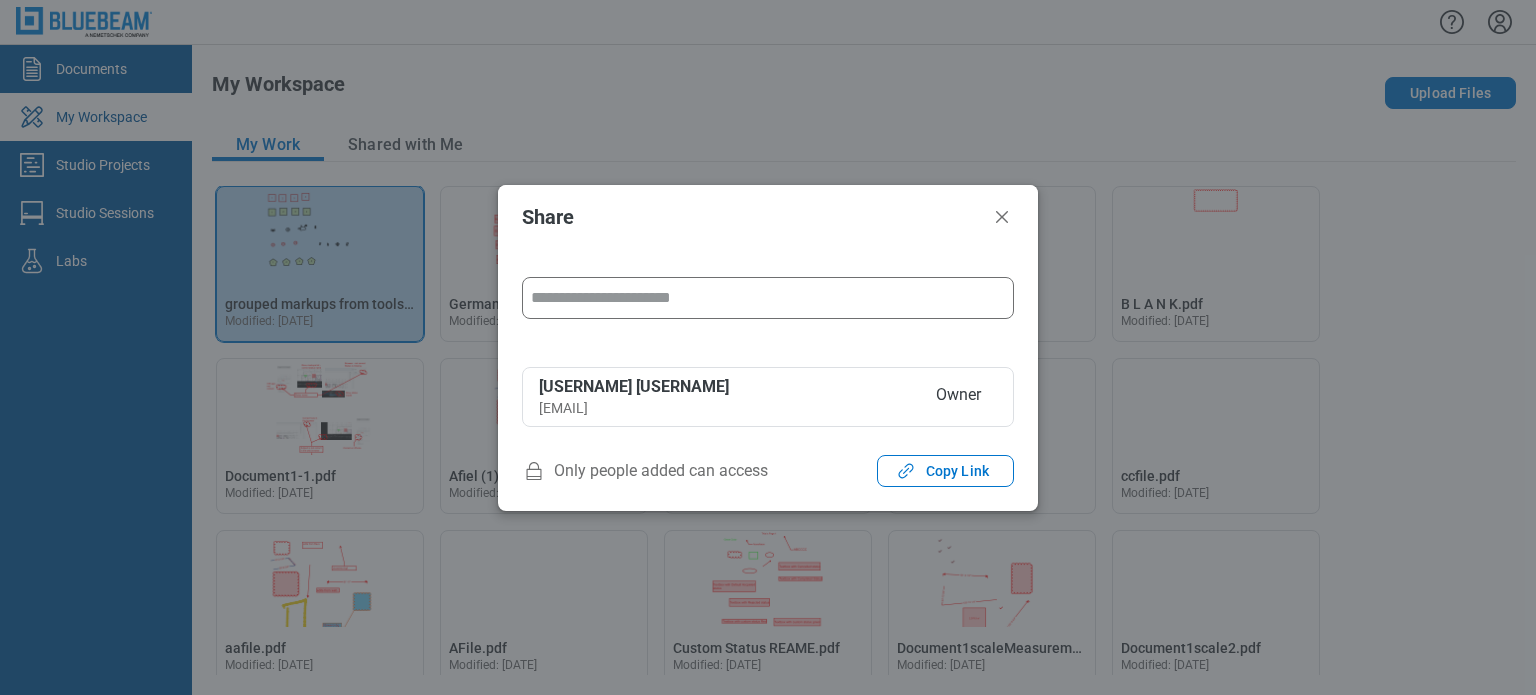 click at bounding box center (768, 298) 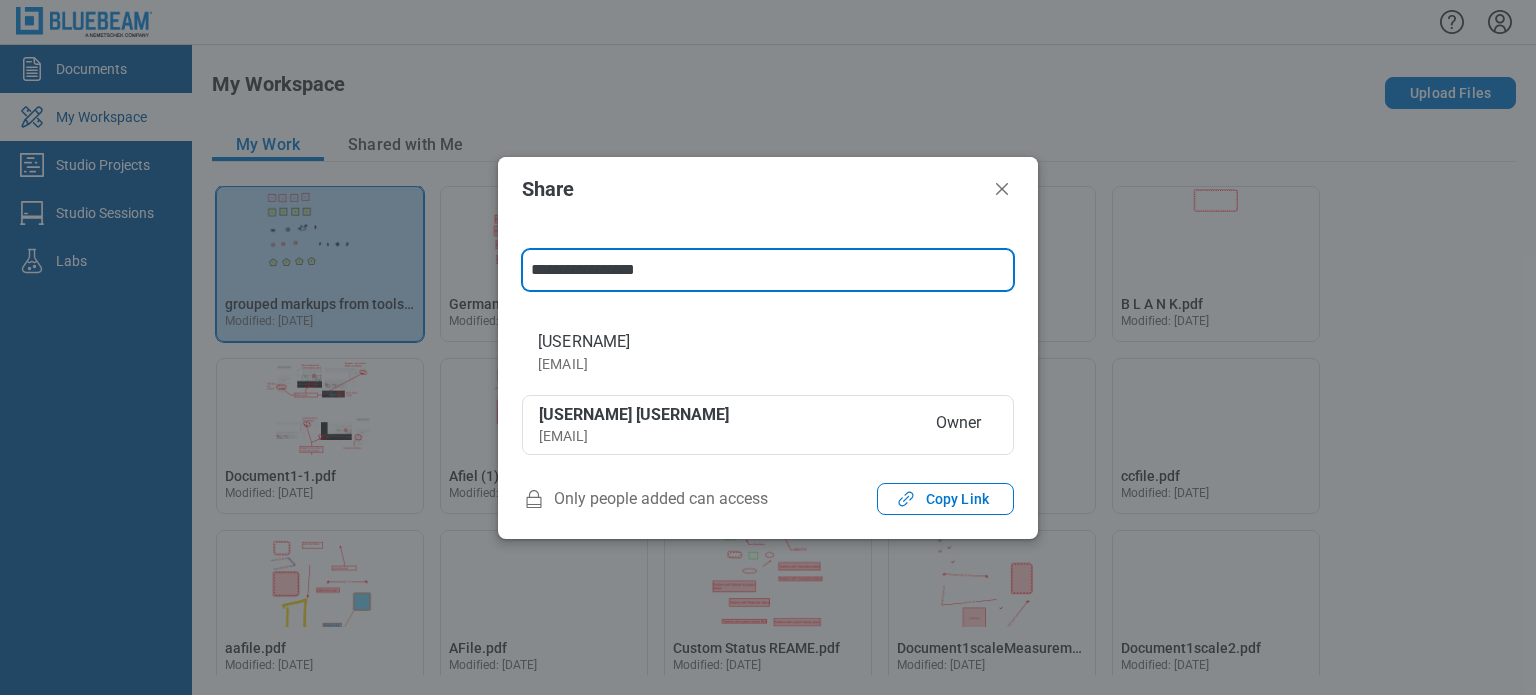 type on "**********" 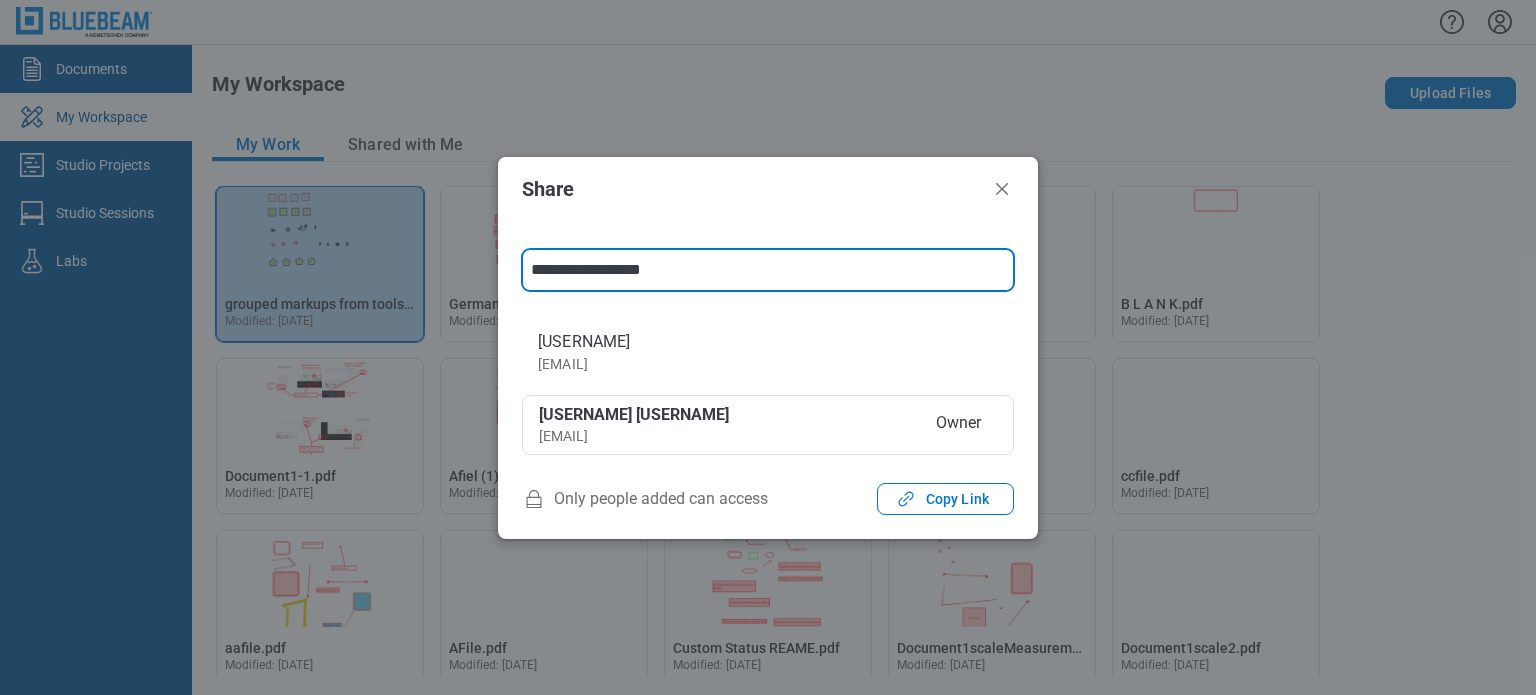 type 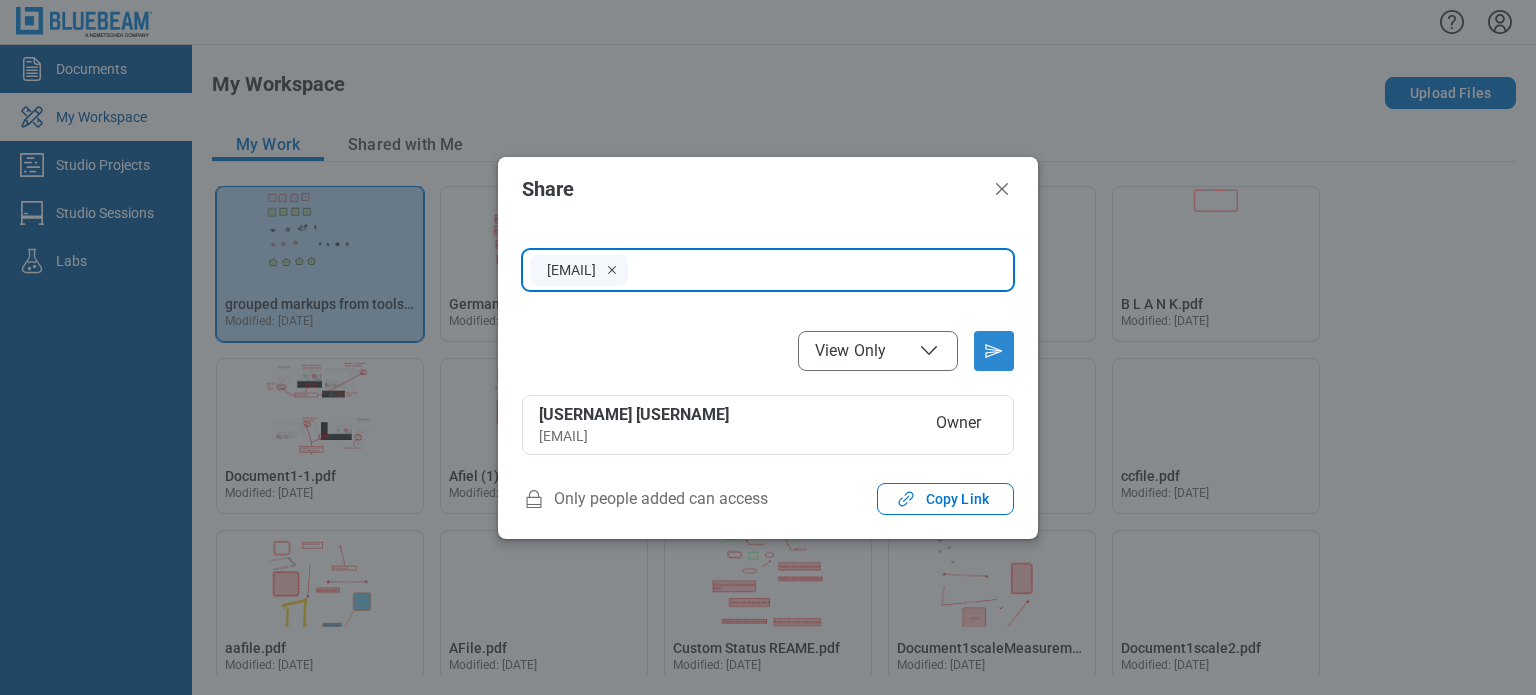 click 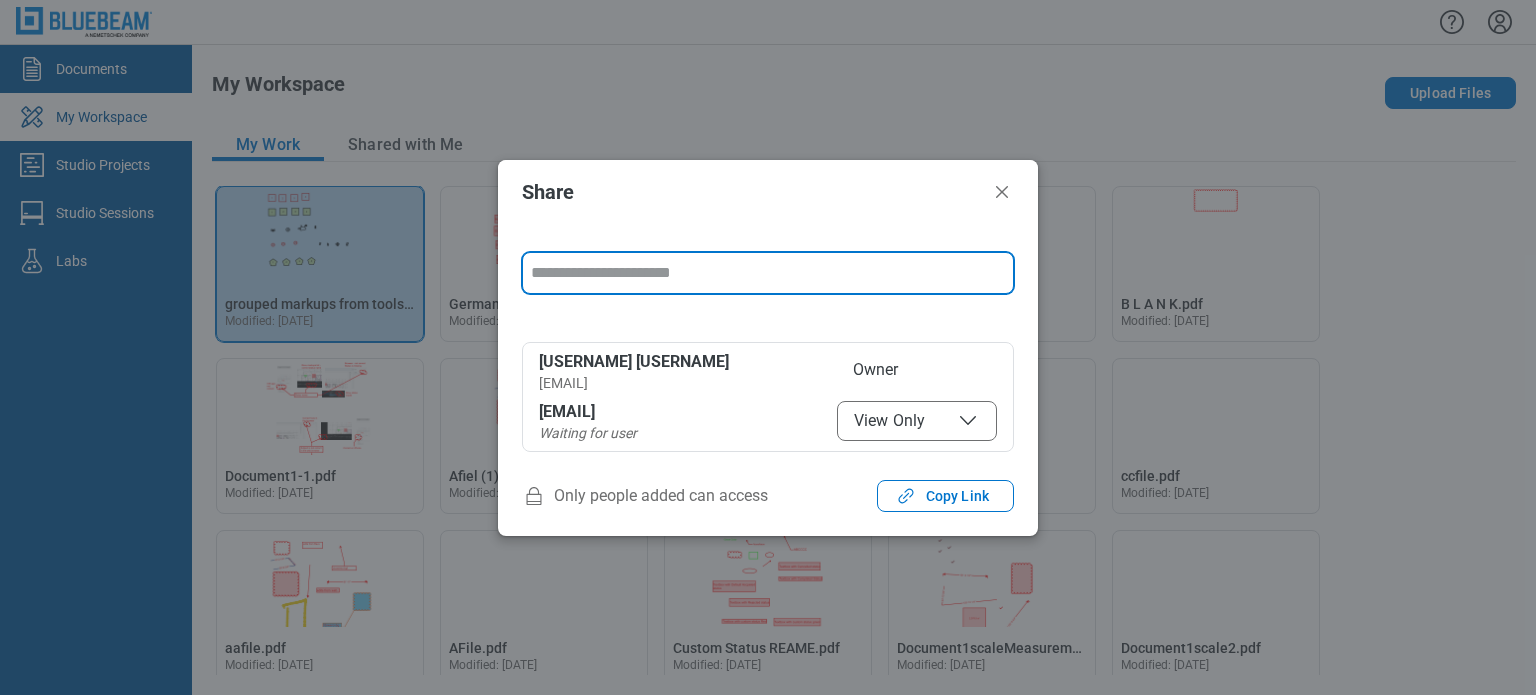 click at bounding box center (768, 273) 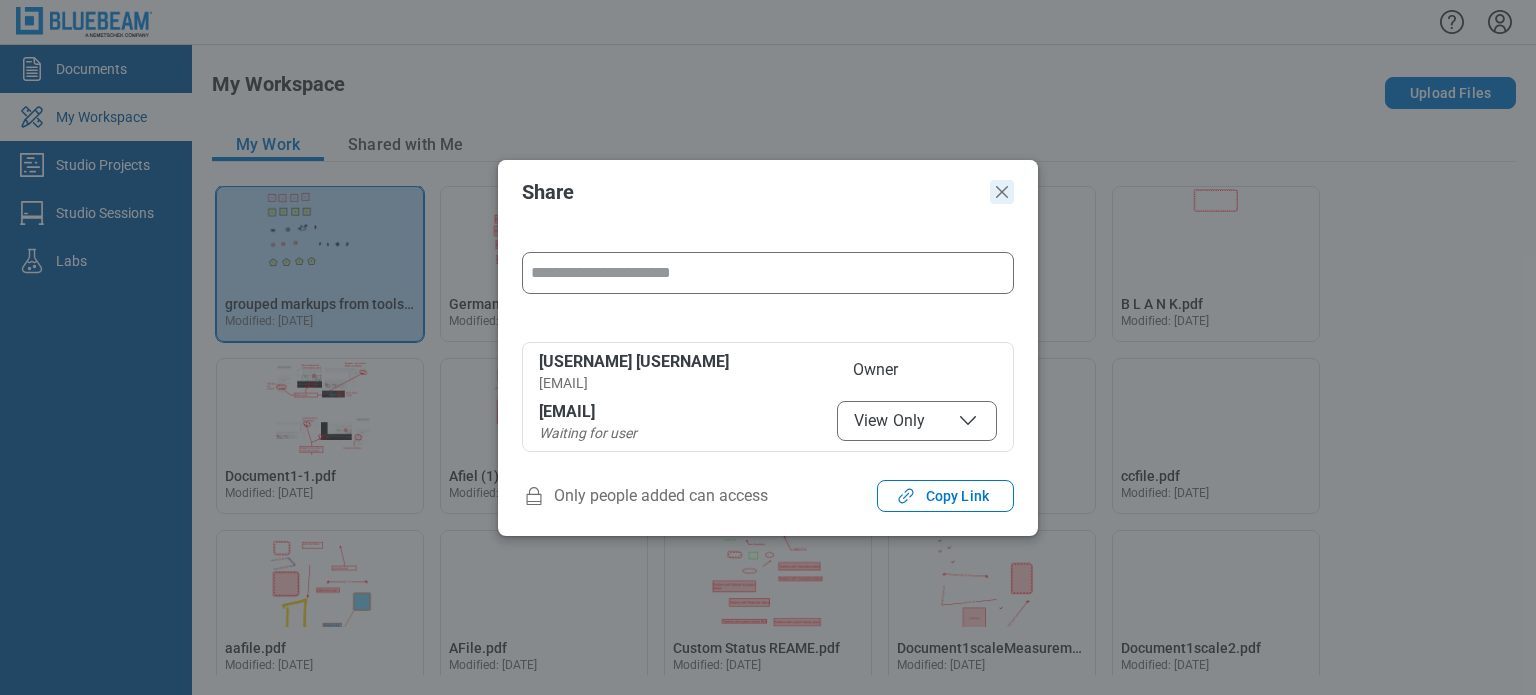 click 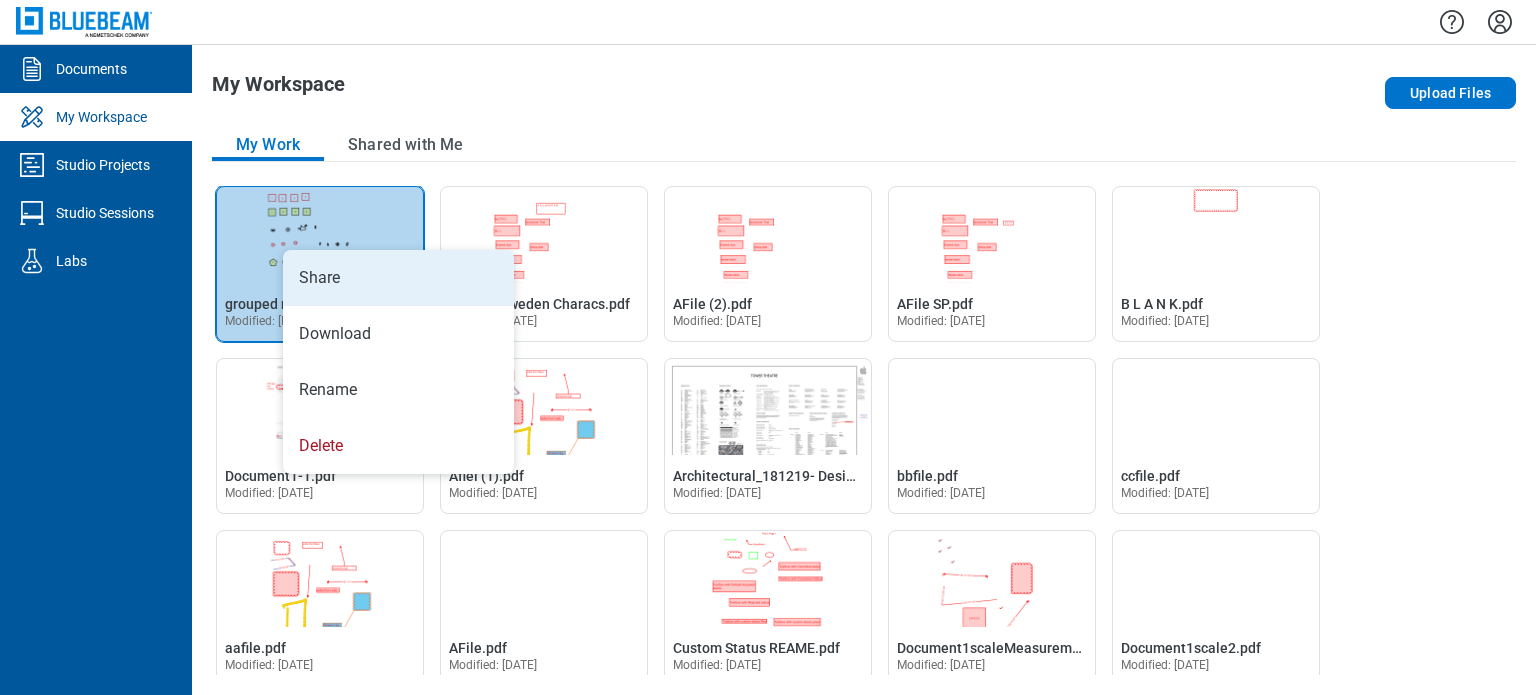 click on "Share" at bounding box center (398, 278) 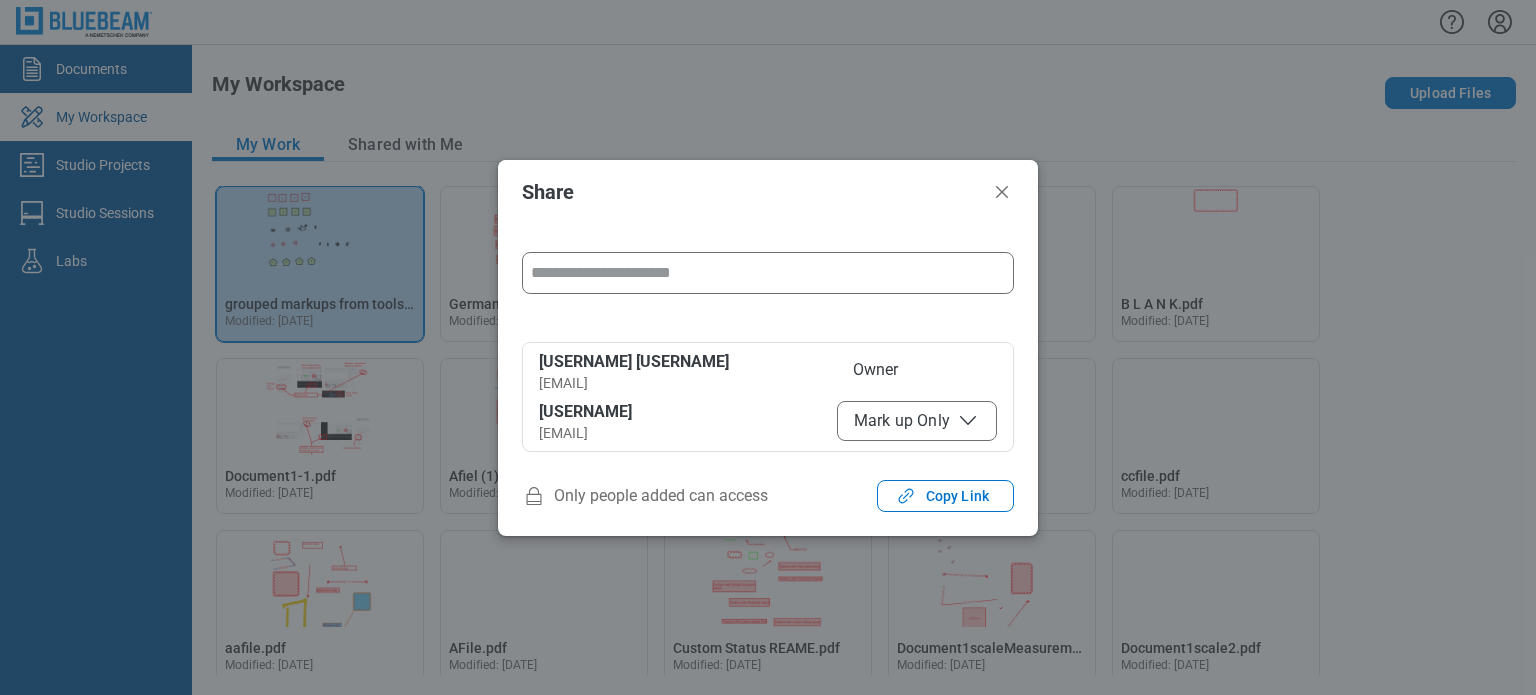 drag, startPoint x: 1009, startPoint y: 188, endPoint x: 884, endPoint y: 176, distance: 125.57468 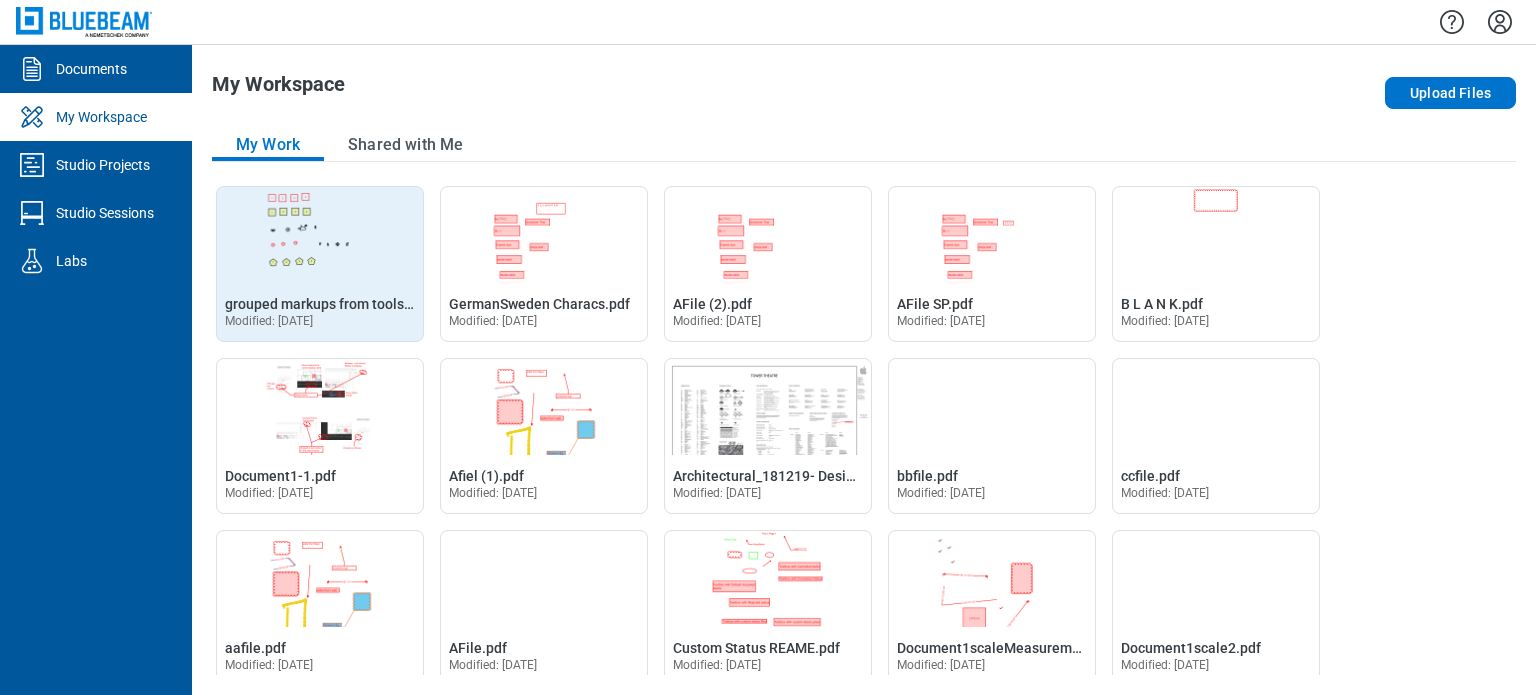 click on "Modified: [DATE]" at bounding box center (269, 321) 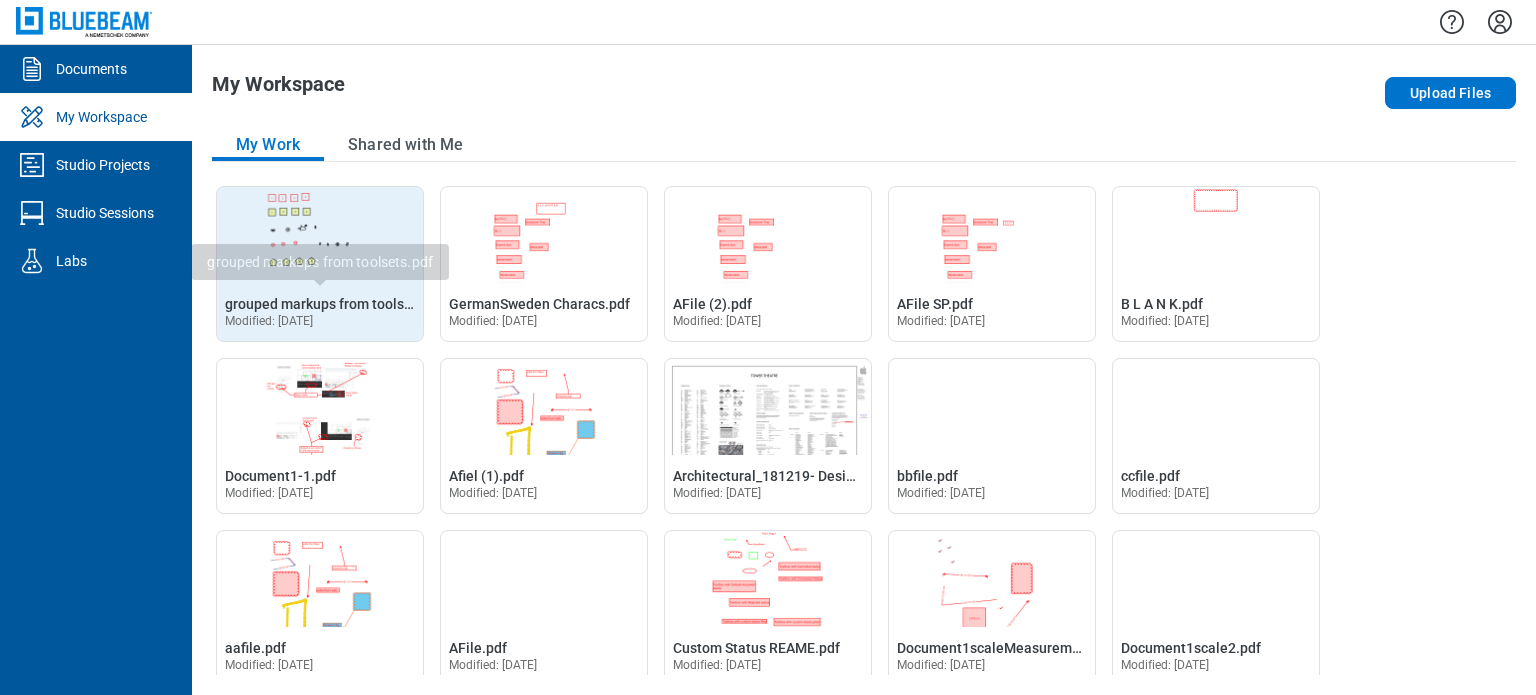 click on "Open grouped markups from toolsets.pdf in Editor grouped markups from toolsets.pdf" at bounding box center (320, 304) 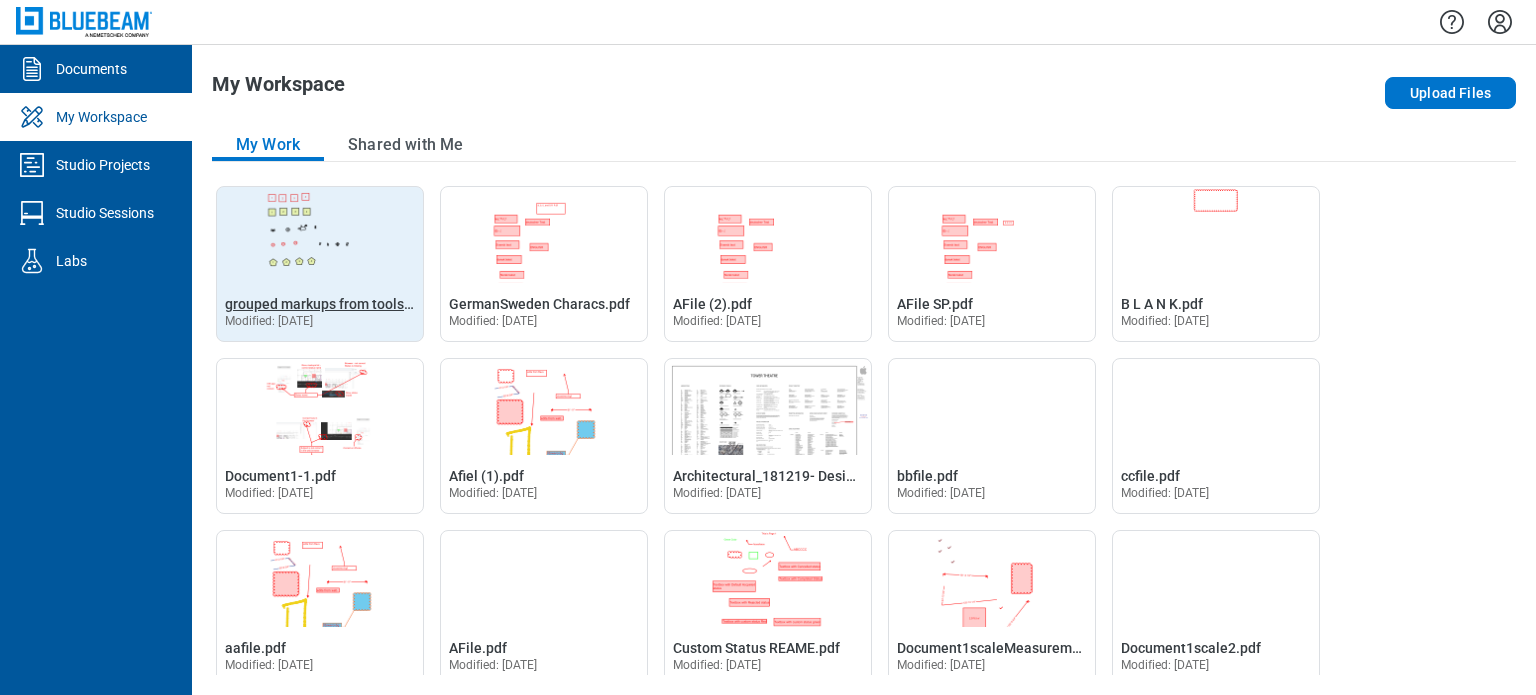 click on "grouped markups from toolsets.pdf" at bounding box center (337, 304) 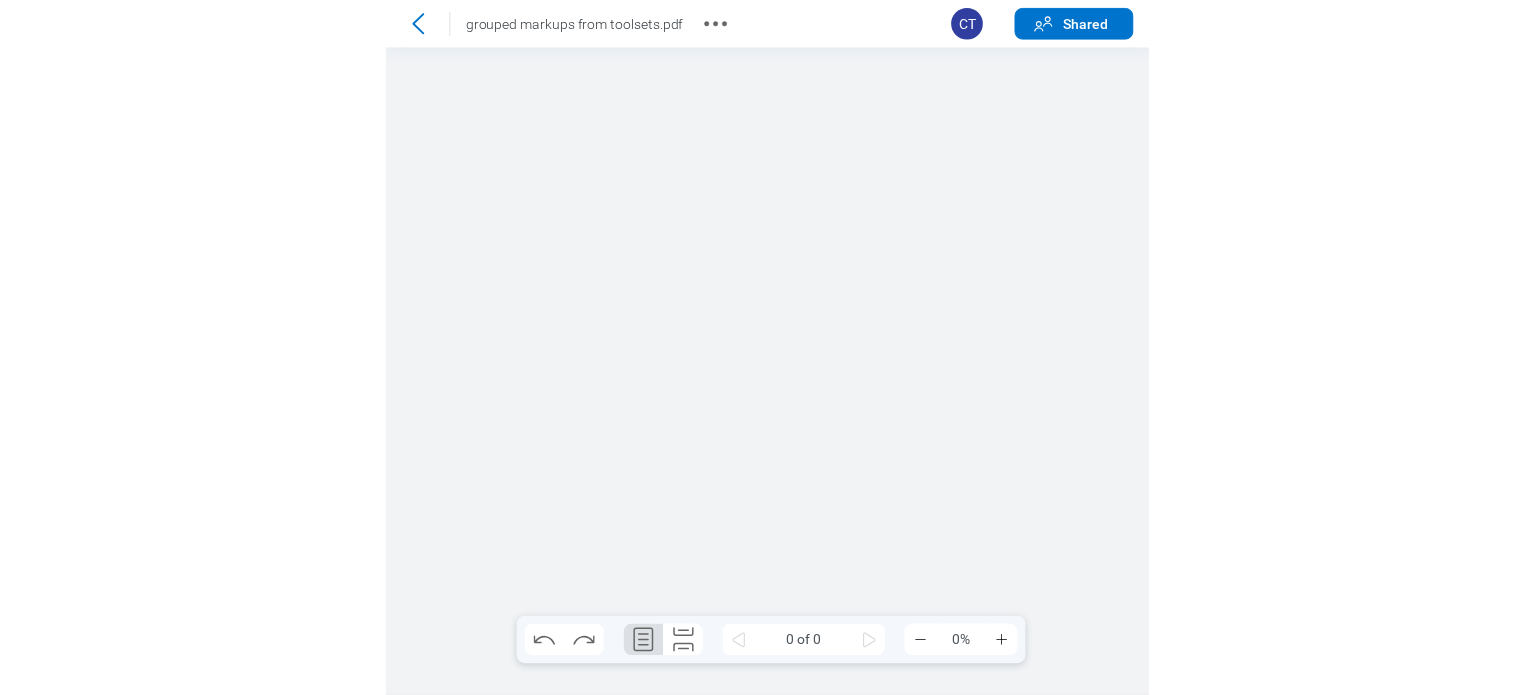 scroll, scrollTop: 0, scrollLeft: 0, axis: both 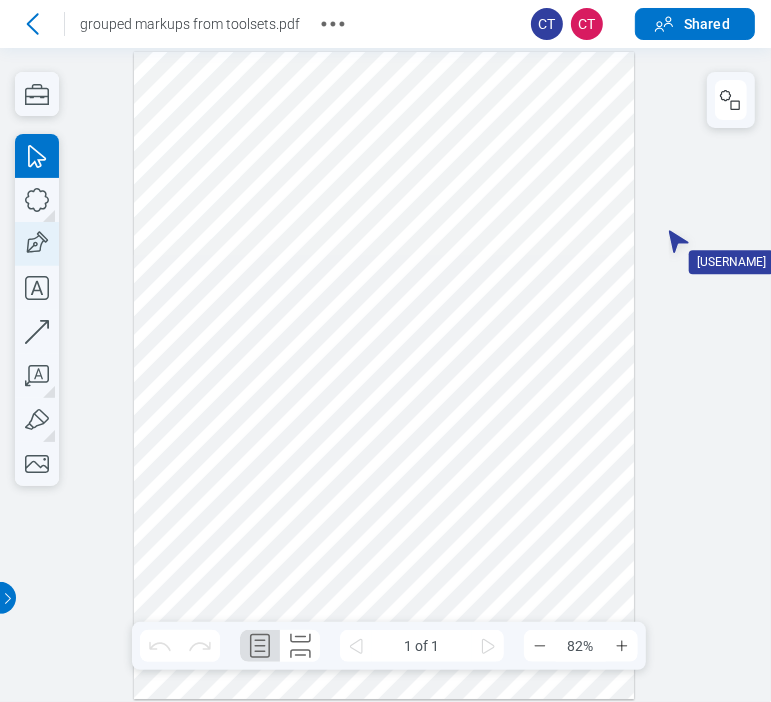 click 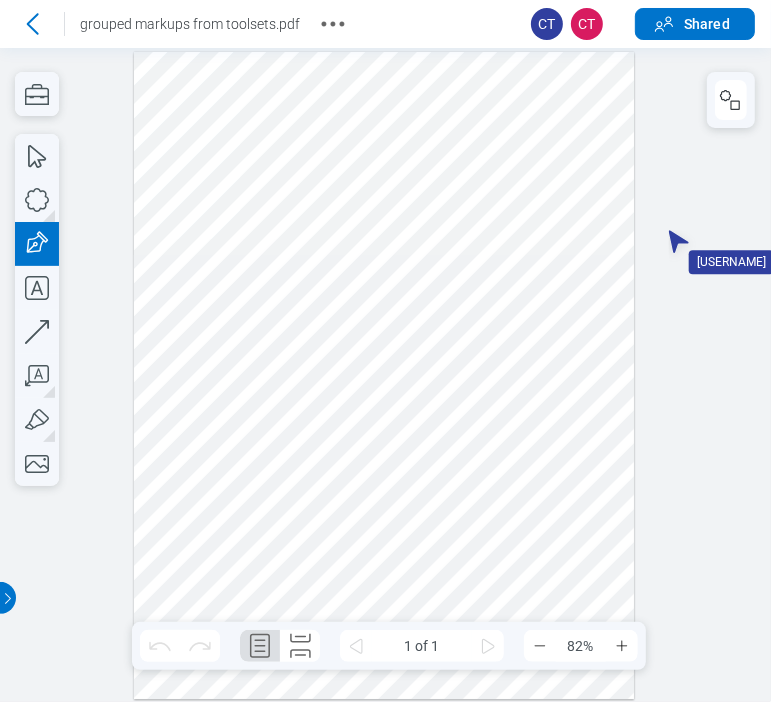 drag, startPoint x: 544, startPoint y: 126, endPoint x: 596, endPoint y: 202, distance: 92.086914 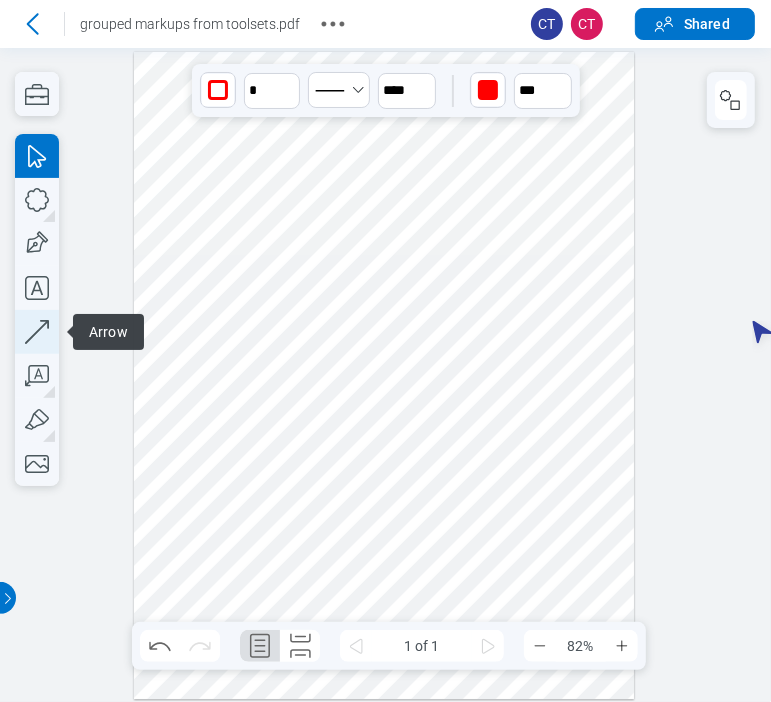 click 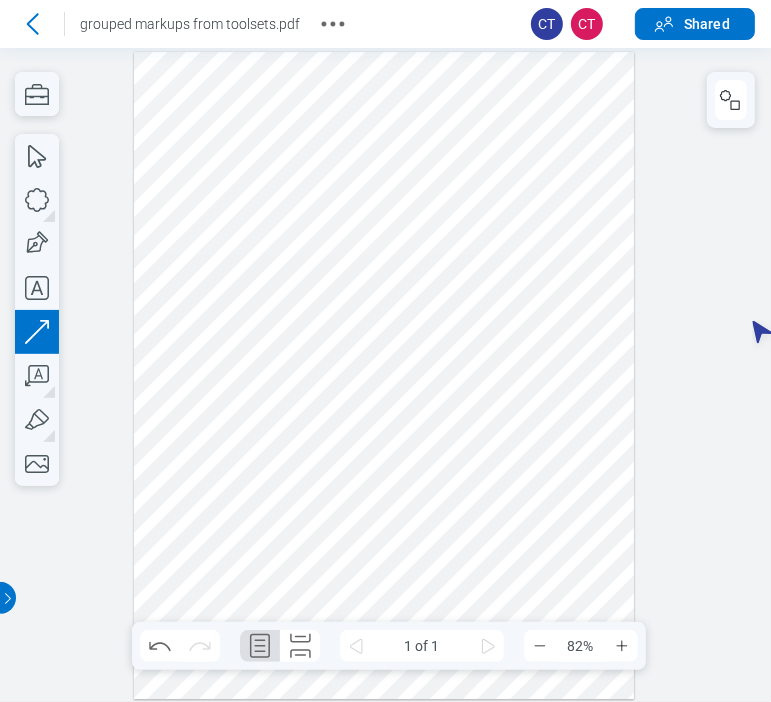 drag, startPoint x: 160, startPoint y: 182, endPoint x: 158, endPoint y: 347, distance: 165.01212 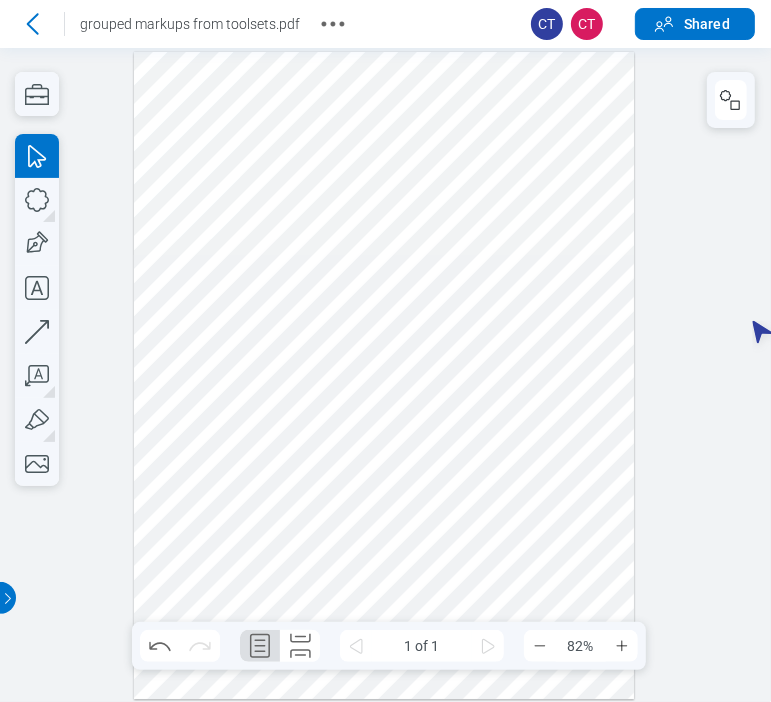drag, startPoint x: 141, startPoint y: 430, endPoint x: 71, endPoint y: 418, distance: 71.021126 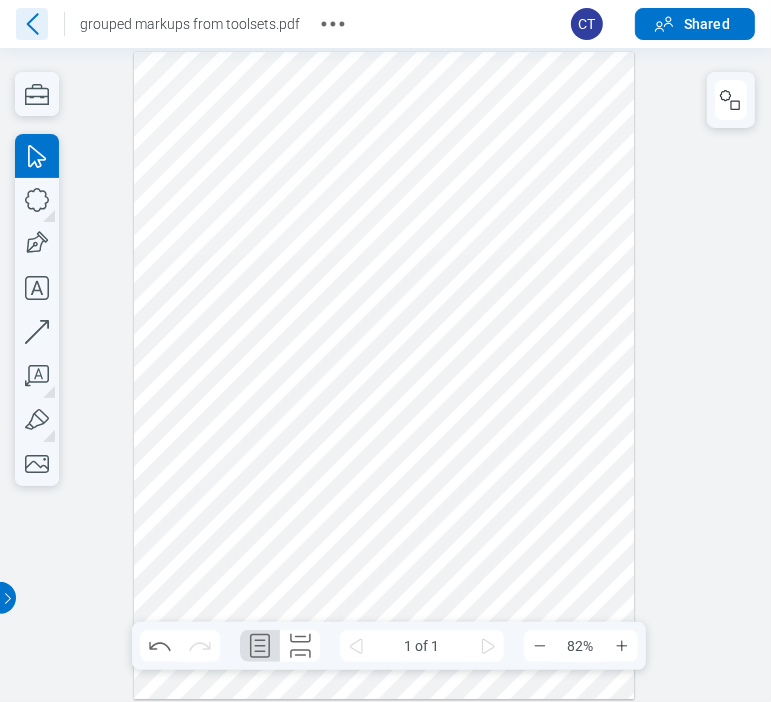 click 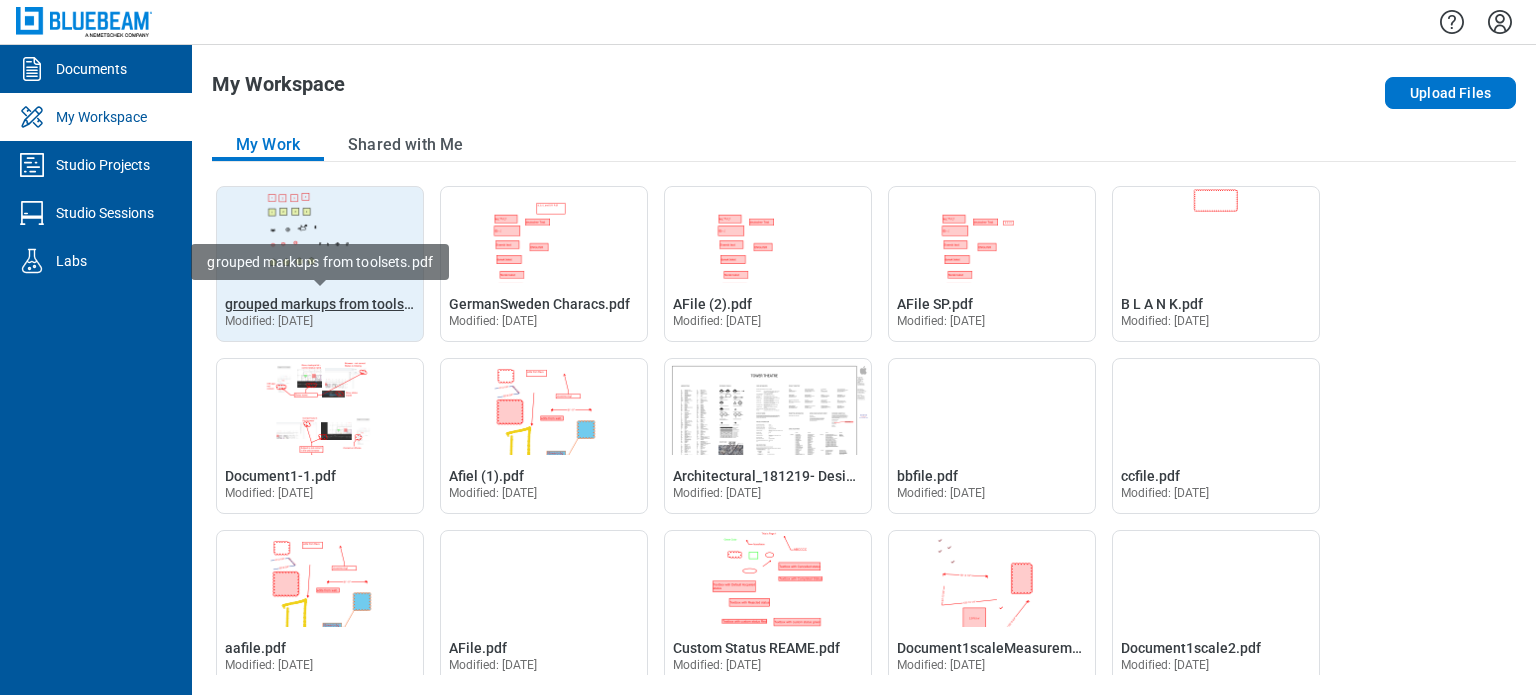 click on "grouped markups from toolsets.pdf" at bounding box center (337, 304) 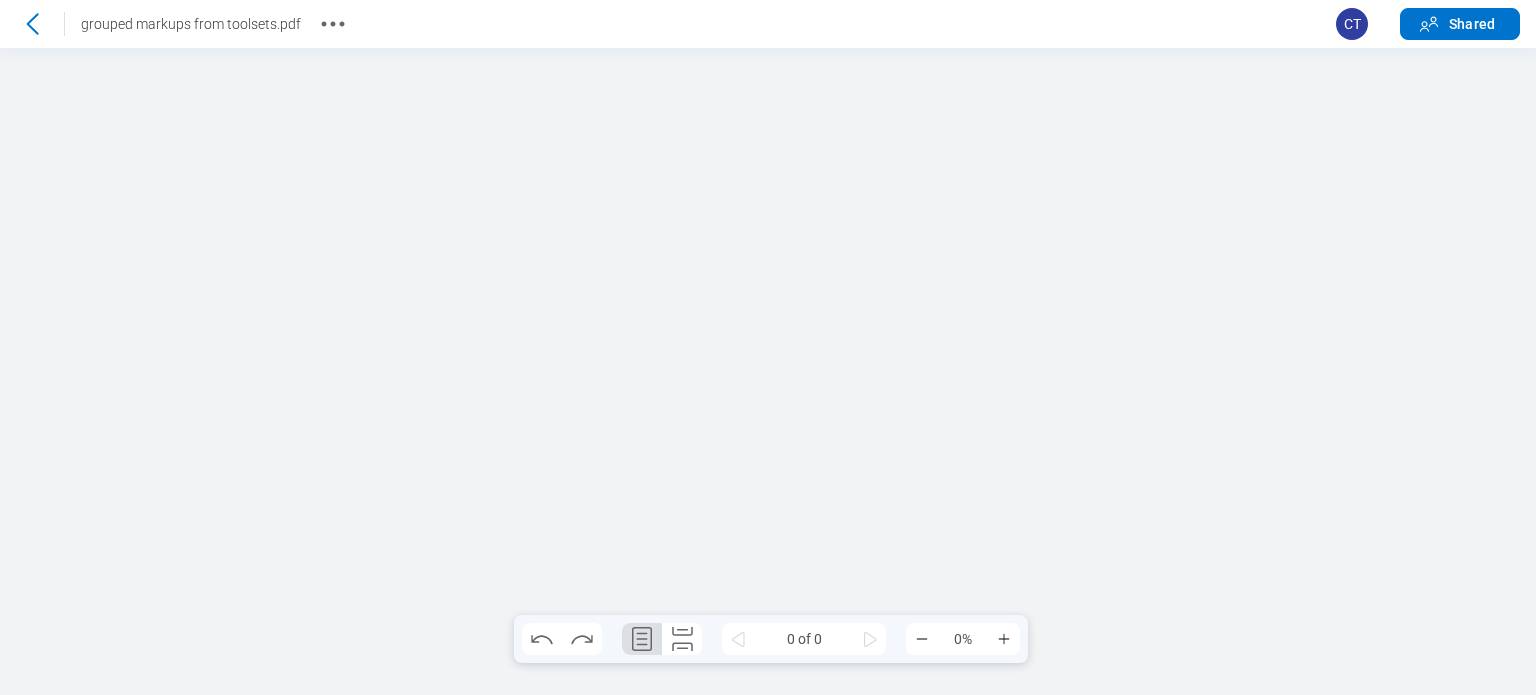 scroll, scrollTop: 0, scrollLeft: 0, axis: both 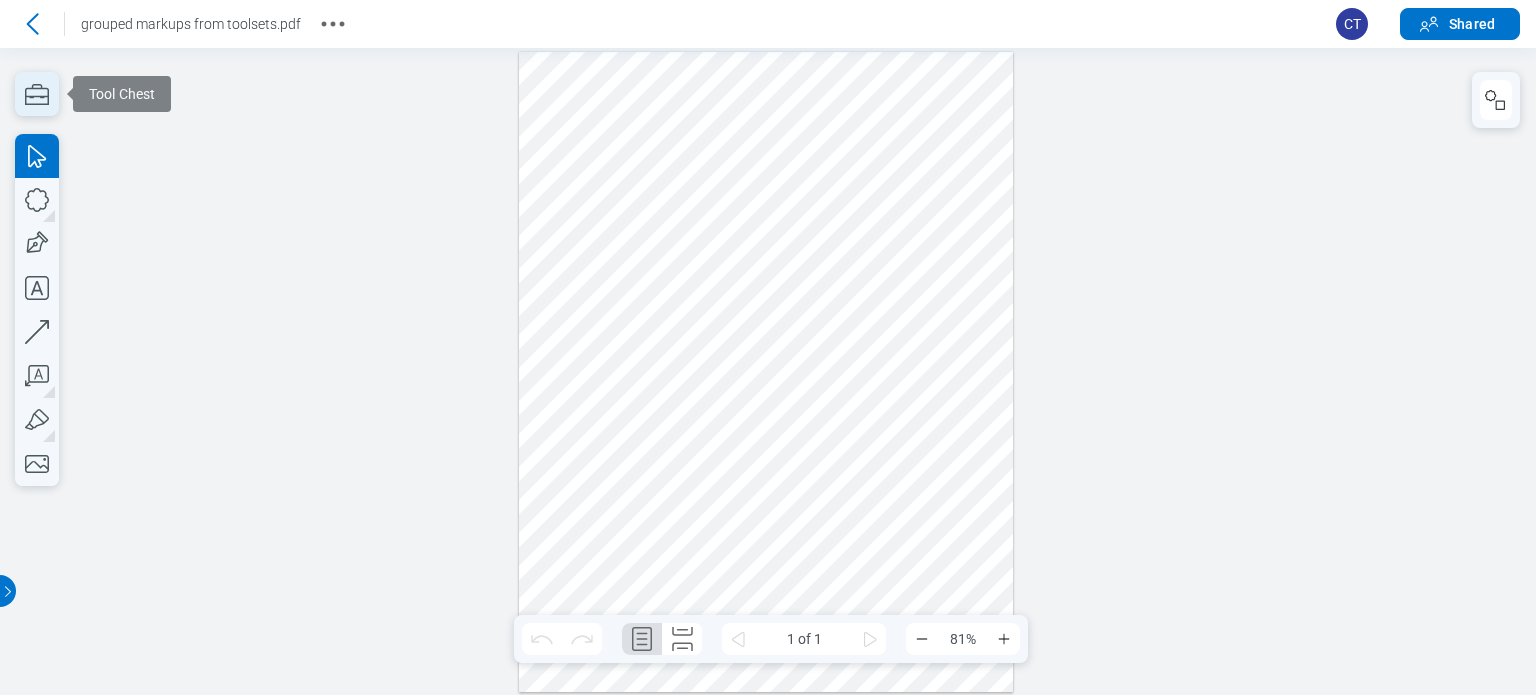 click 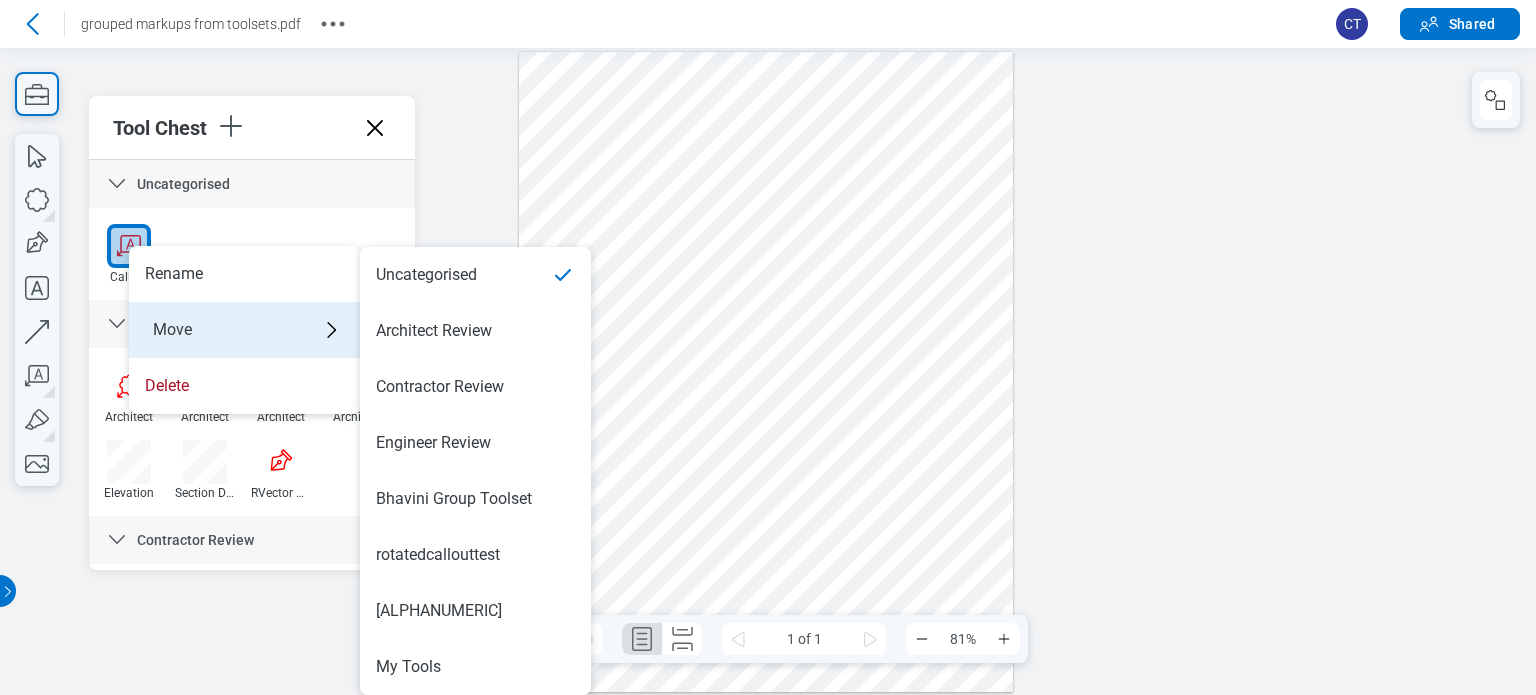 click on "Move" at bounding box center [244, 330] 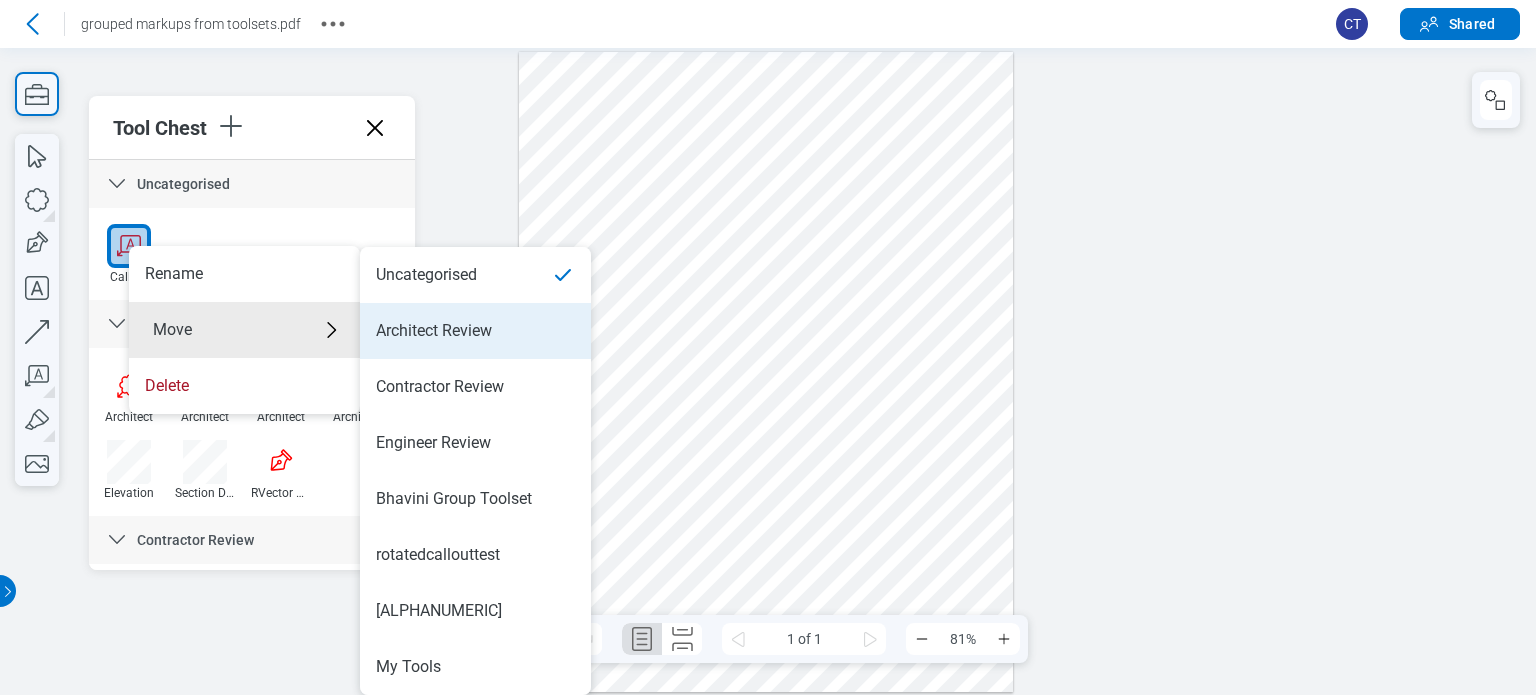 click on "Architect Review" at bounding box center [434, 331] 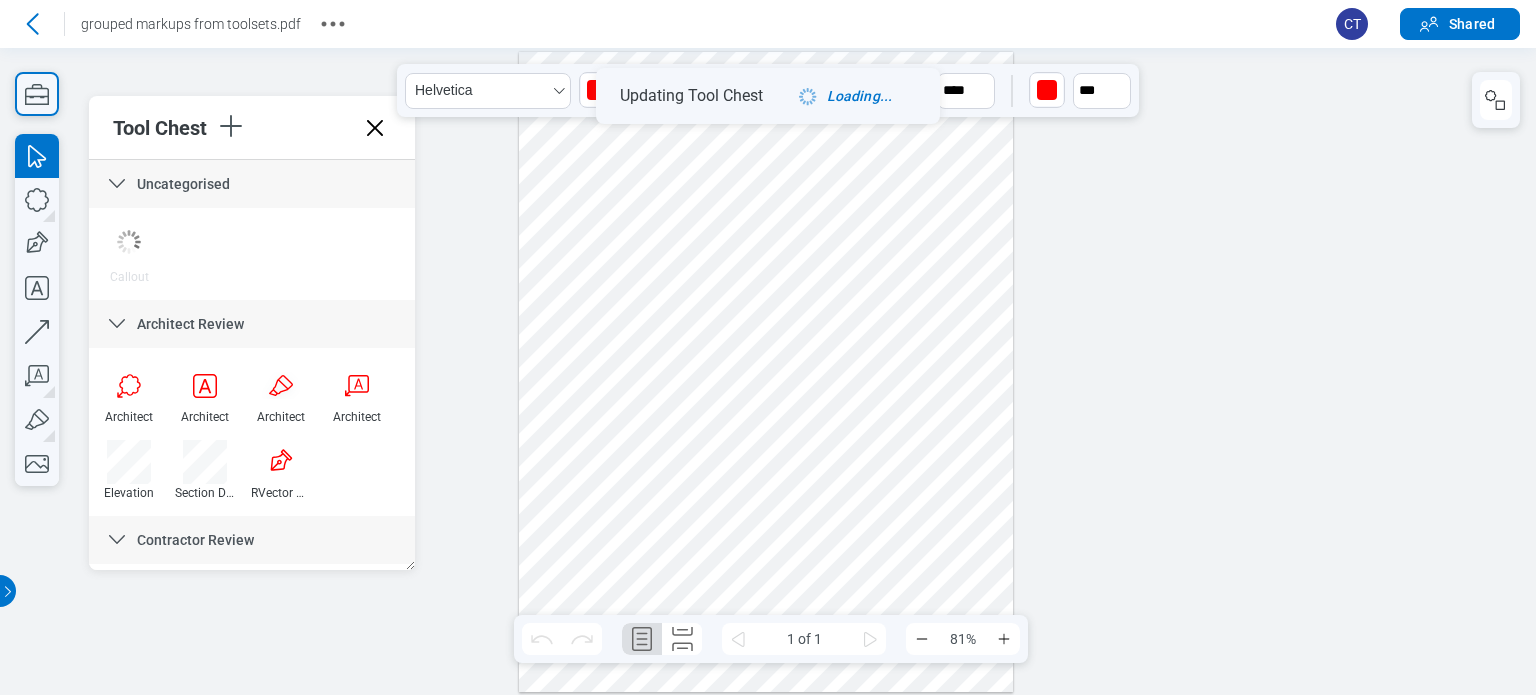 click at bounding box center (766, 372) 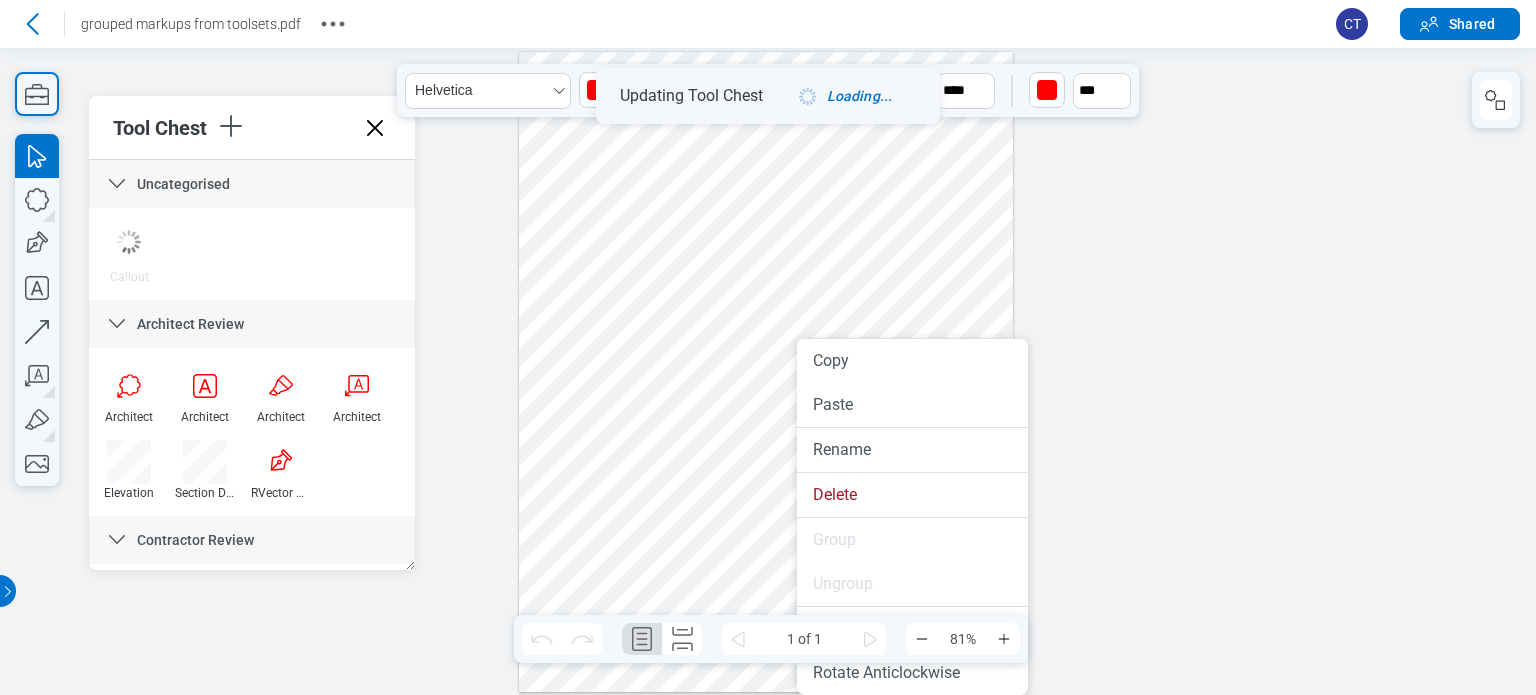 drag, startPoint x: 703, startPoint y: 463, endPoint x: 845, endPoint y: 403, distance: 154.15576 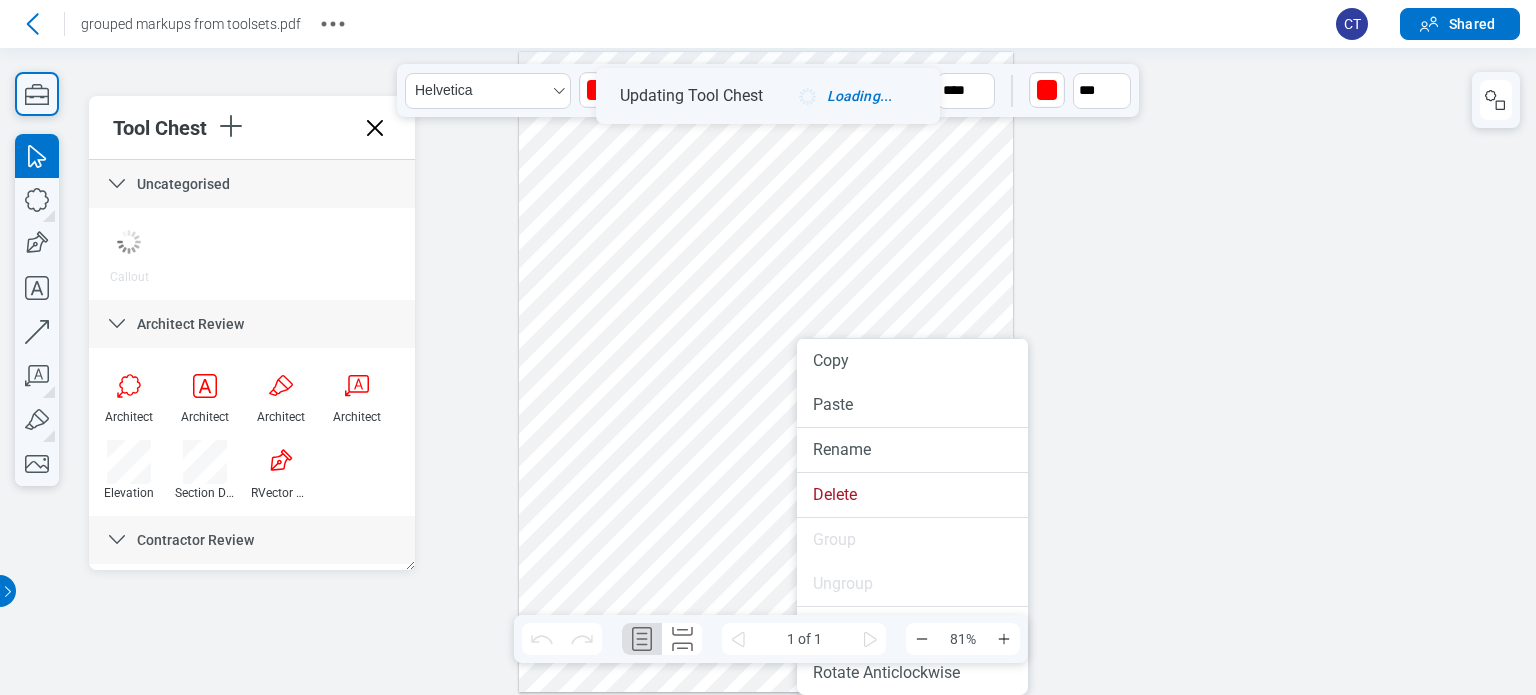 click at bounding box center (766, 372) 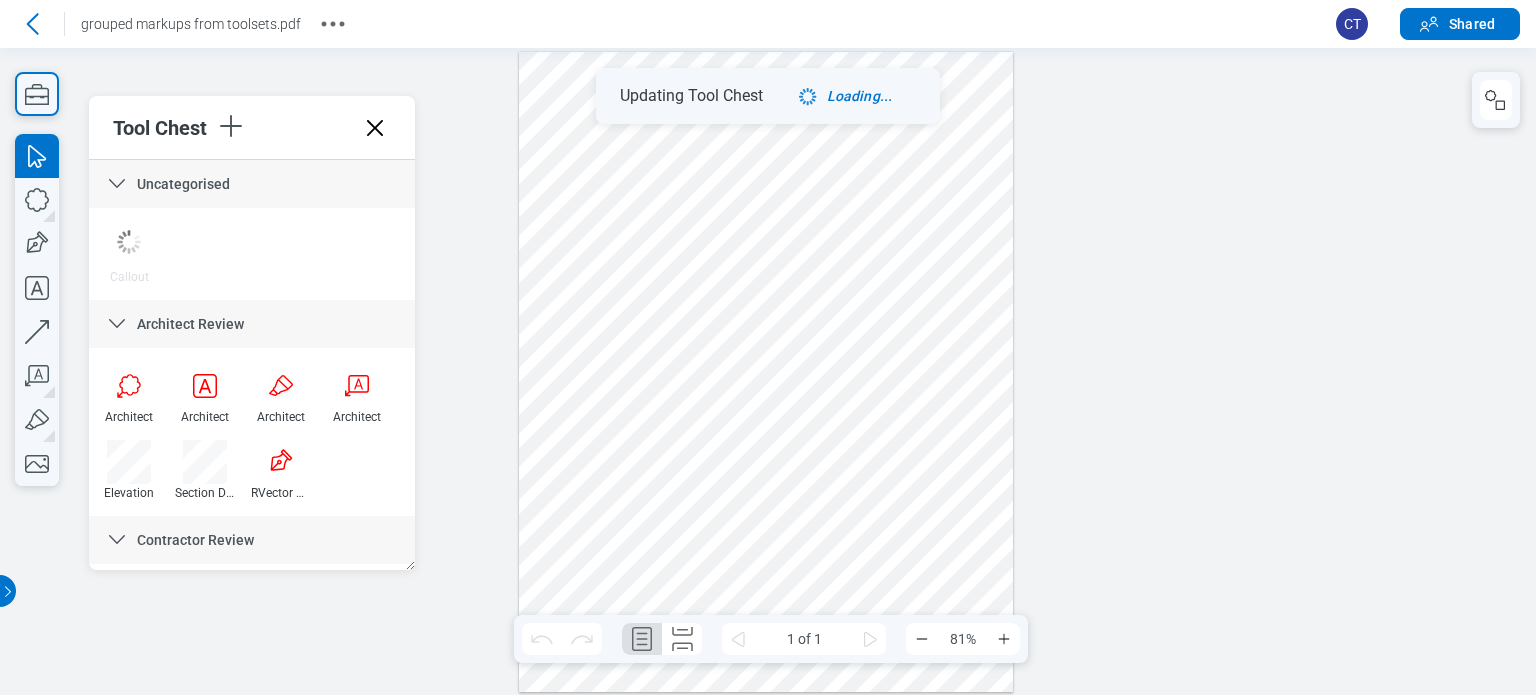 click at bounding box center [766, 372] 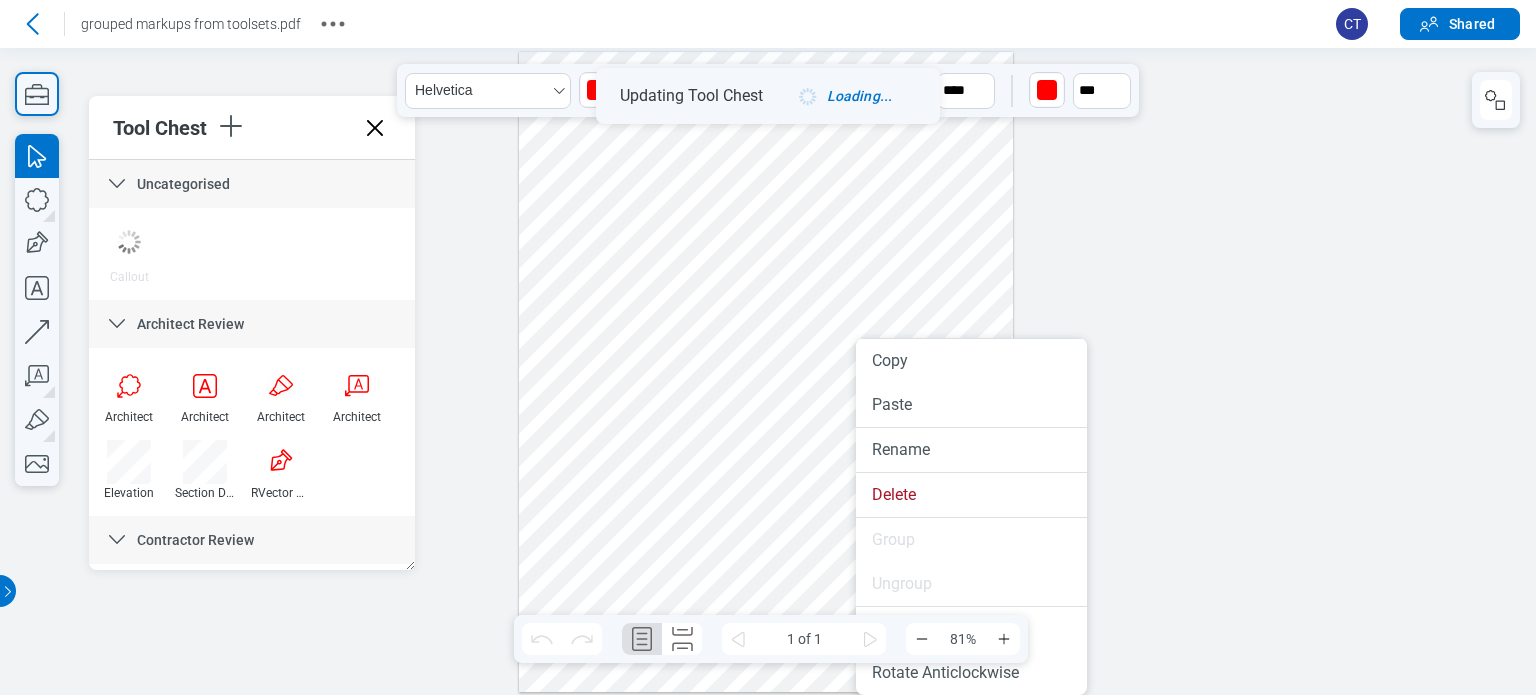 drag, startPoint x: 882, startPoint y: 305, endPoint x: 968, endPoint y: 190, distance: 143.60014 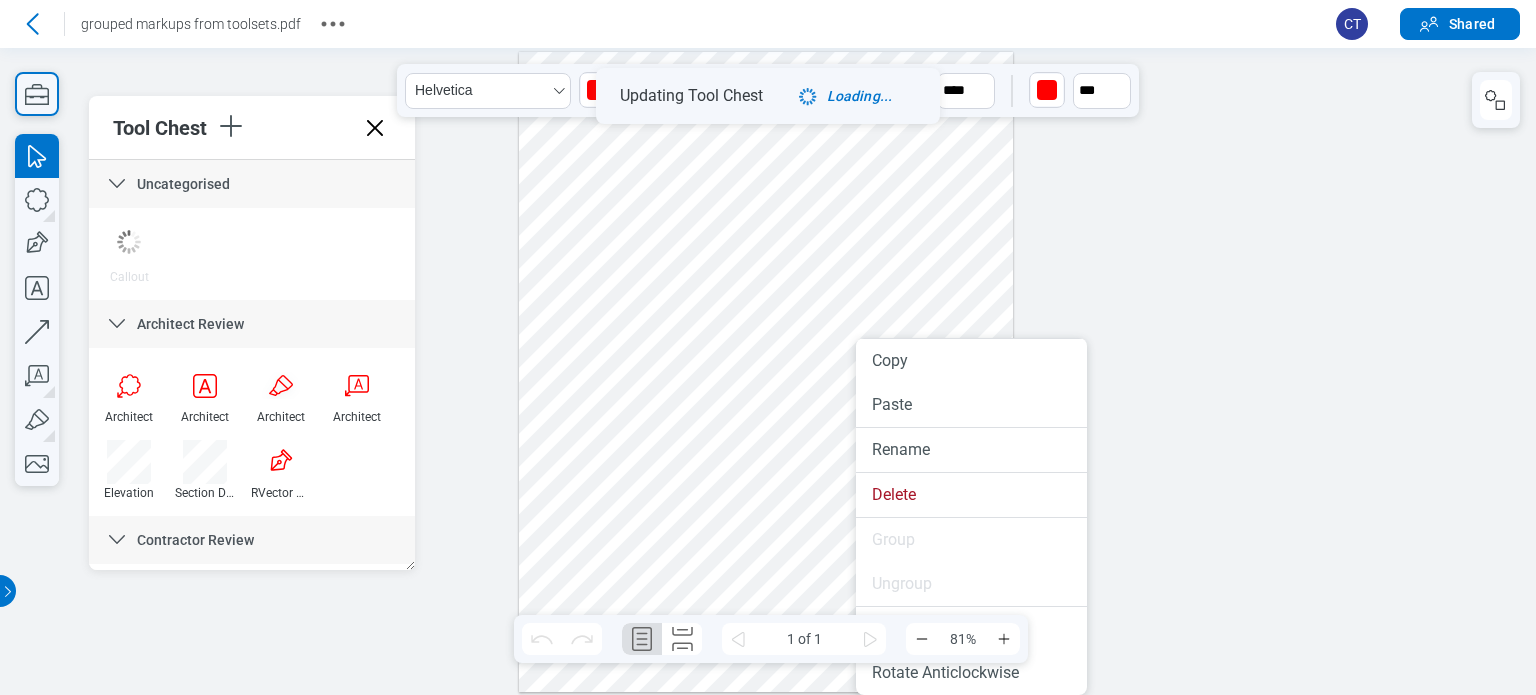 click at bounding box center (766, 372) 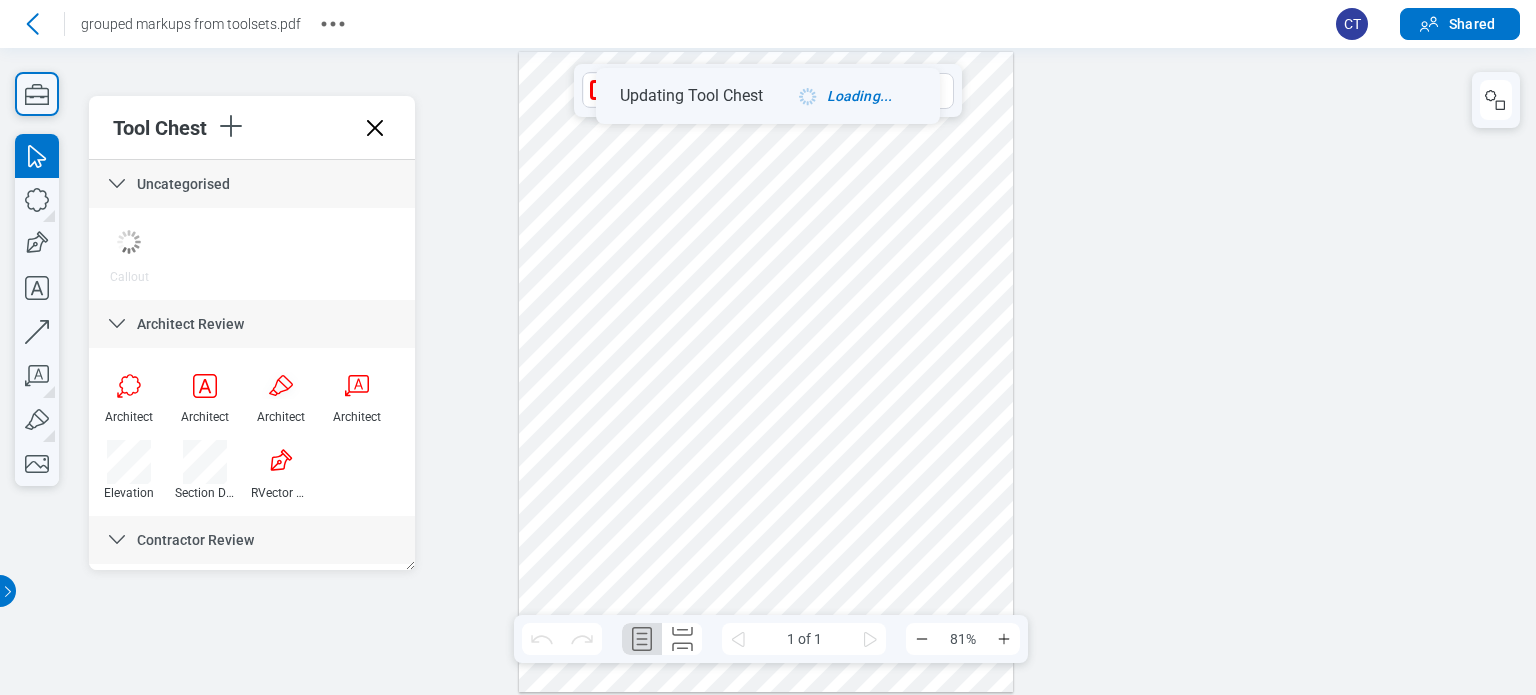 click at bounding box center [766, 372] 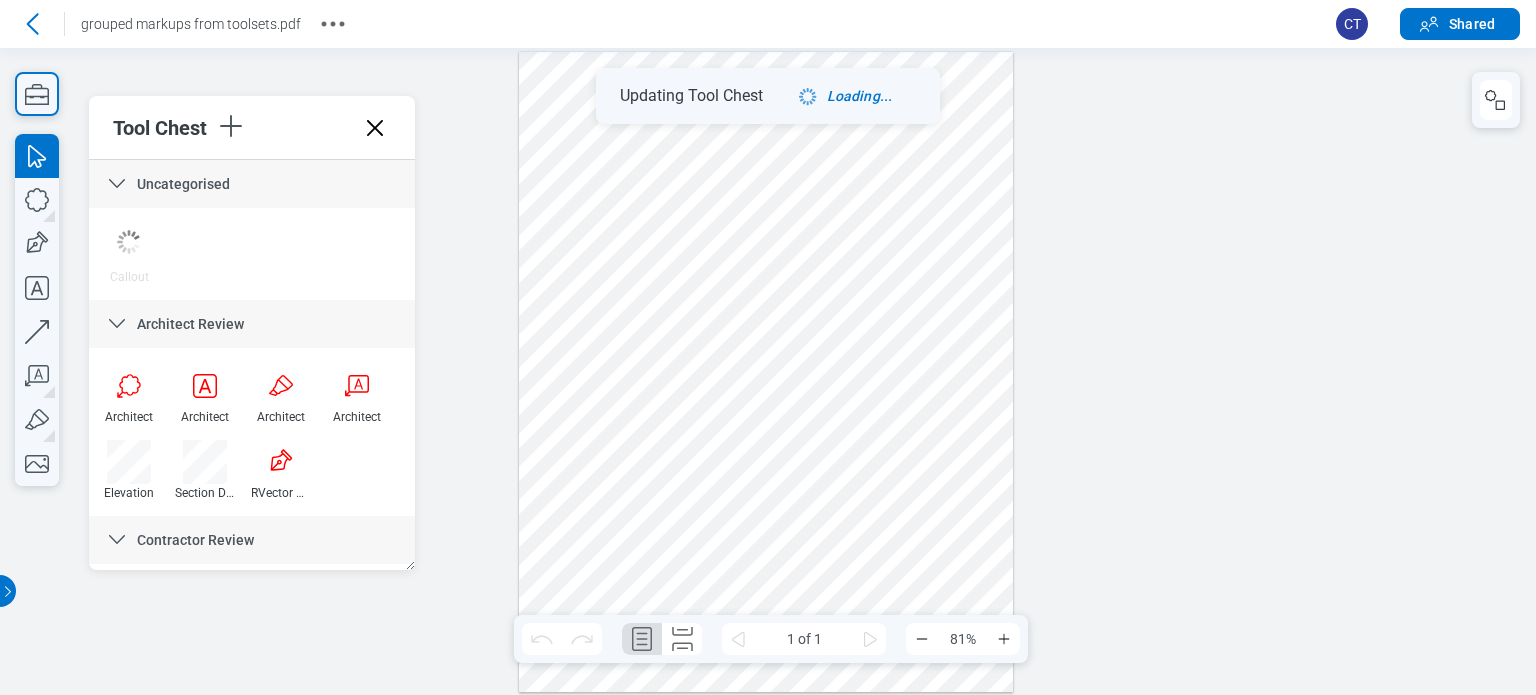 click at bounding box center [766, 372] 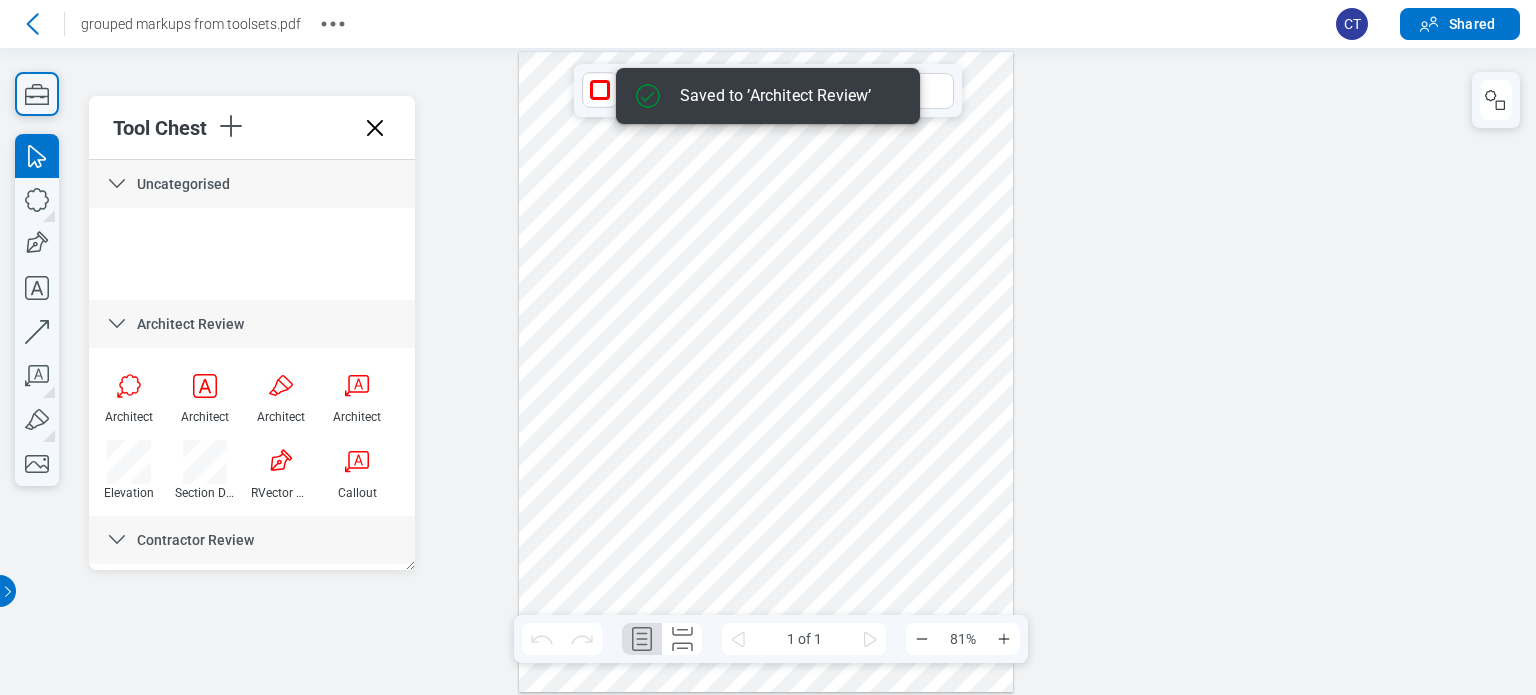click at bounding box center (766, 372) 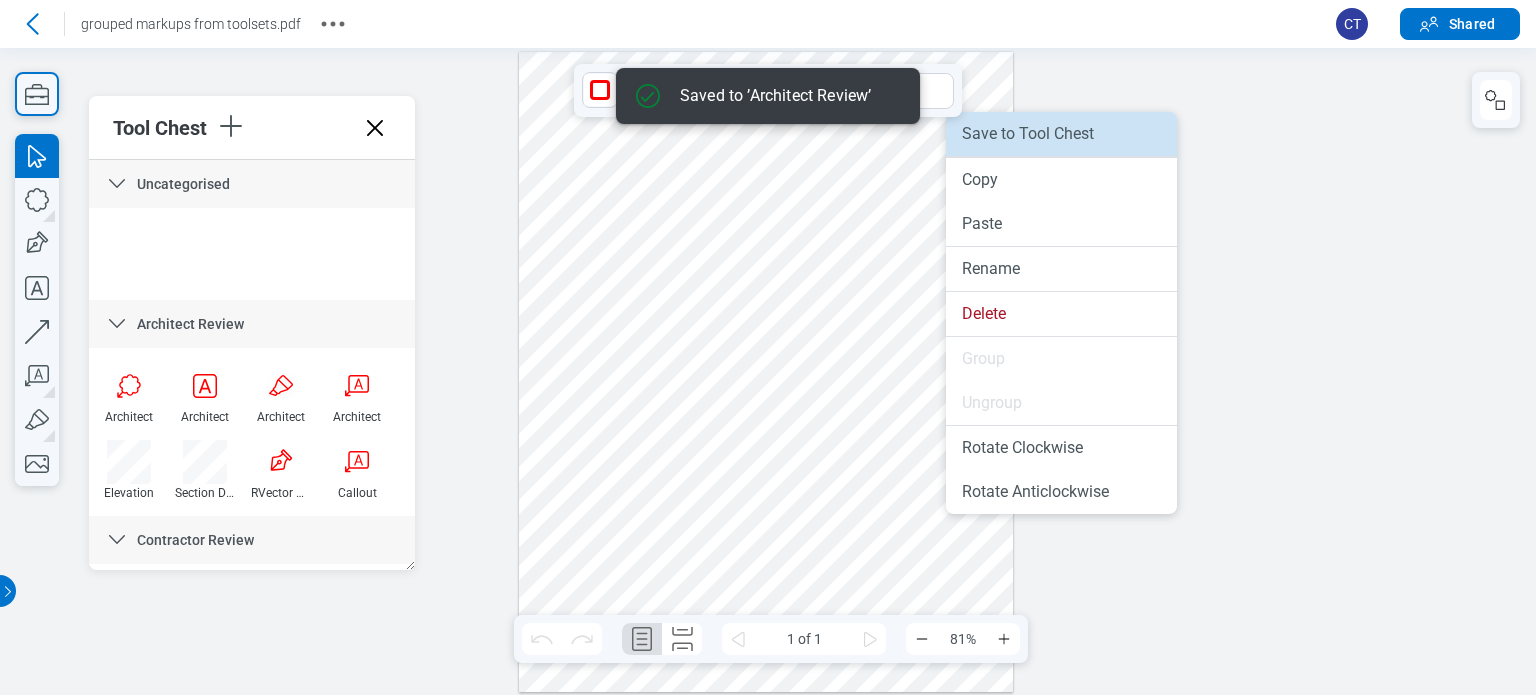 click on "Save to Tool Chest" at bounding box center (1061, 134) 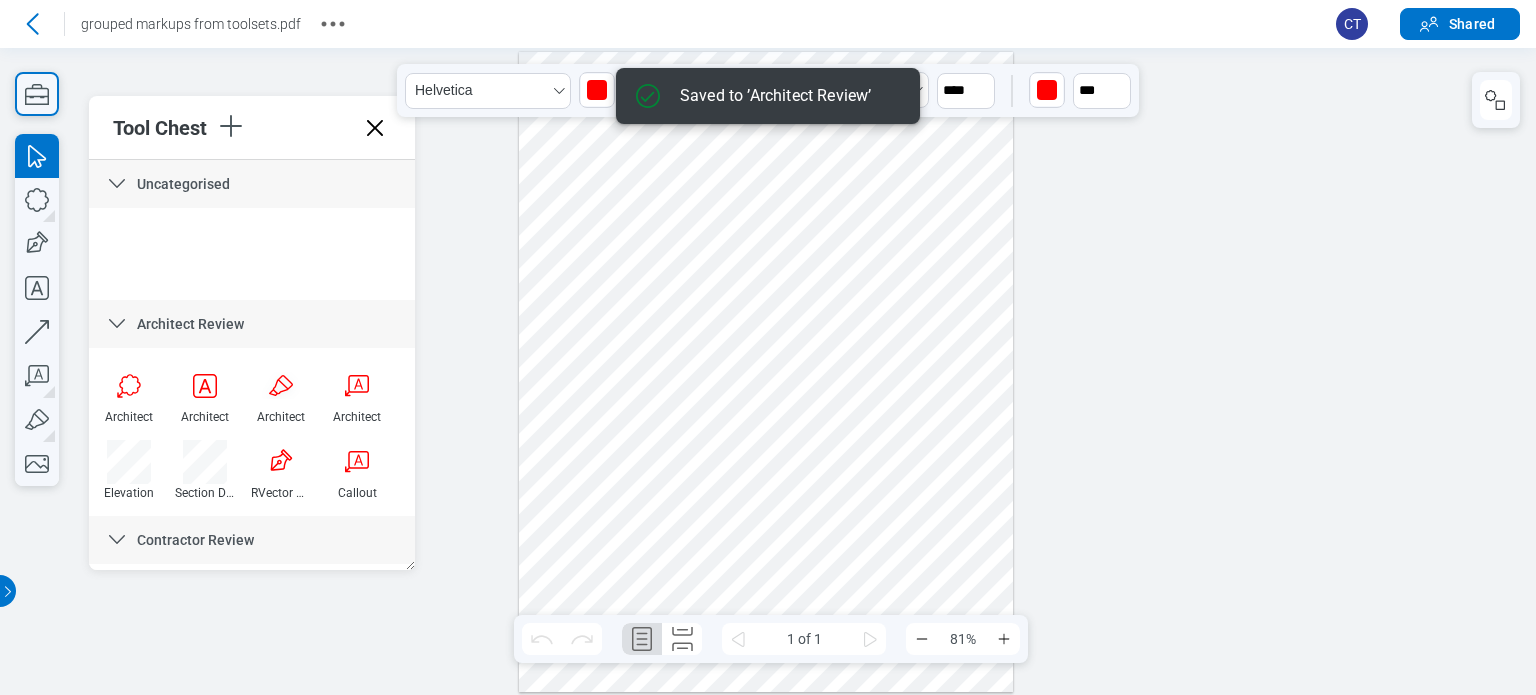 click at bounding box center [766, 372] 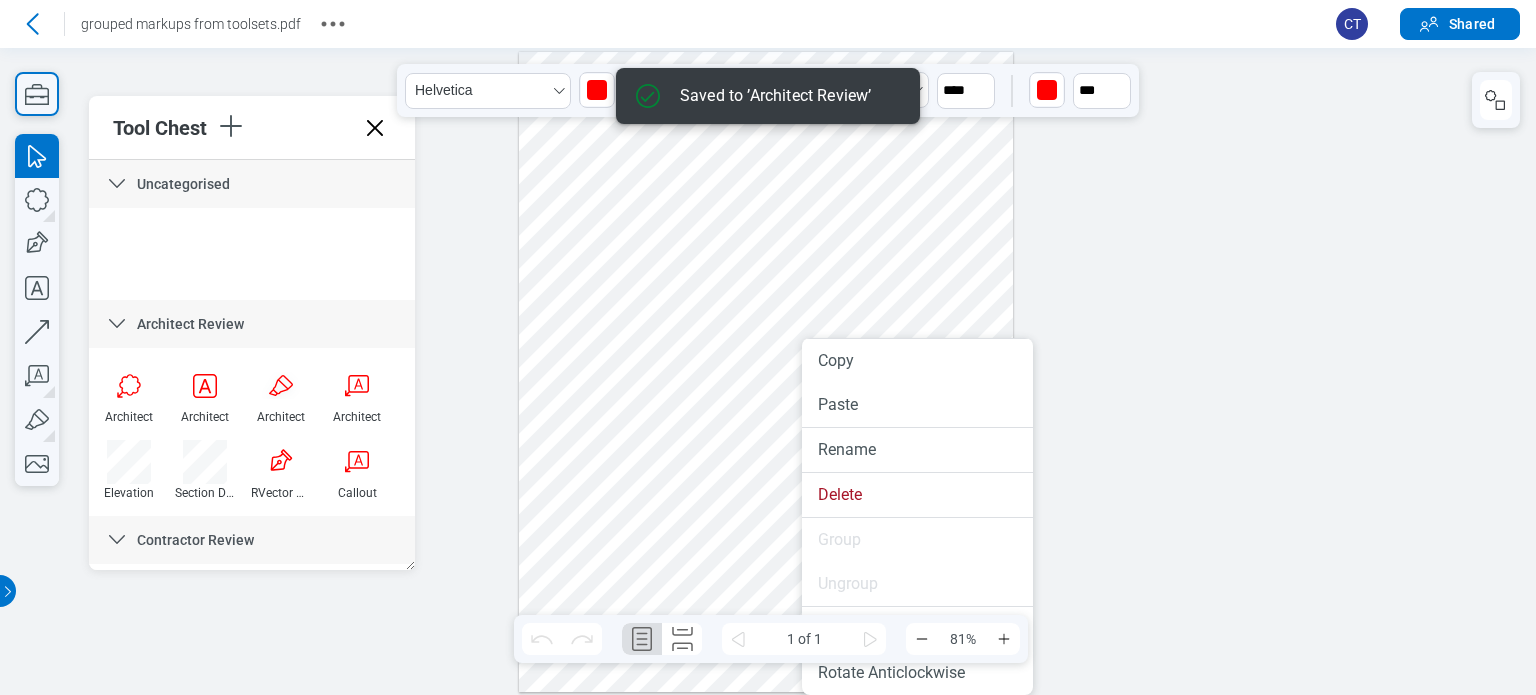 click at bounding box center [766, 372] 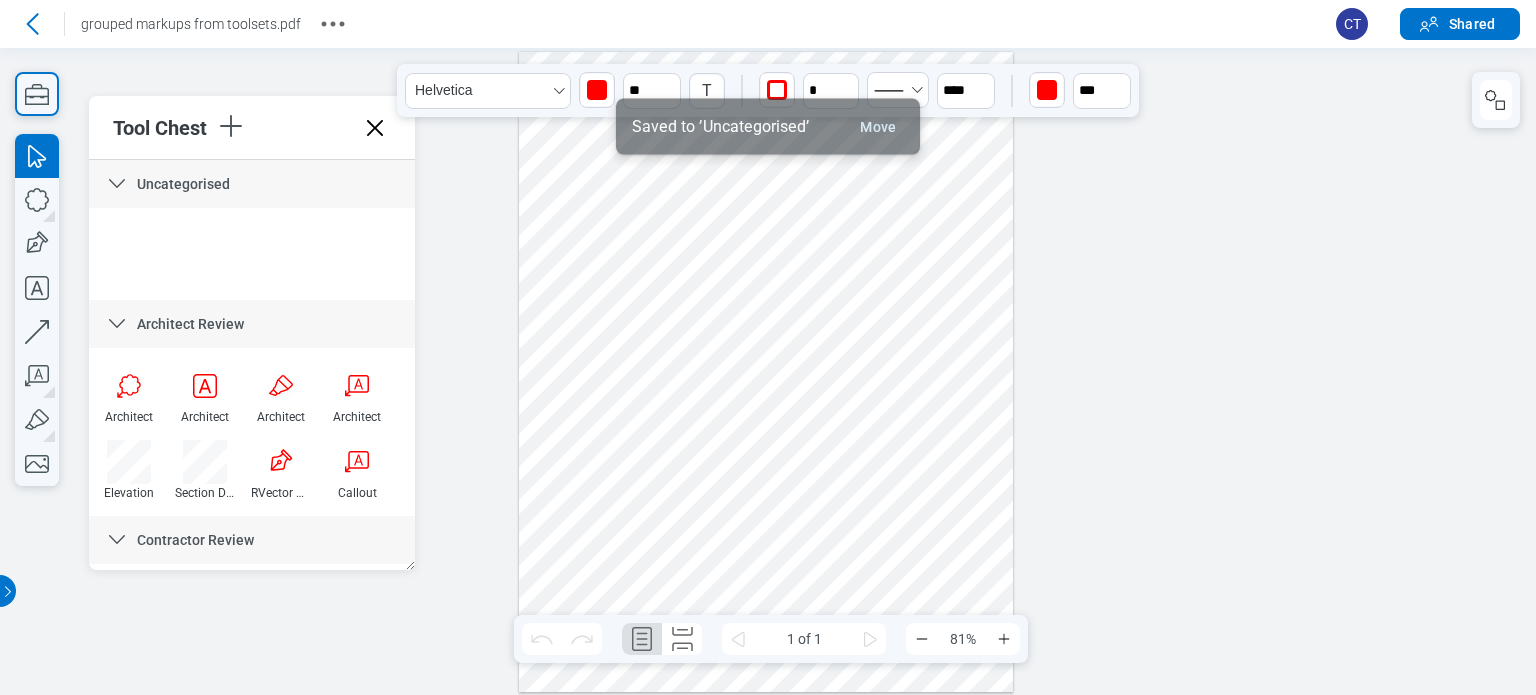 click at bounding box center (766, 372) 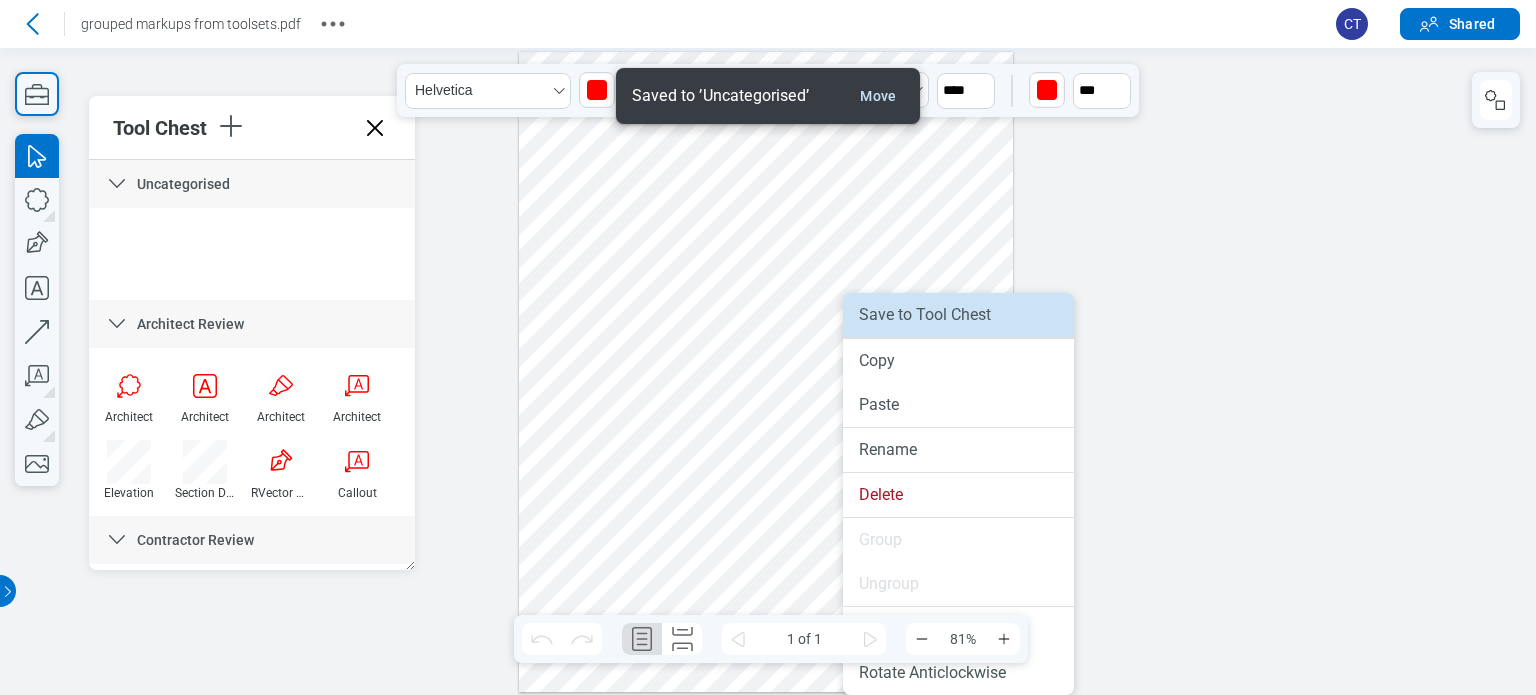 click on "Save to Tool Chest" at bounding box center [958, 315] 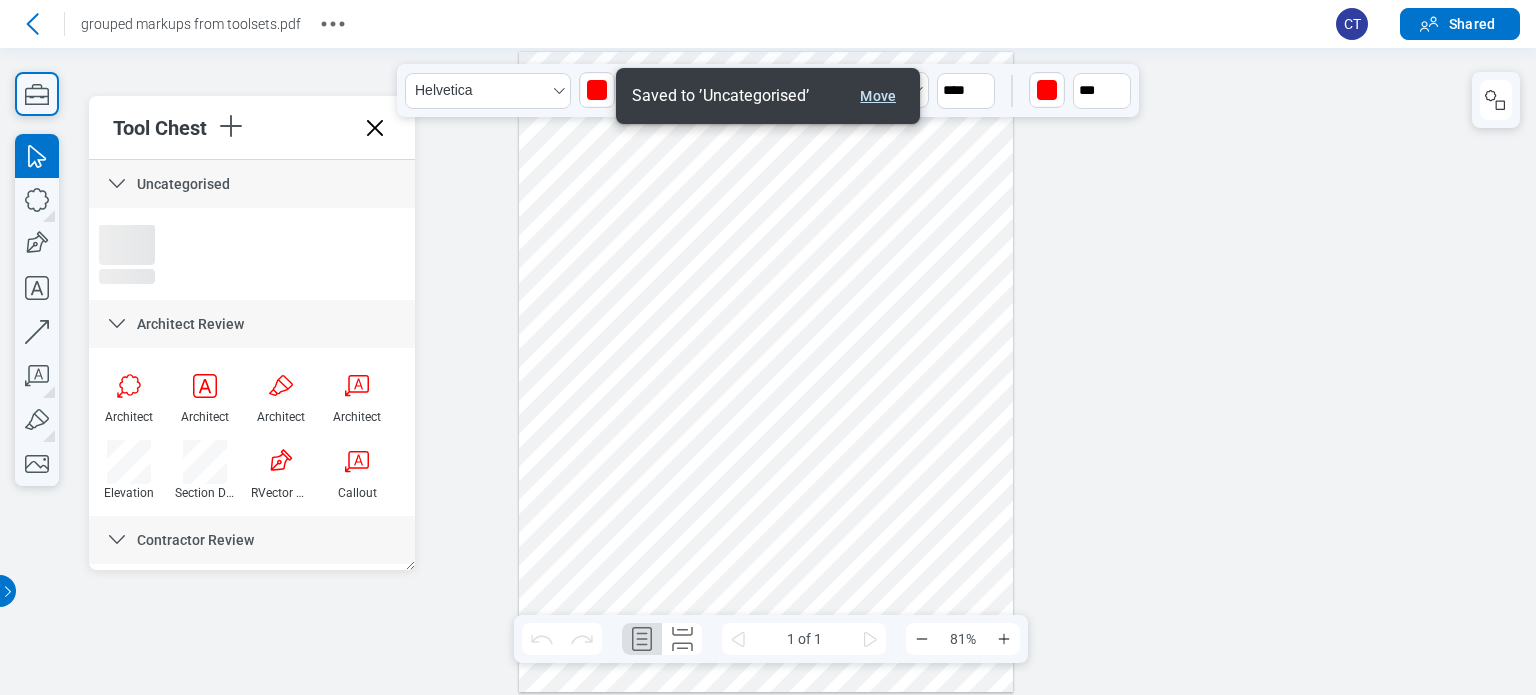 click on "Move" at bounding box center [878, 96] 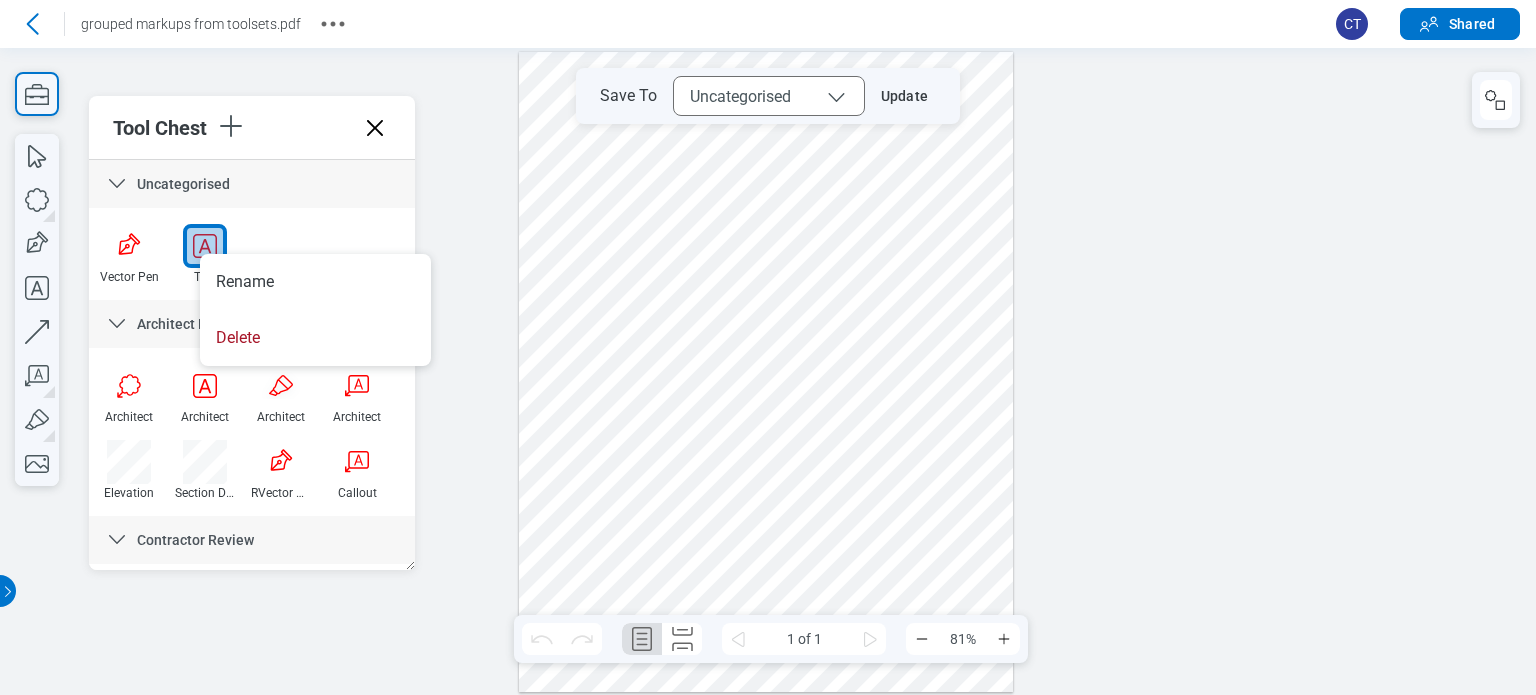 drag, startPoint x: 264, startPoint y: 325, endPoint x: 243, endPoint y: 302, distance: 31.144823 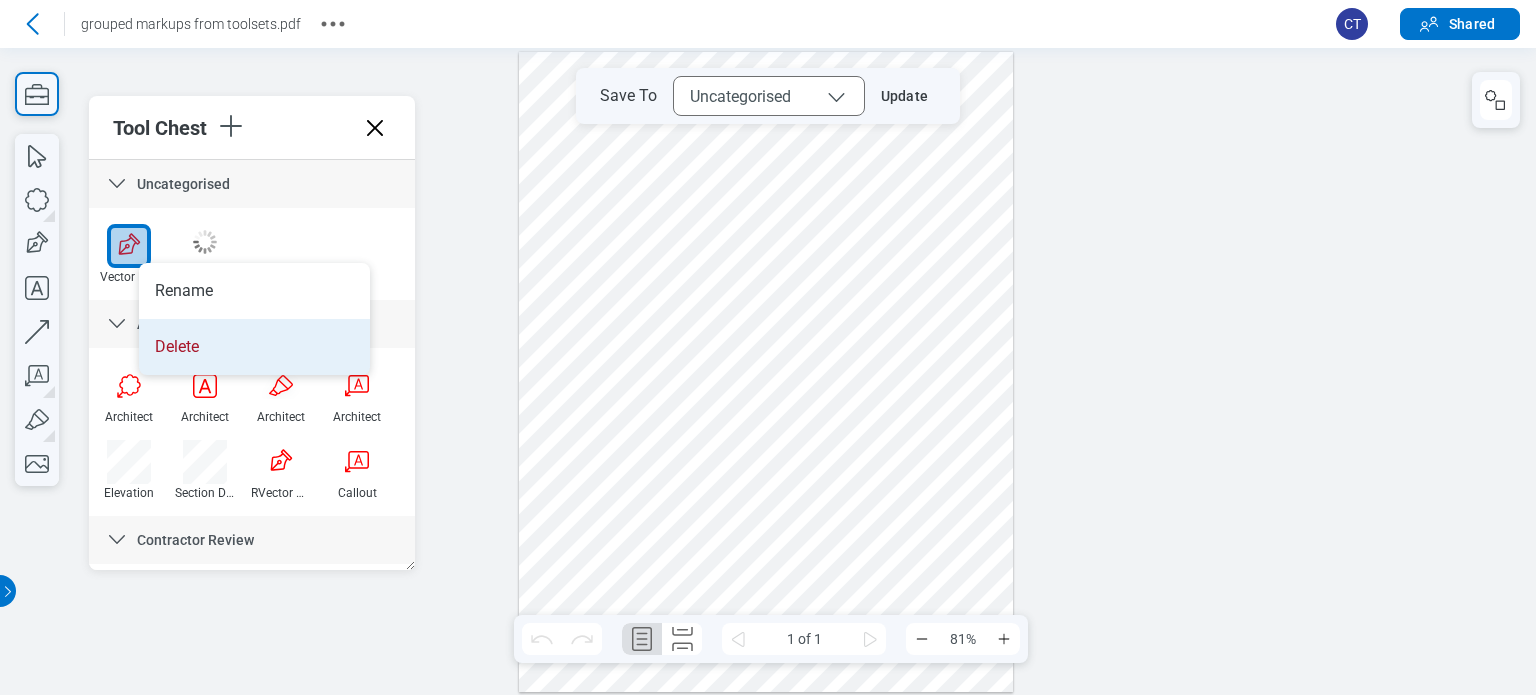 click on "Delete" at bounding box center (254, 347) 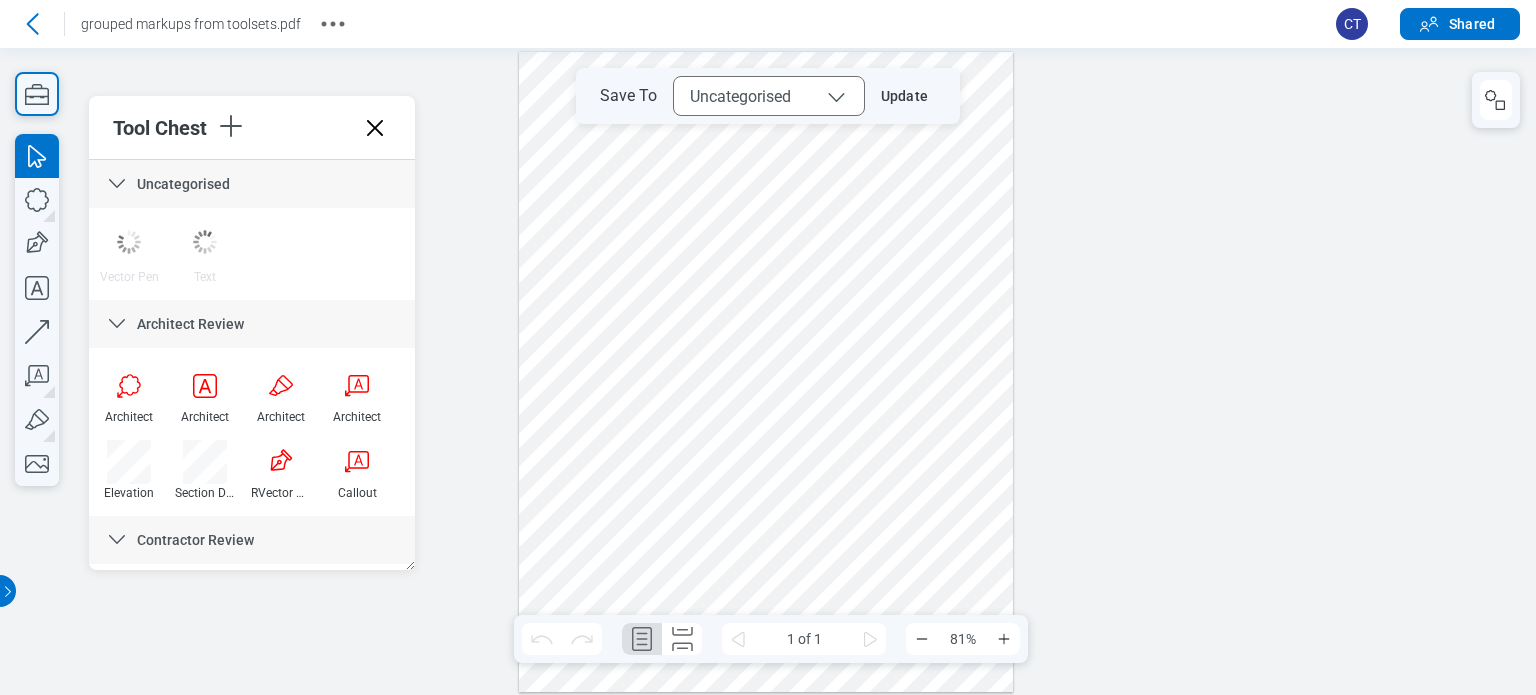 click at bounding box center [766, 372] 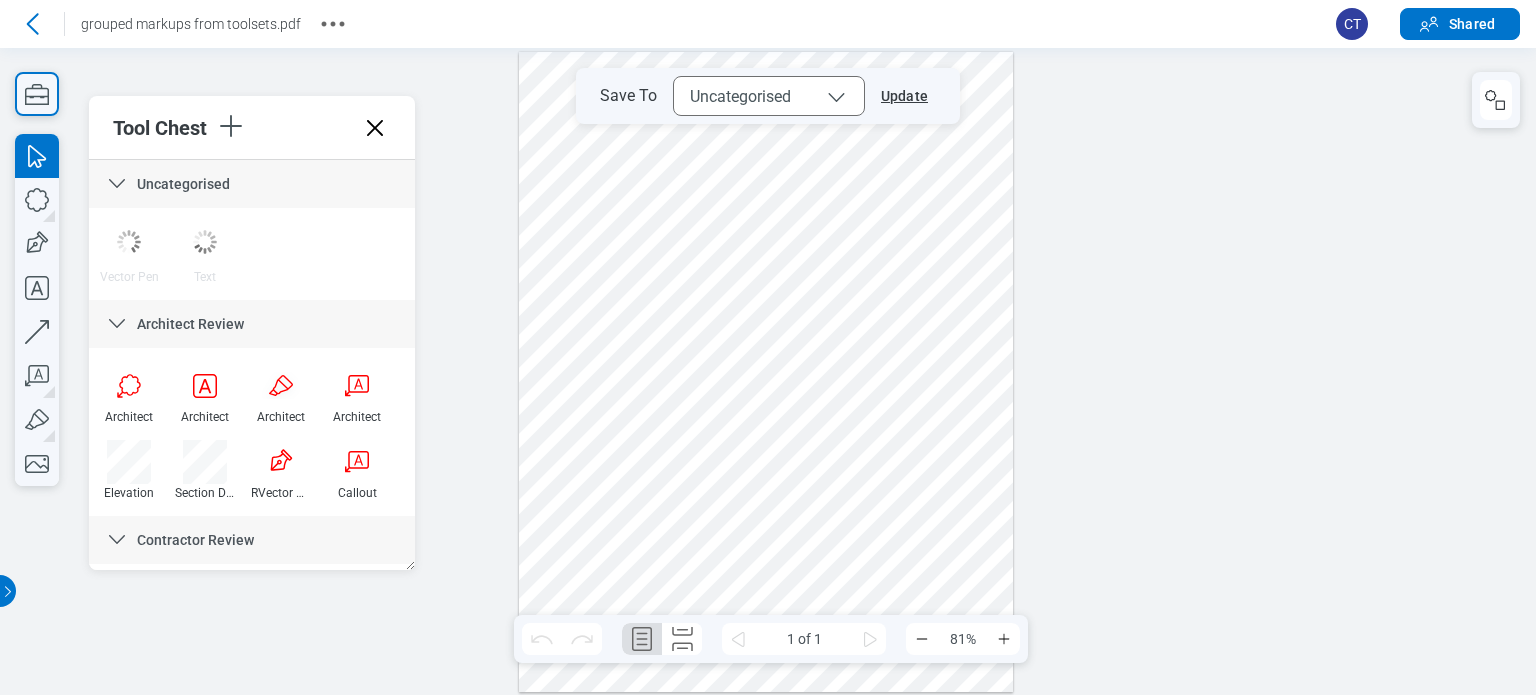 click on "Update" at bounding box center [900, 96] 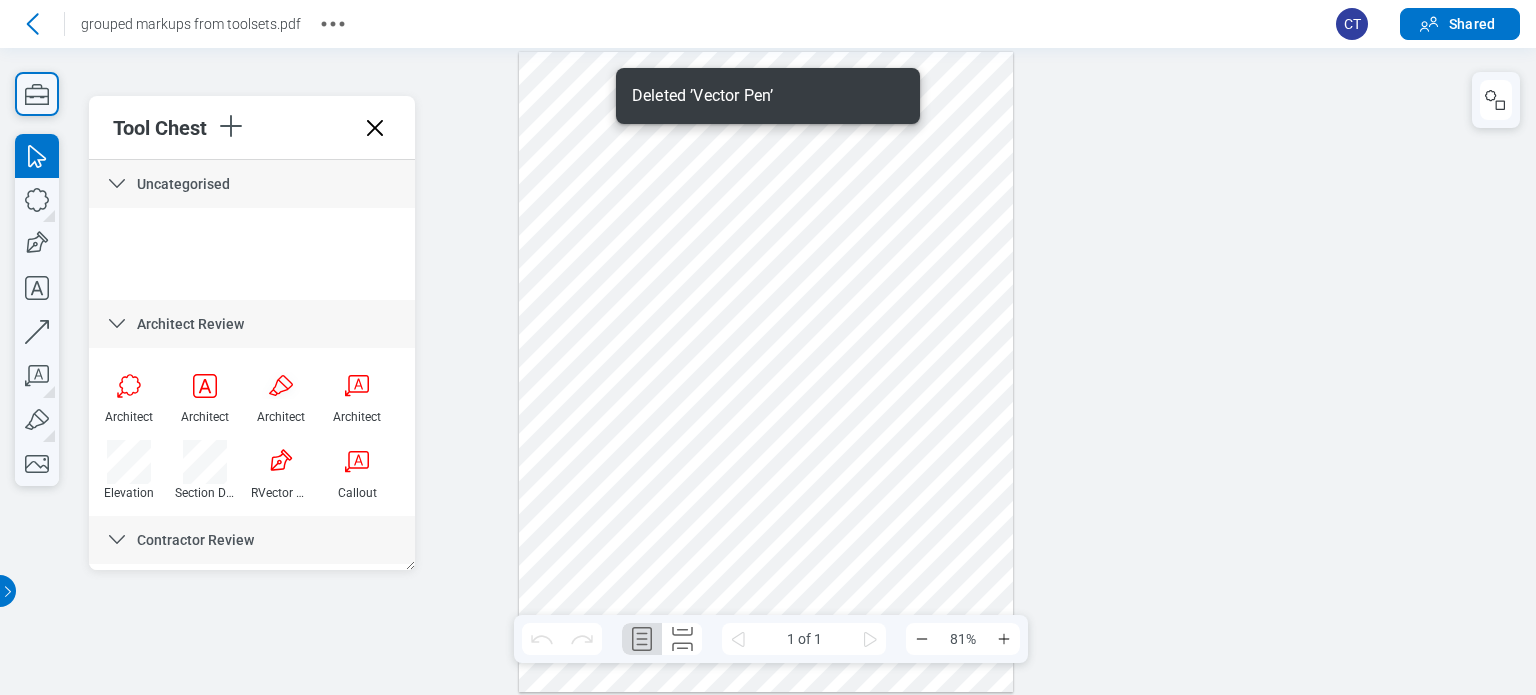 click at bounding box center (766, 372) 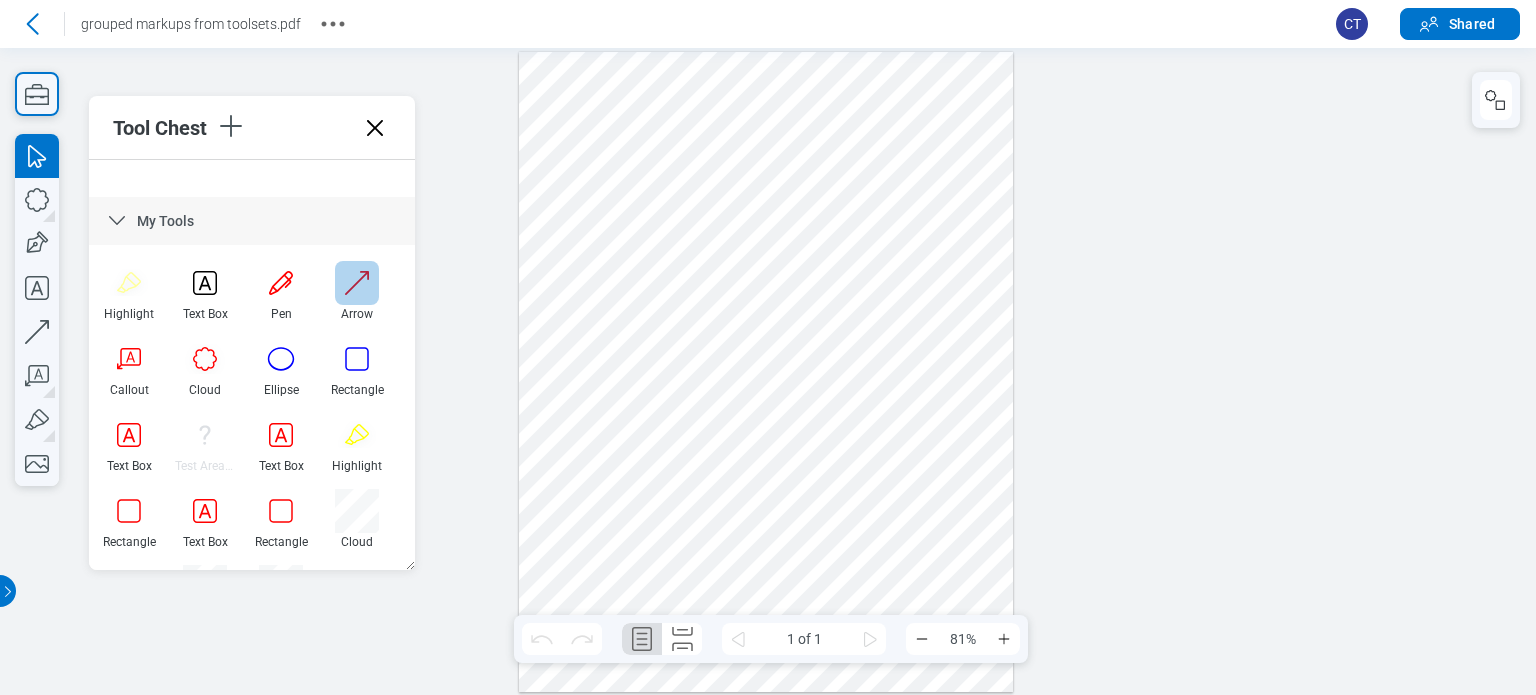 scroll, scrollTop: 1685, scrollLeft: 0, axis: vertical 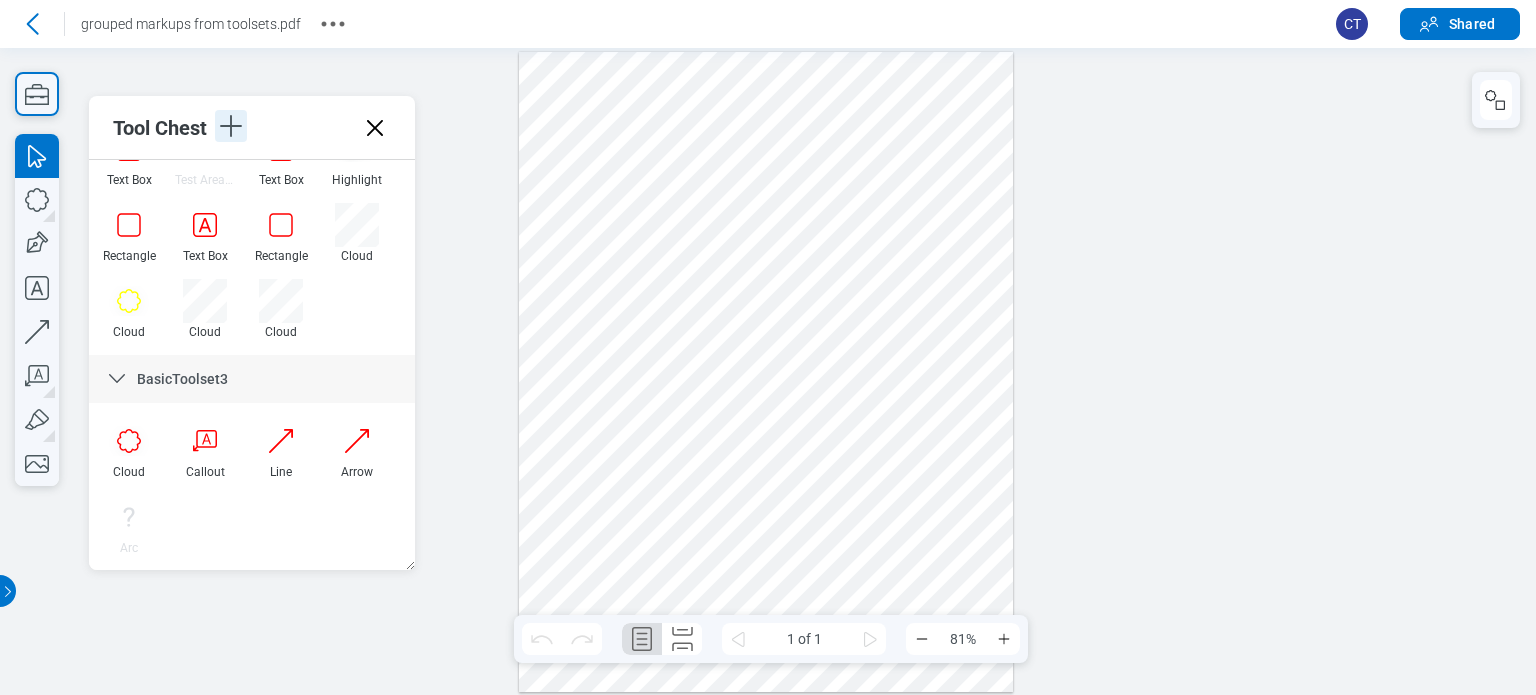 click 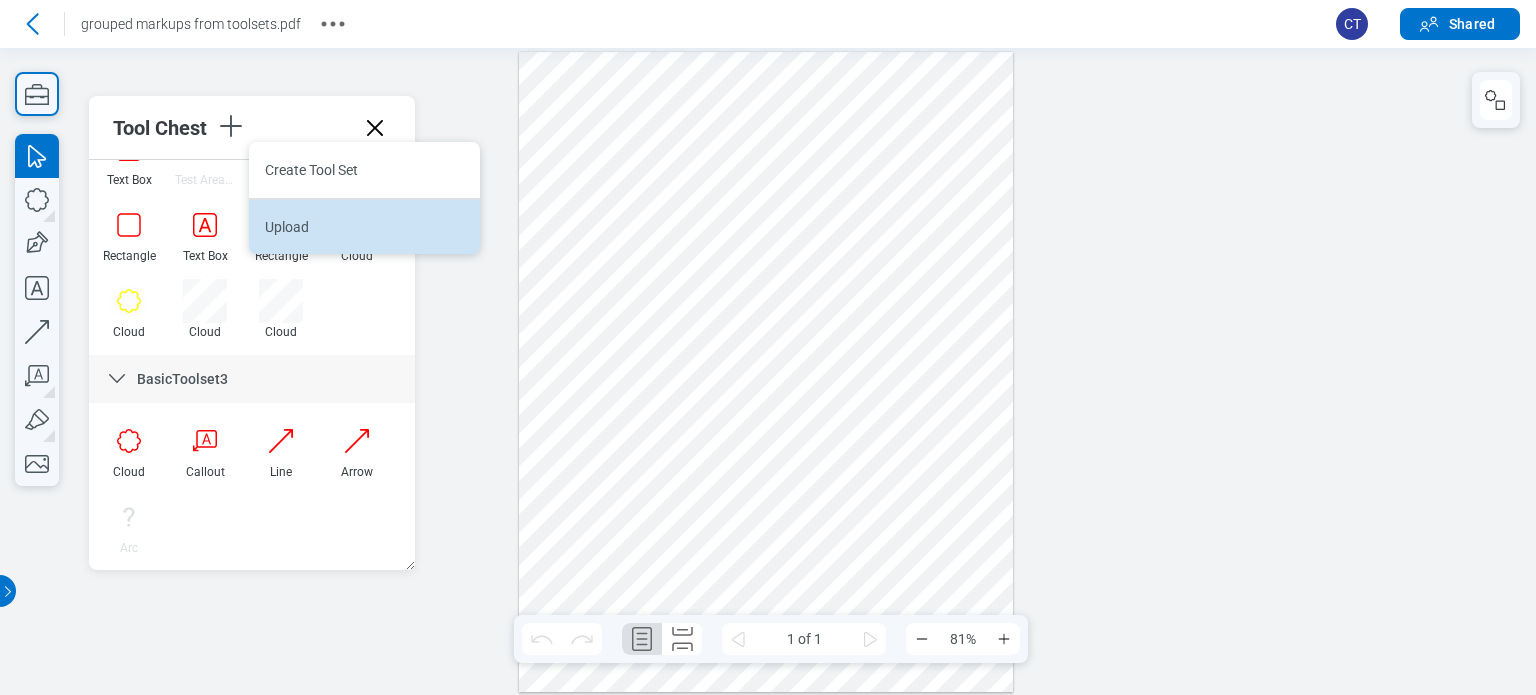 click on "Upload" at bounding box center (364, 226) 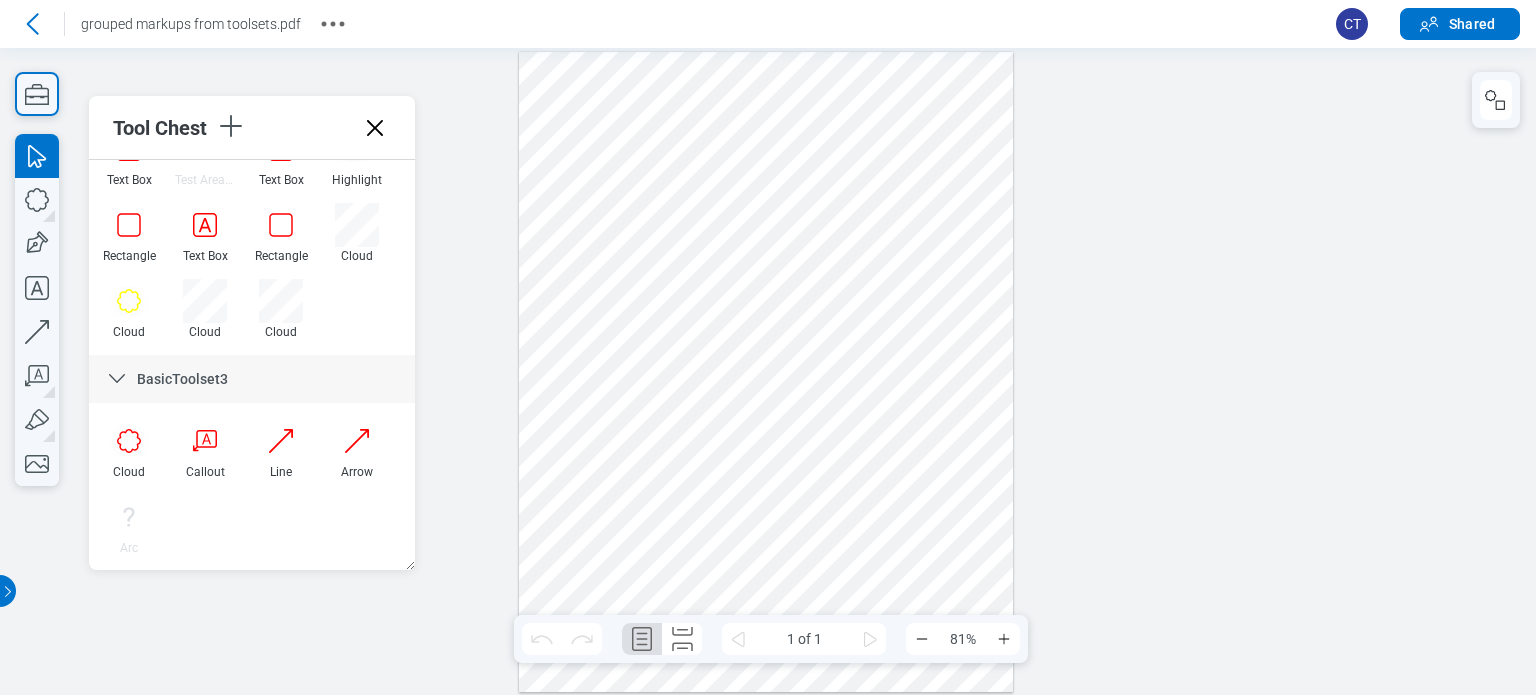 scroll, scrollTop: 1733, scrollLeft: 0, axis: vertical 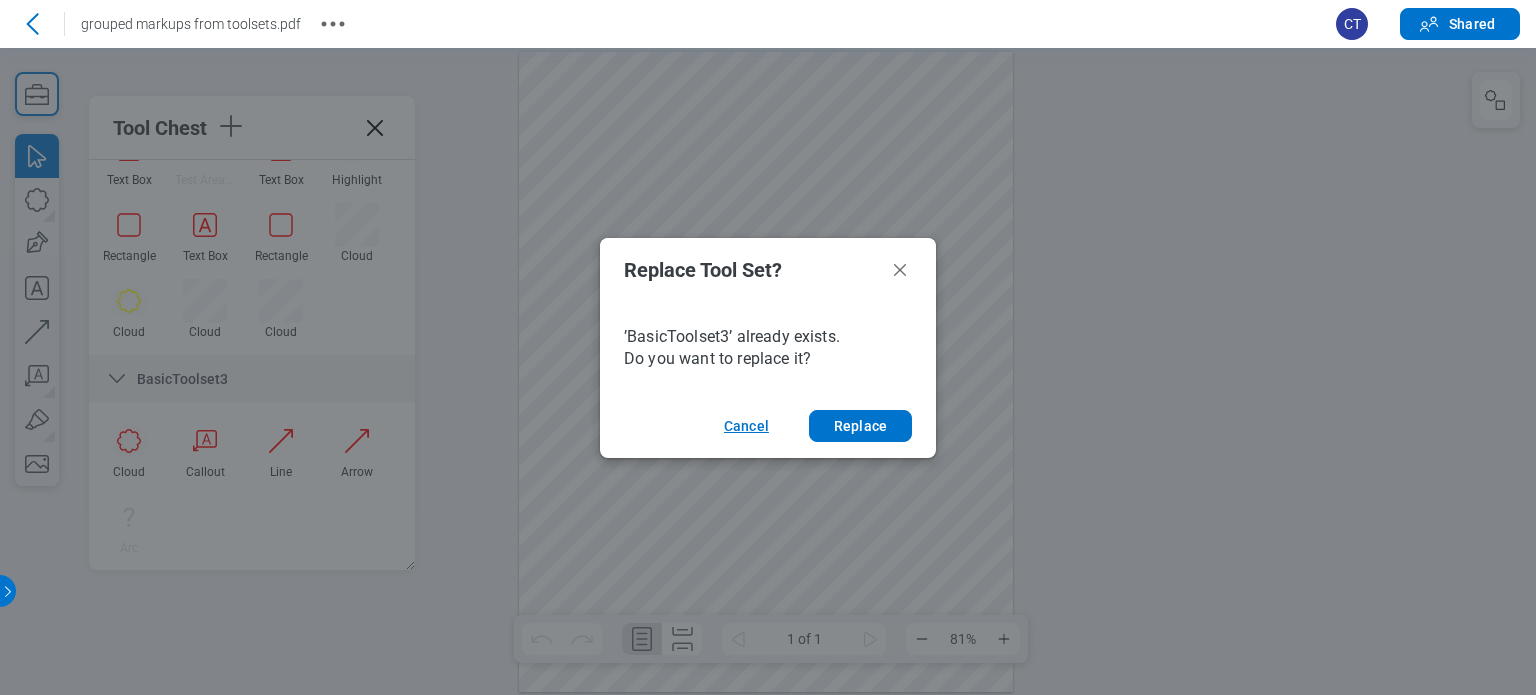 drag, startPoint x: 768, startPoint y: 430, endPoint x: 752, endPoint y: 382, distance: 50.596443 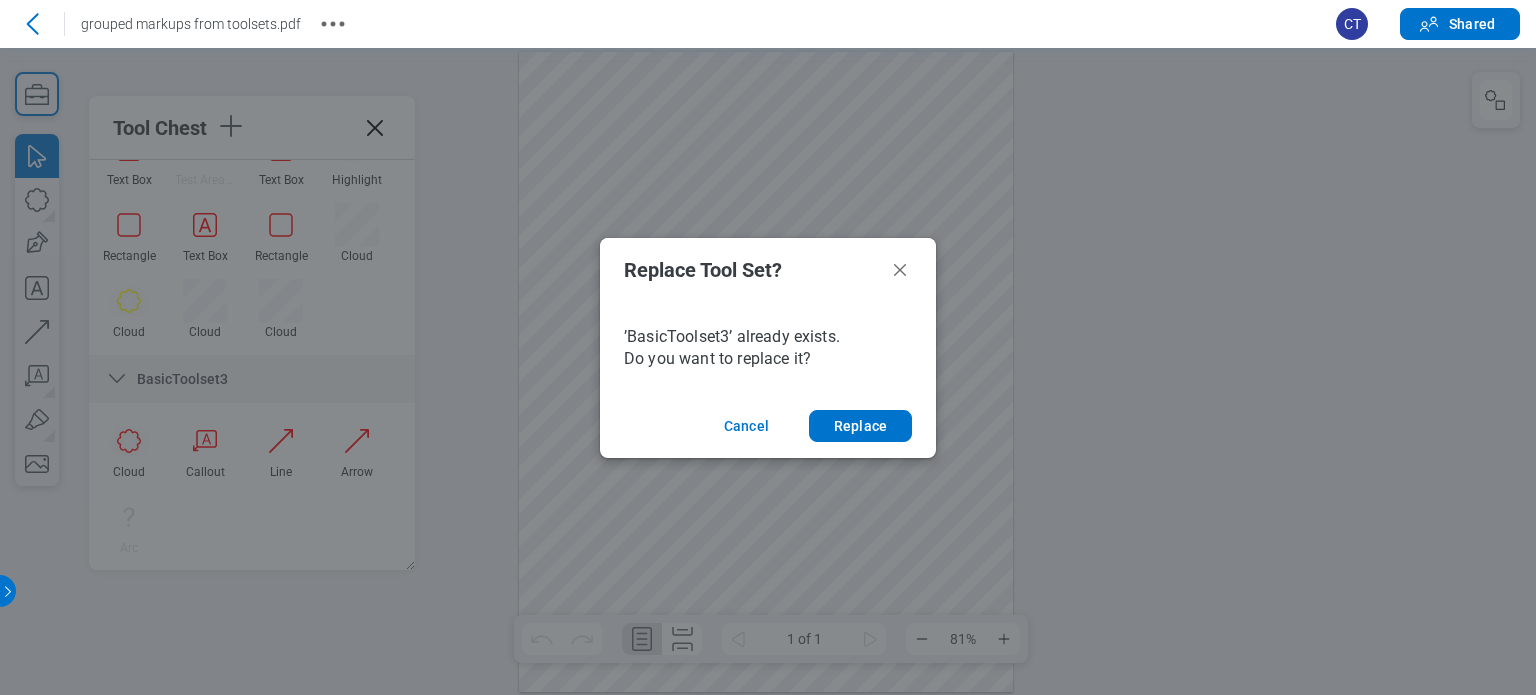 scroll, scrollTop: 1685, scrollLeft: 0, axis: vertical 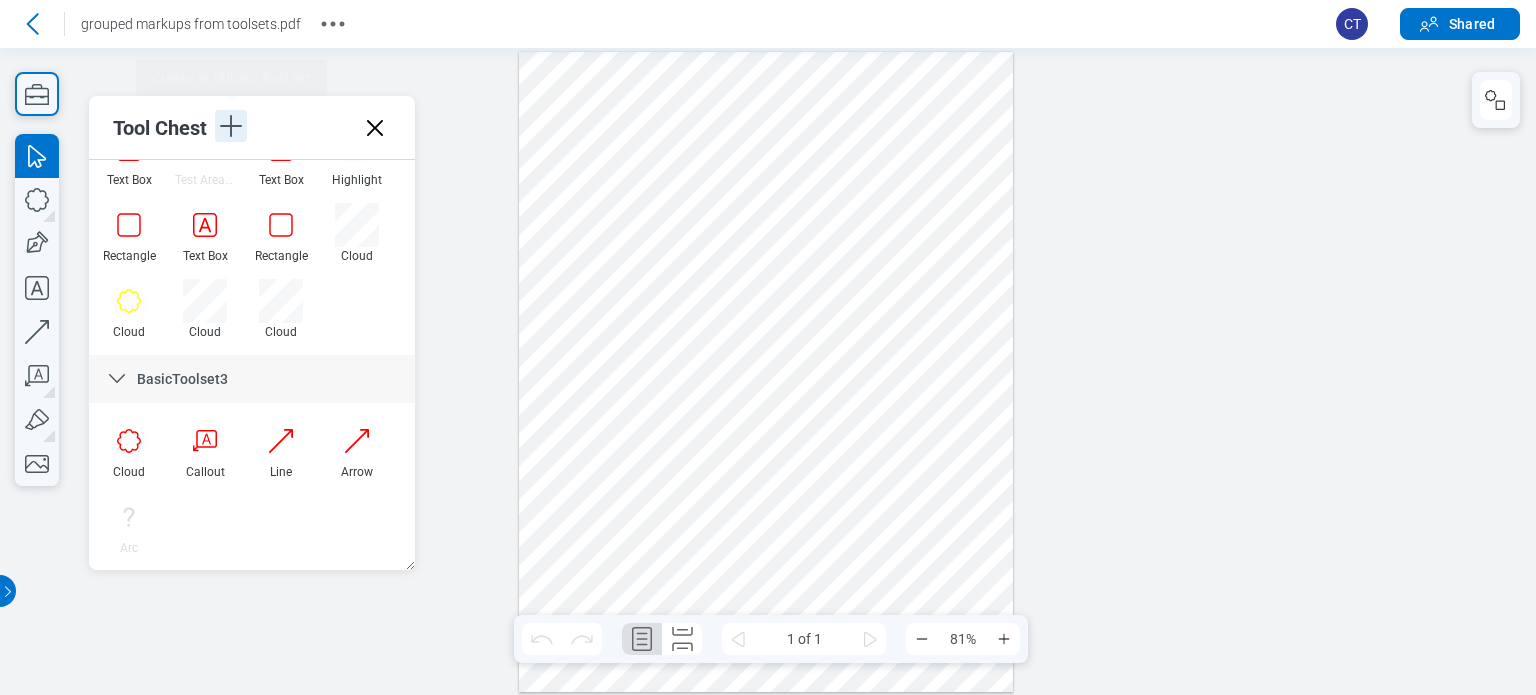 click 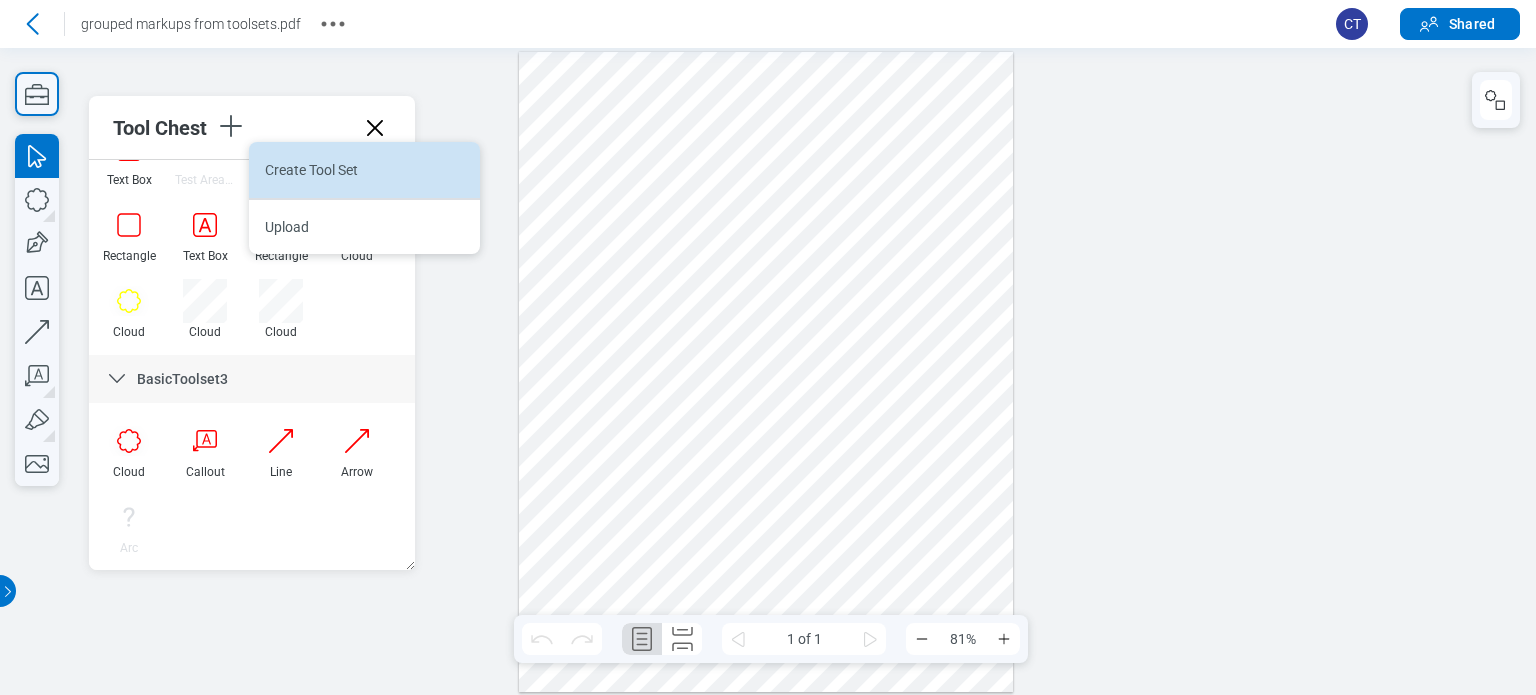 click on "Create Tool Set" at bounding box center [364, 170] 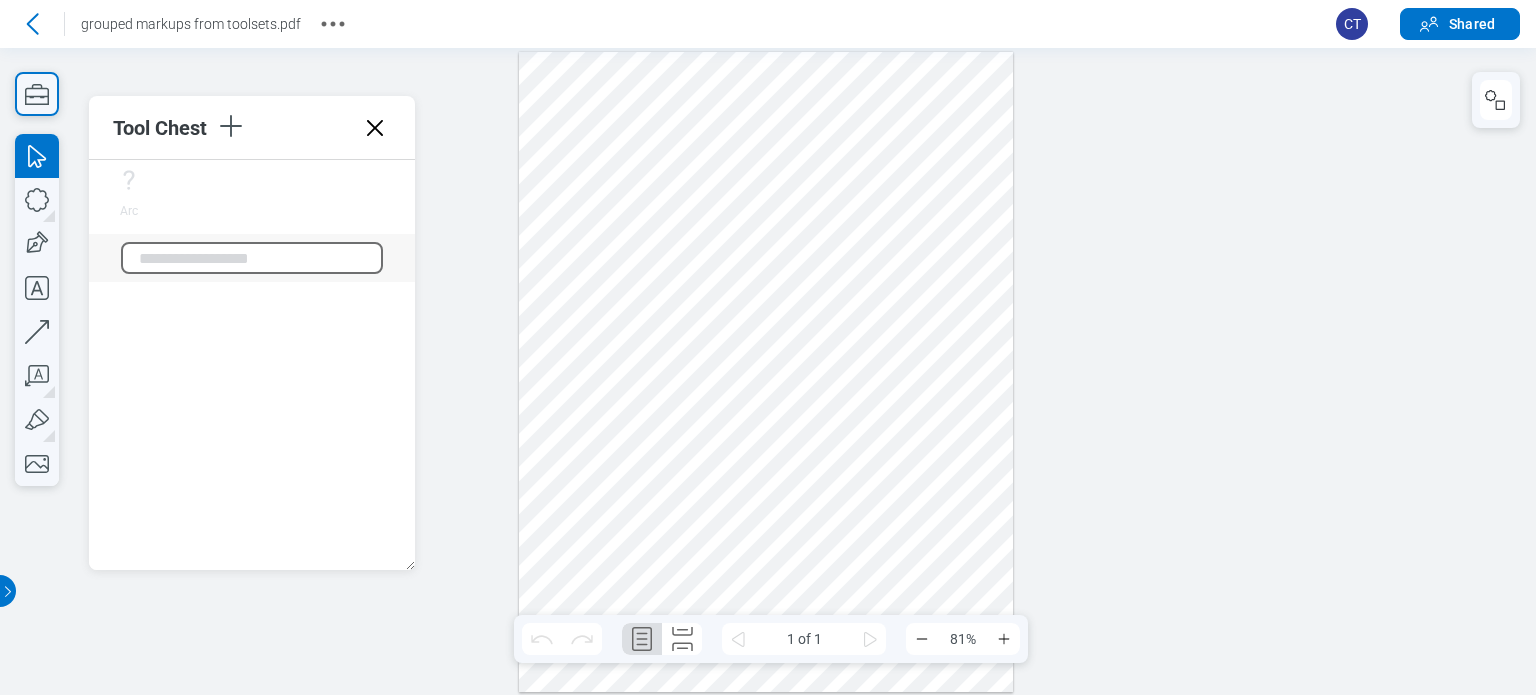 scroll, scrollTop: 2096, scrollLeft: 0, axis: vertical 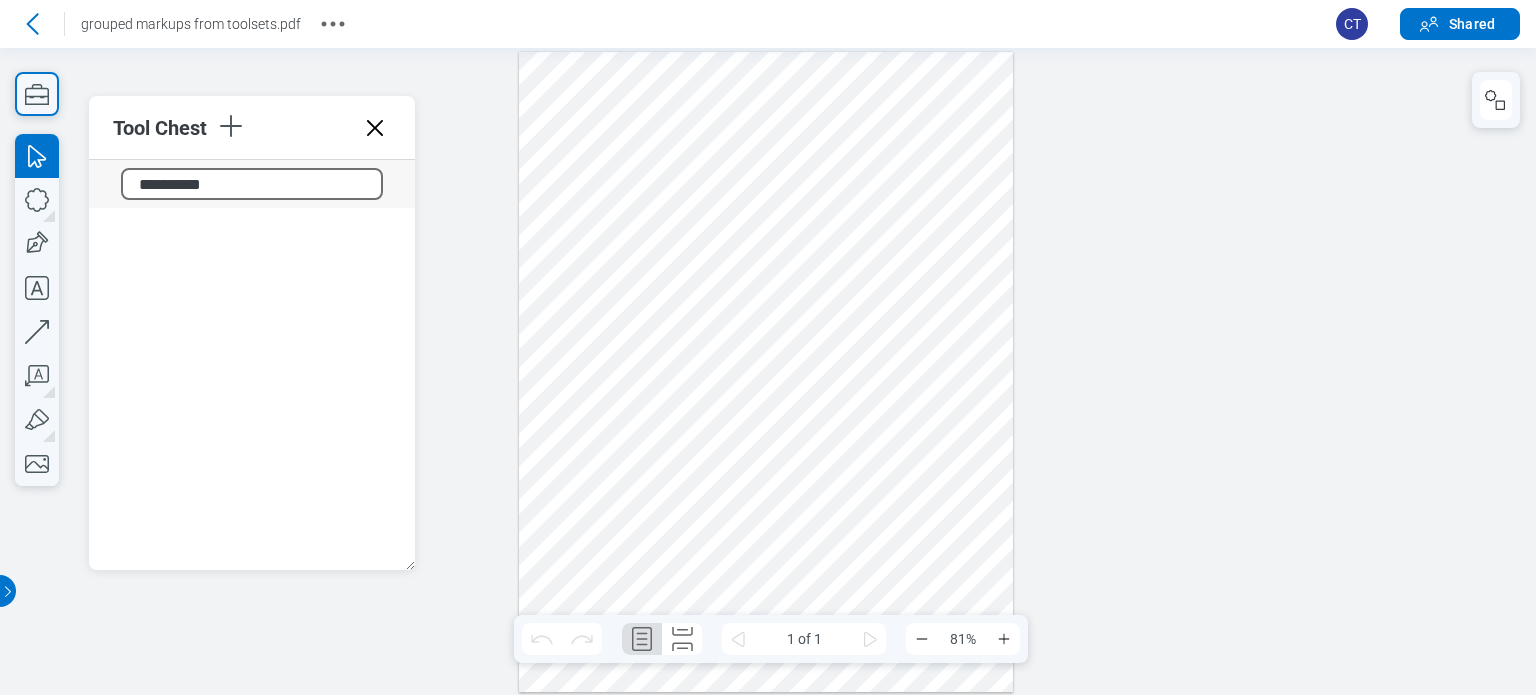 type on "**********" 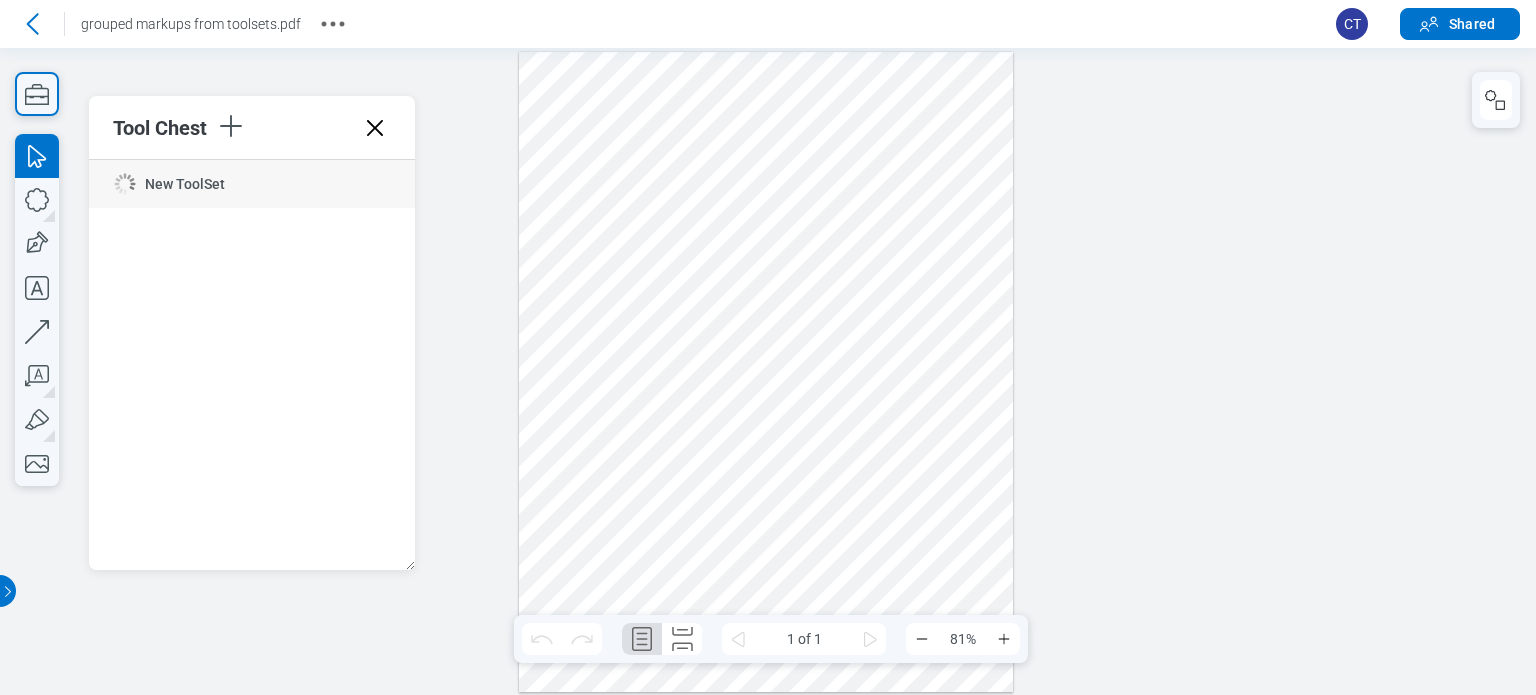 click at bounding box center (766, 372) 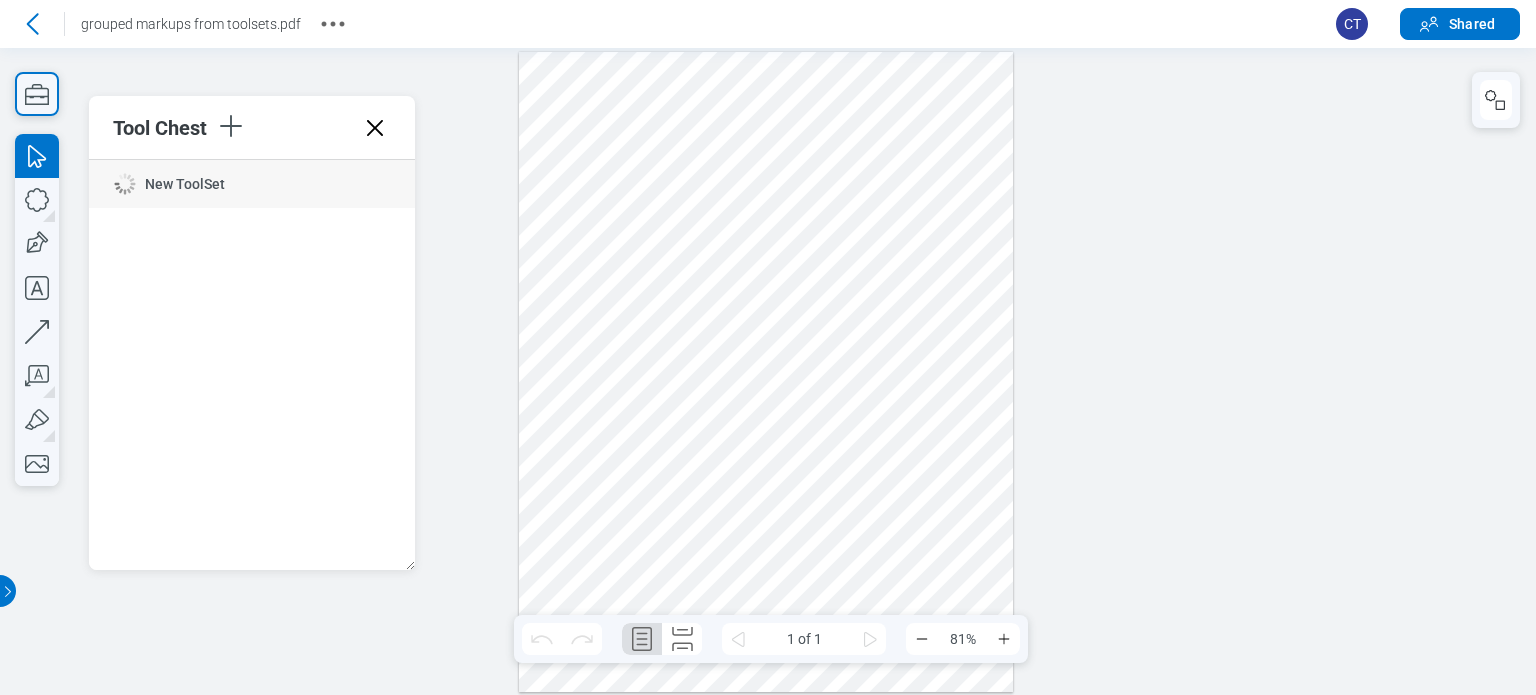 scroll, scrollTop: 1825, scrollLeft: 0, axis: vertical 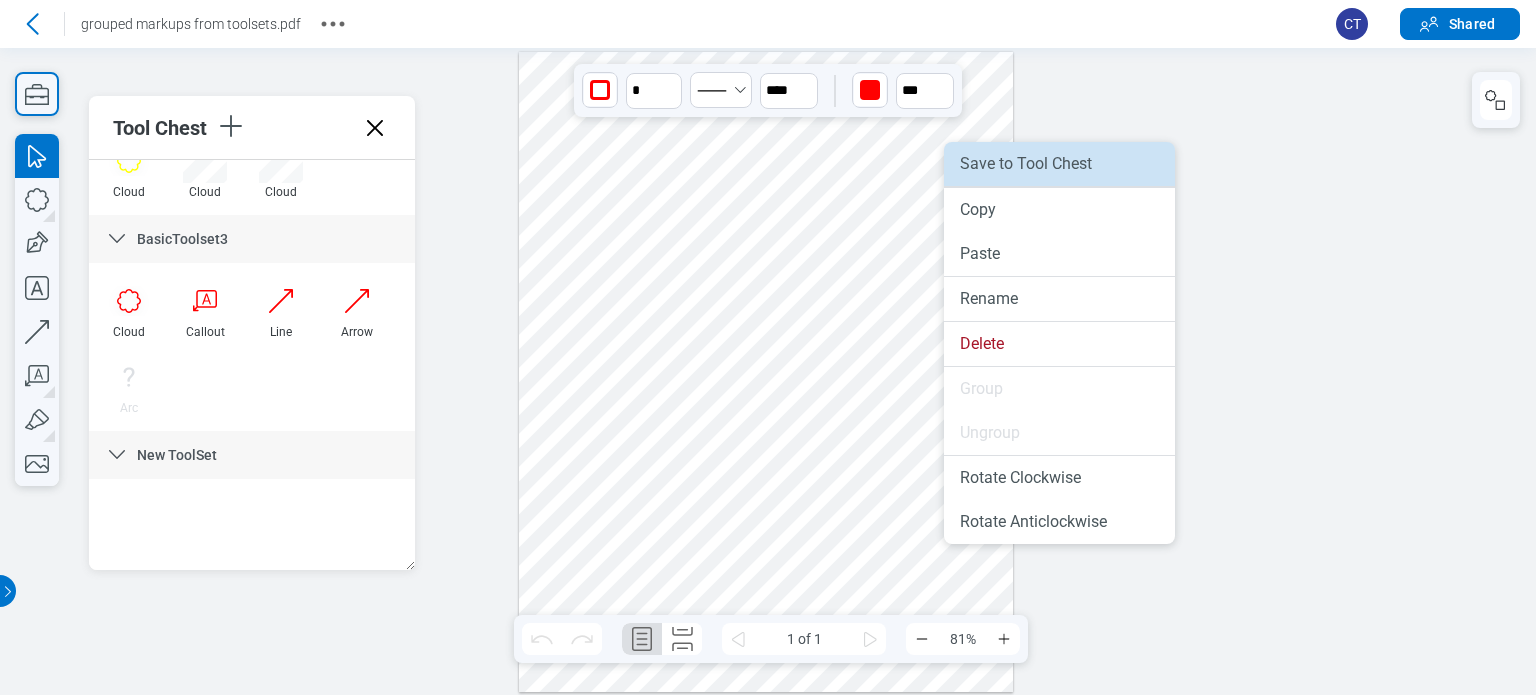 click on "Save to Tool Chest" at bounding box center (1059, 164) 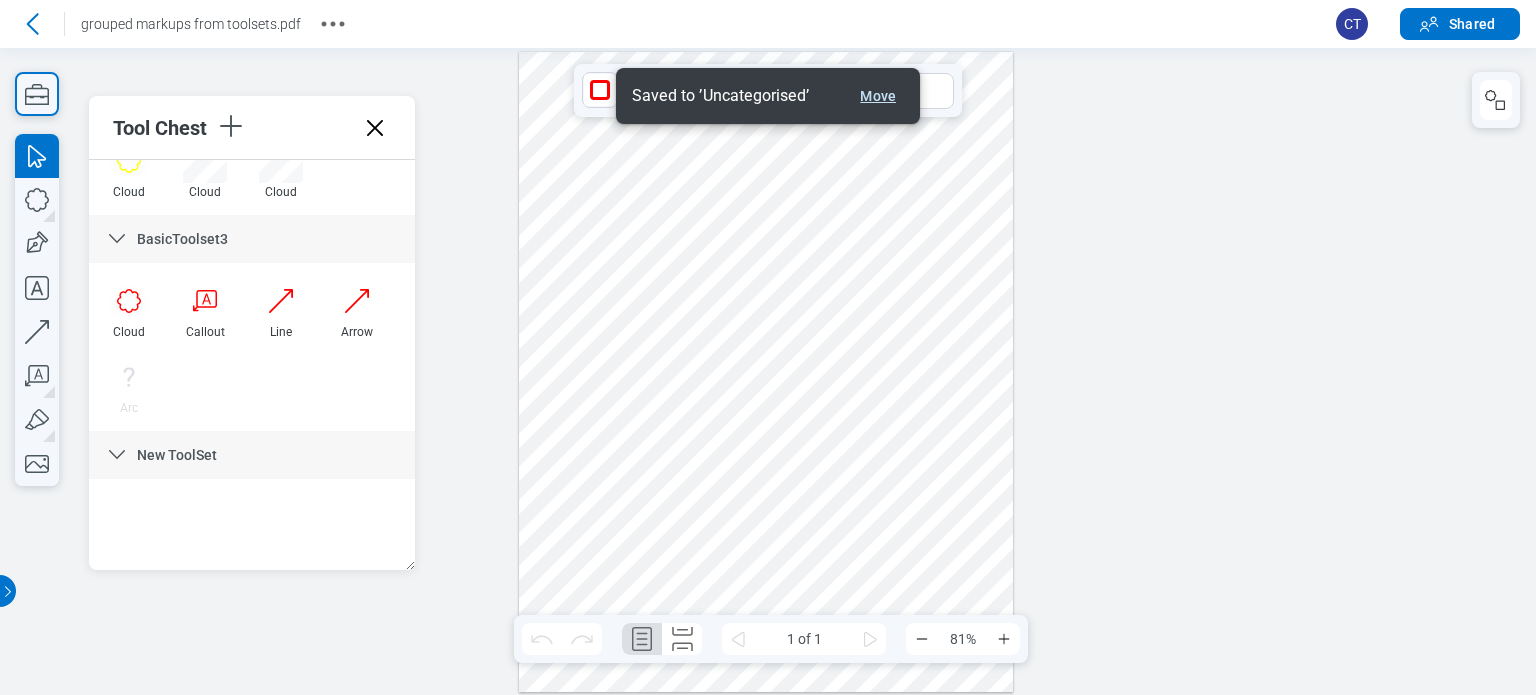 click on "Move" at bounding box center [878, 96] 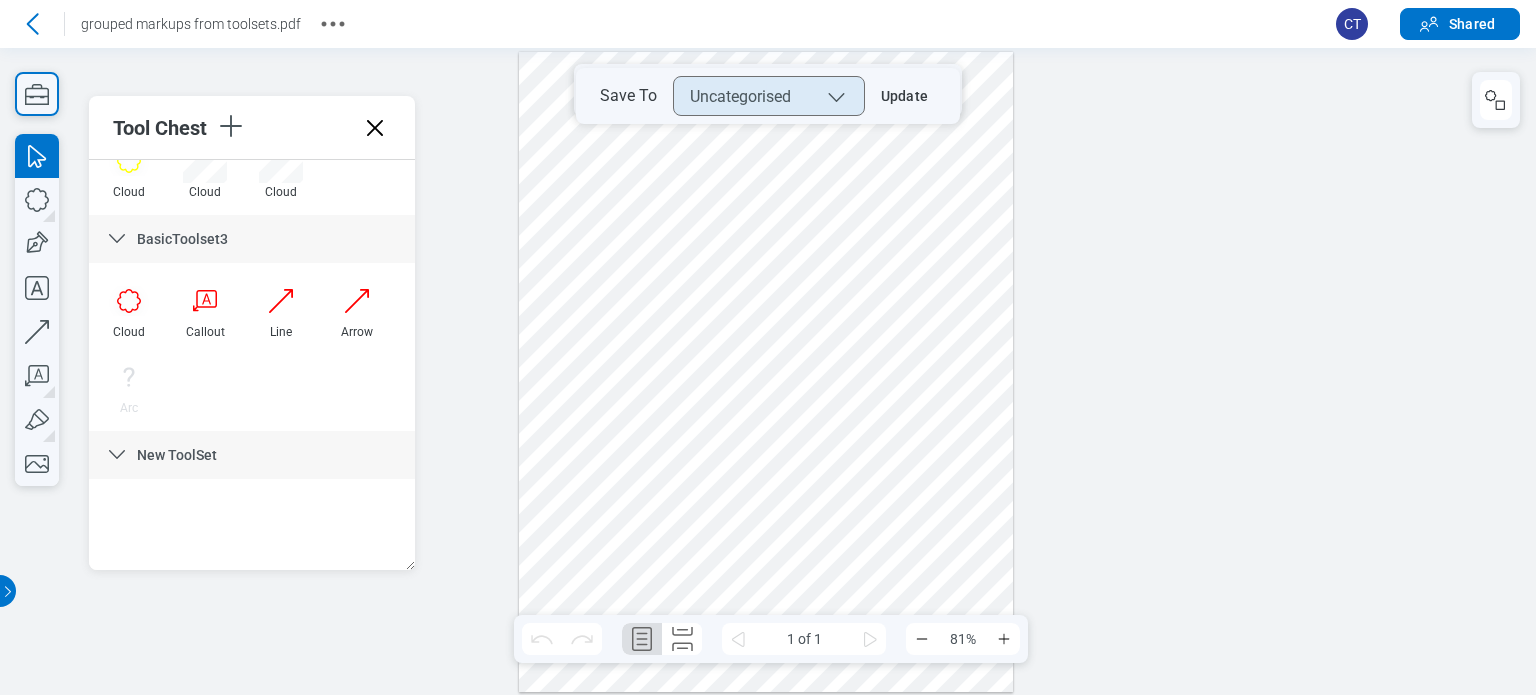 click 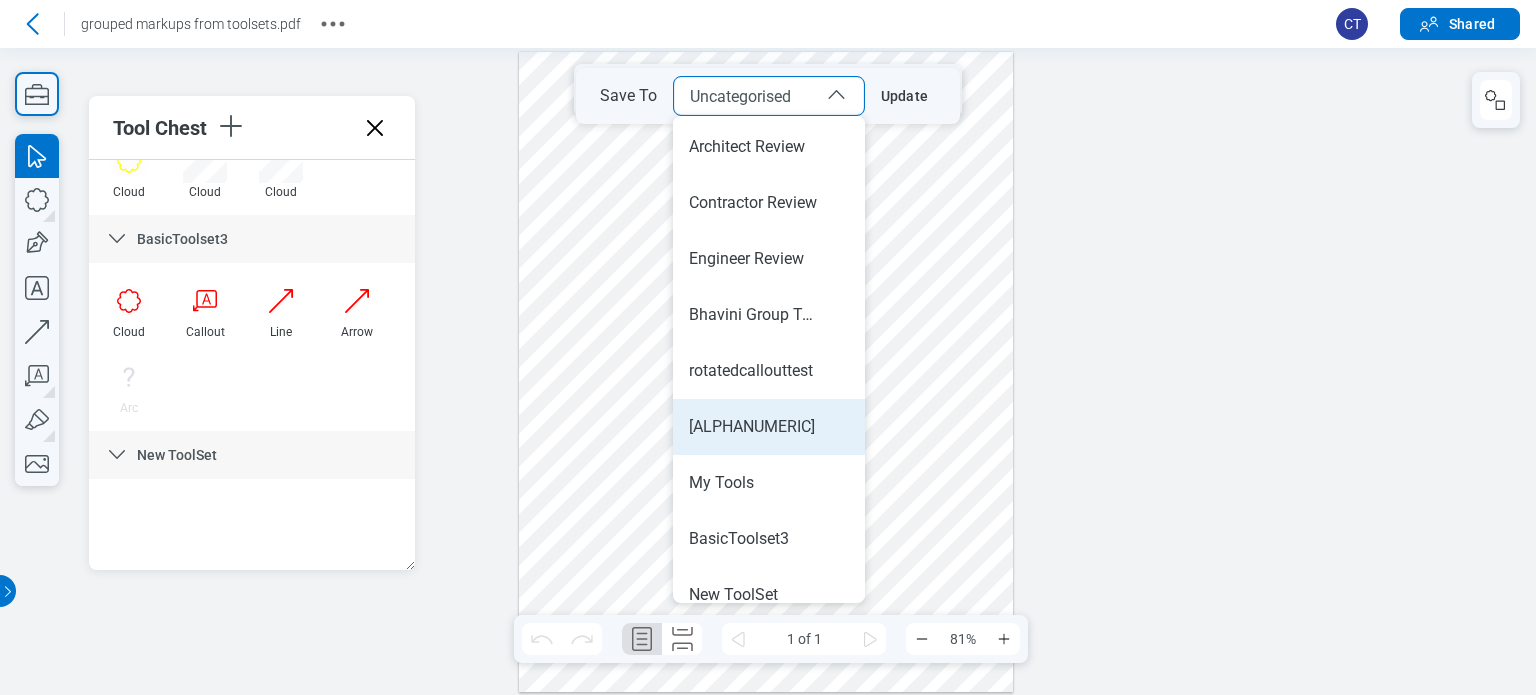 scroll, scrollTop: 73, scrollLeft: 0, axis: vertical 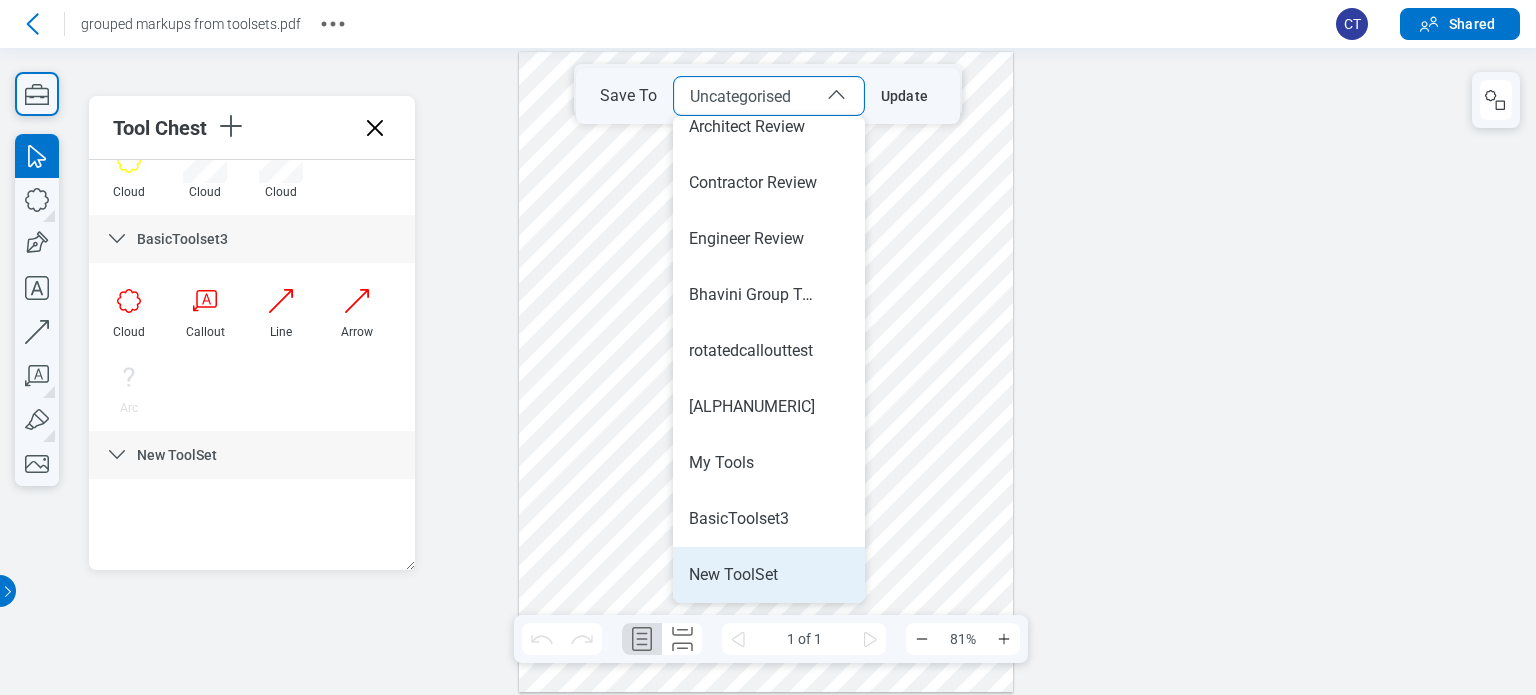 click on "New ToolSet" at bounding box center (733, 575) 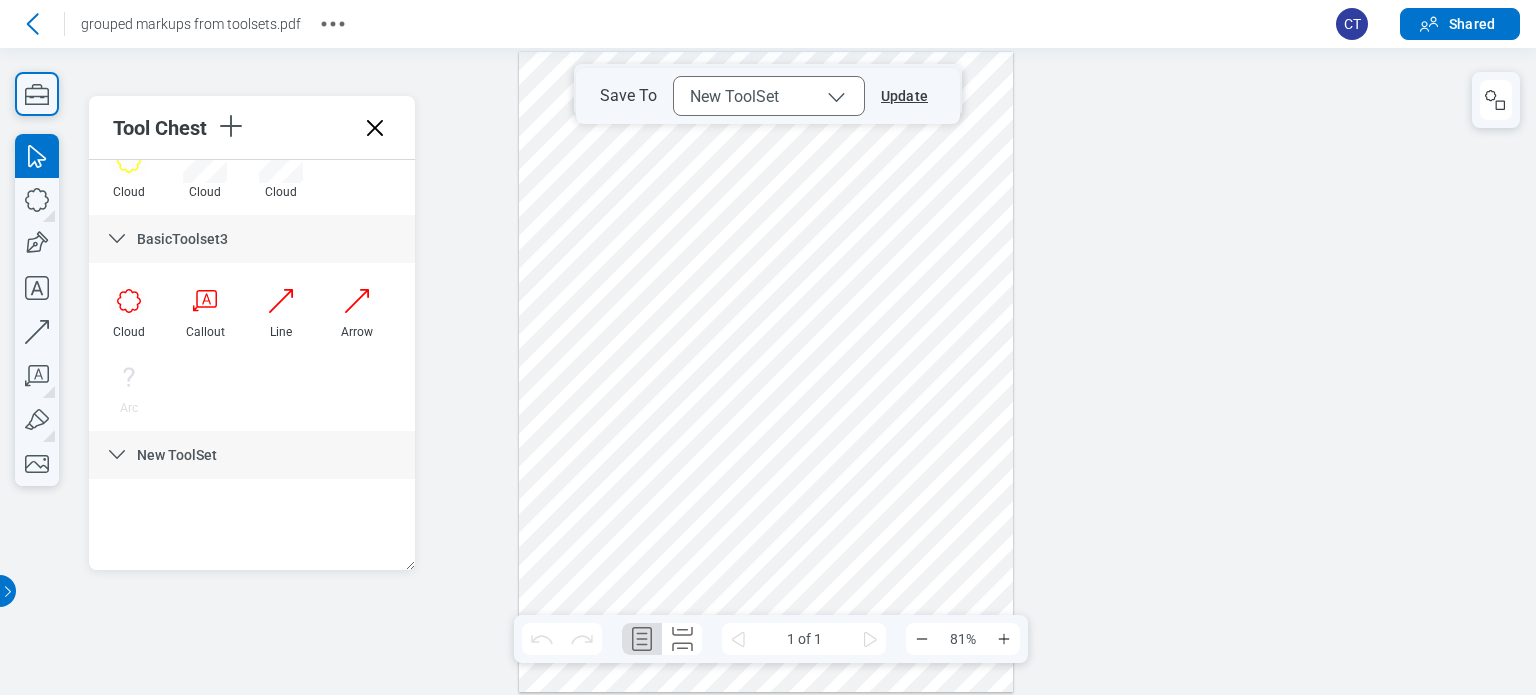 click on "Update" at bounding box center (900, 96) 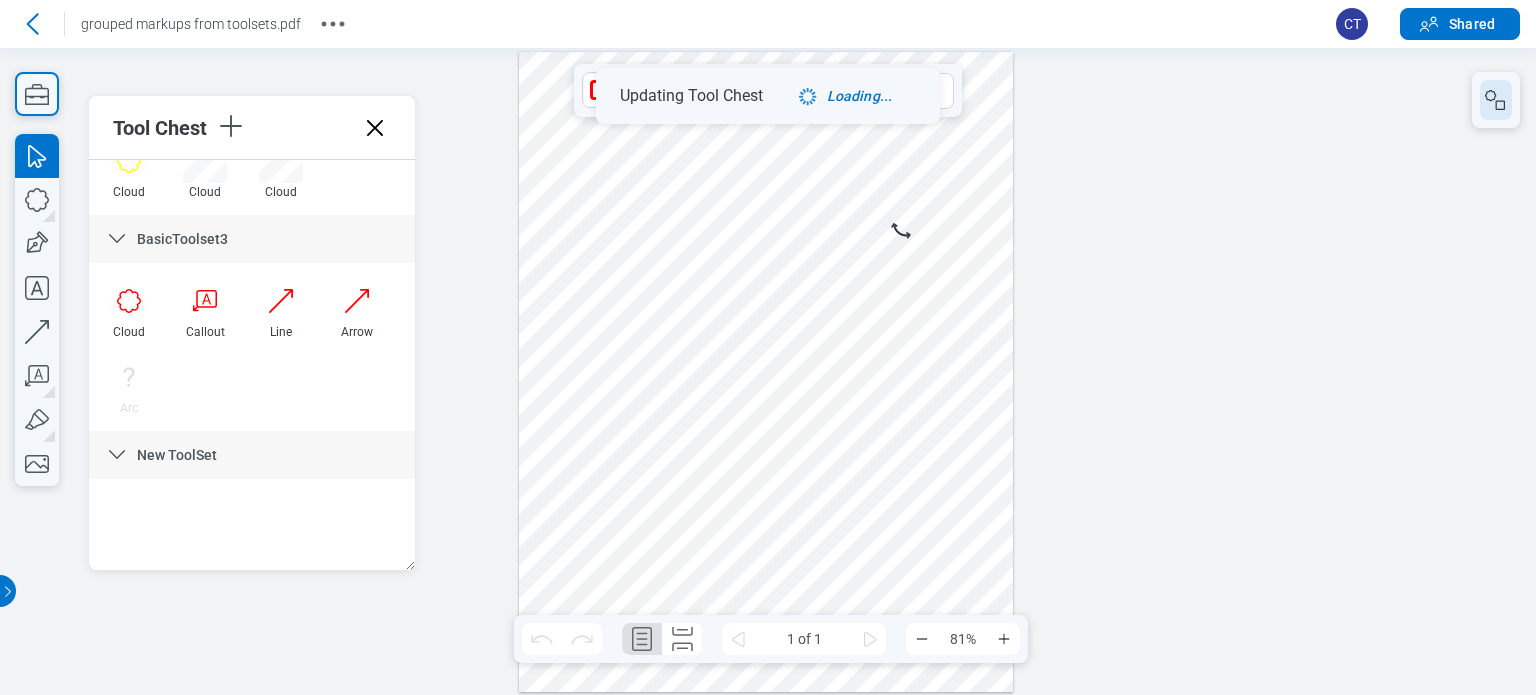 click 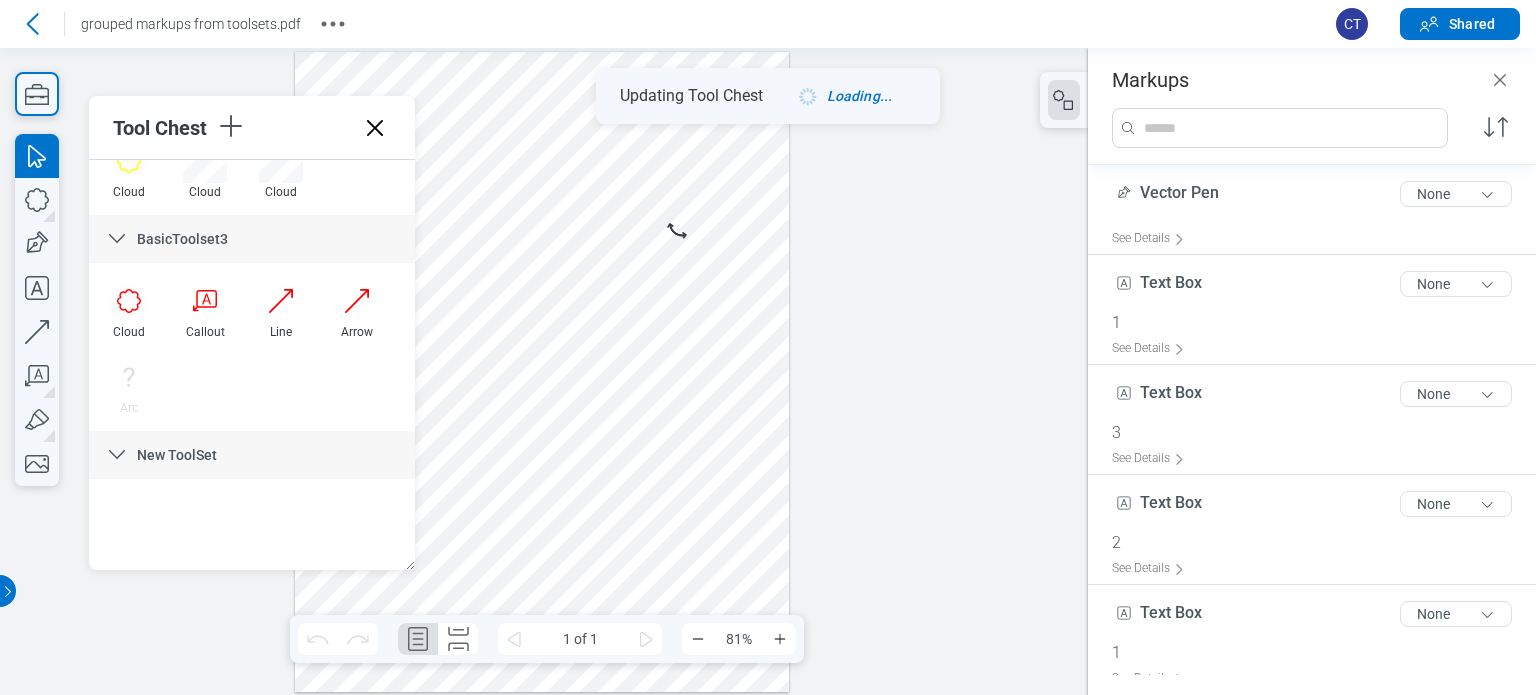 click at bounding box center (542, 372) 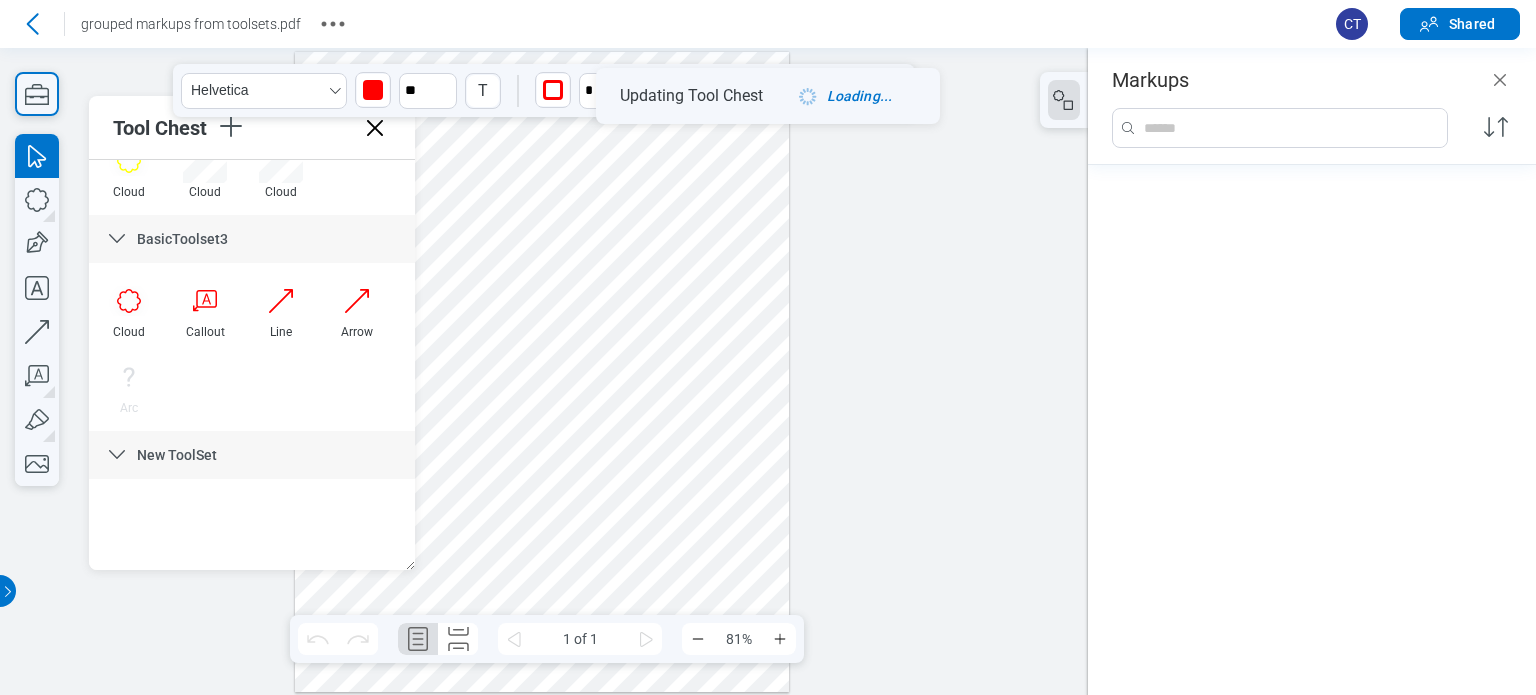 scroll, scrollTop: 1331, scrollLeft: 0, axis: vertical 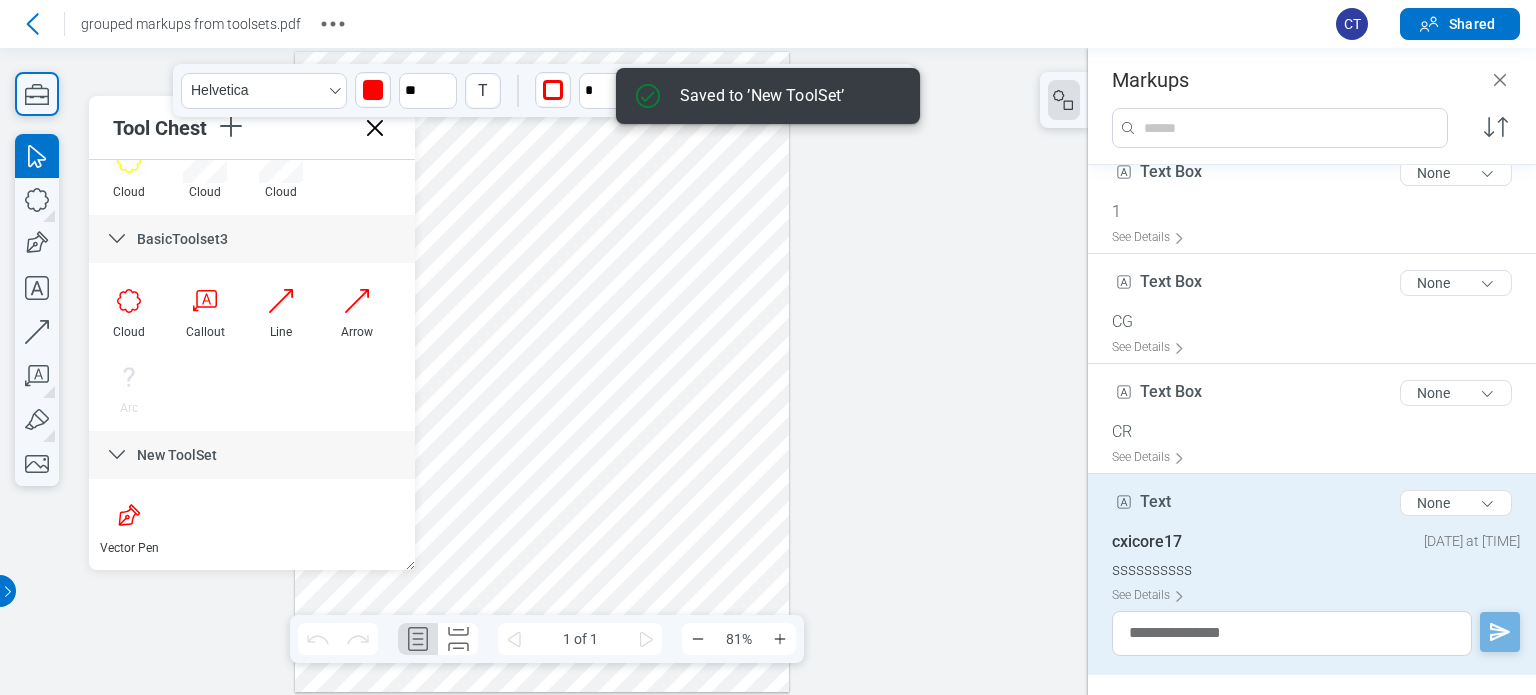click at bounding box center [542, 372] 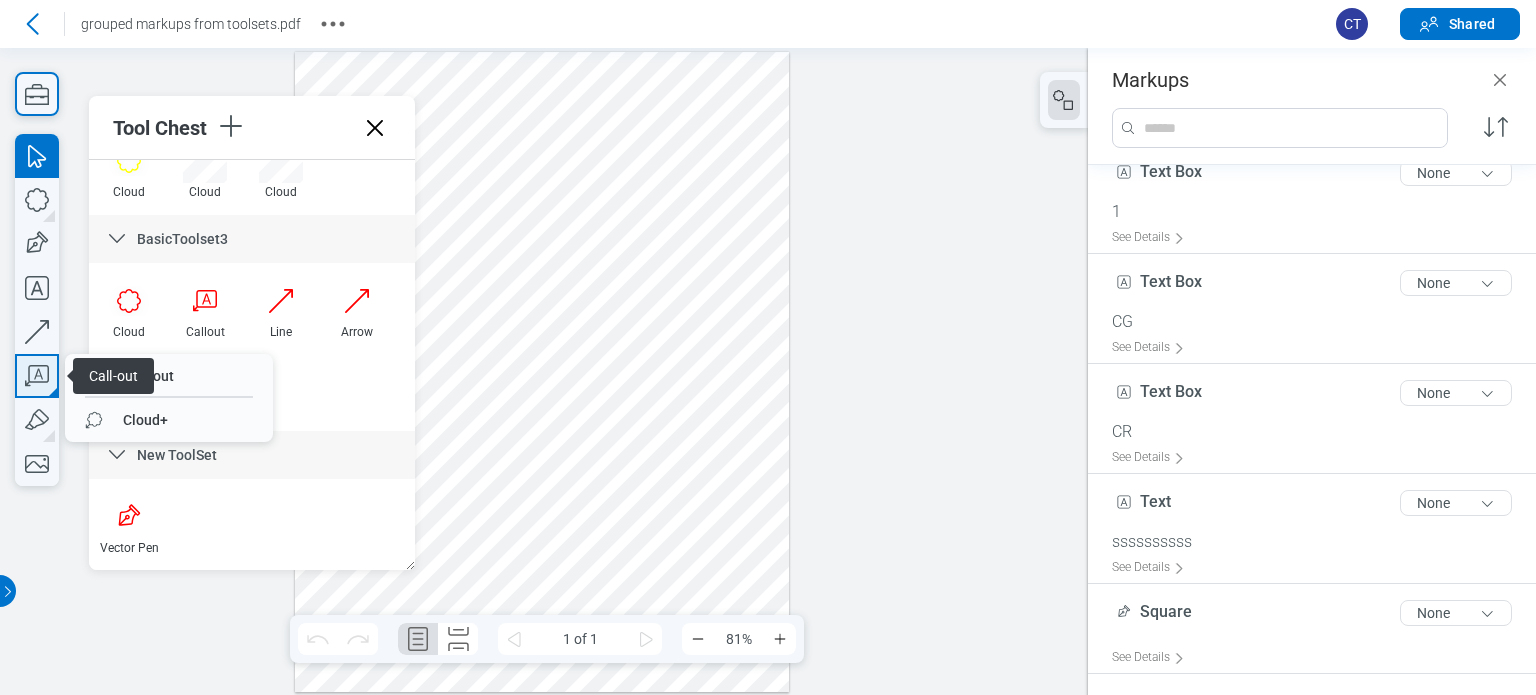click 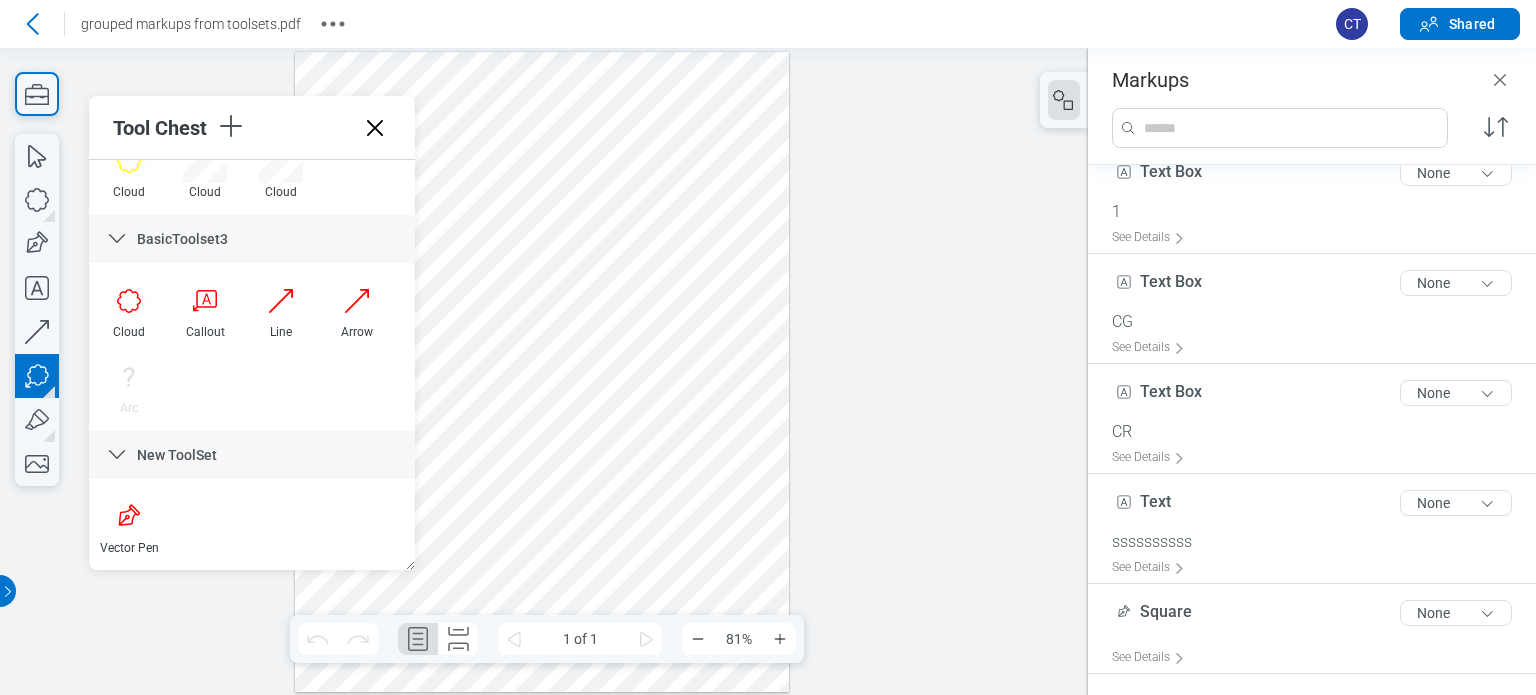drag, startPoint x: 612, startPoint y: 197, endPoint x: 653, endPoint y: 238, distance: 57.982758 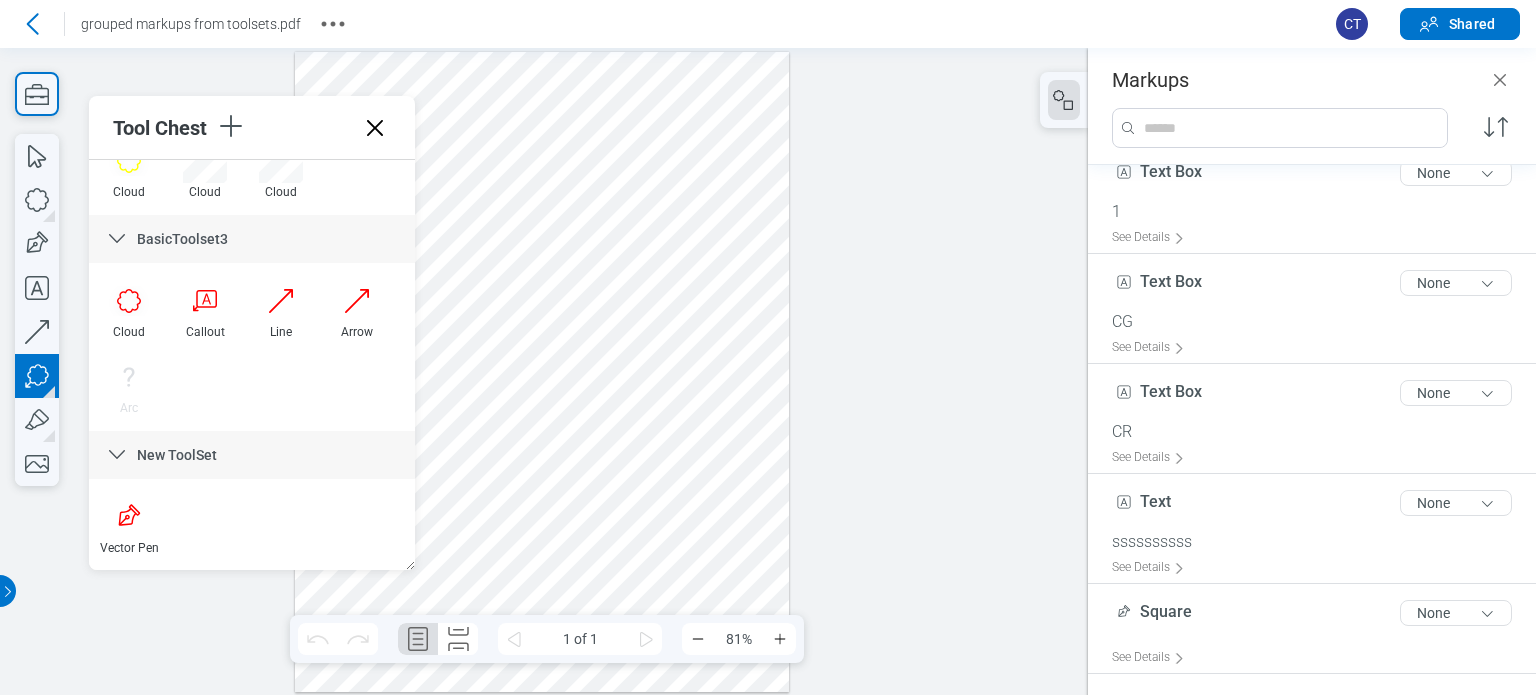 click at bounding box center [542, 372] 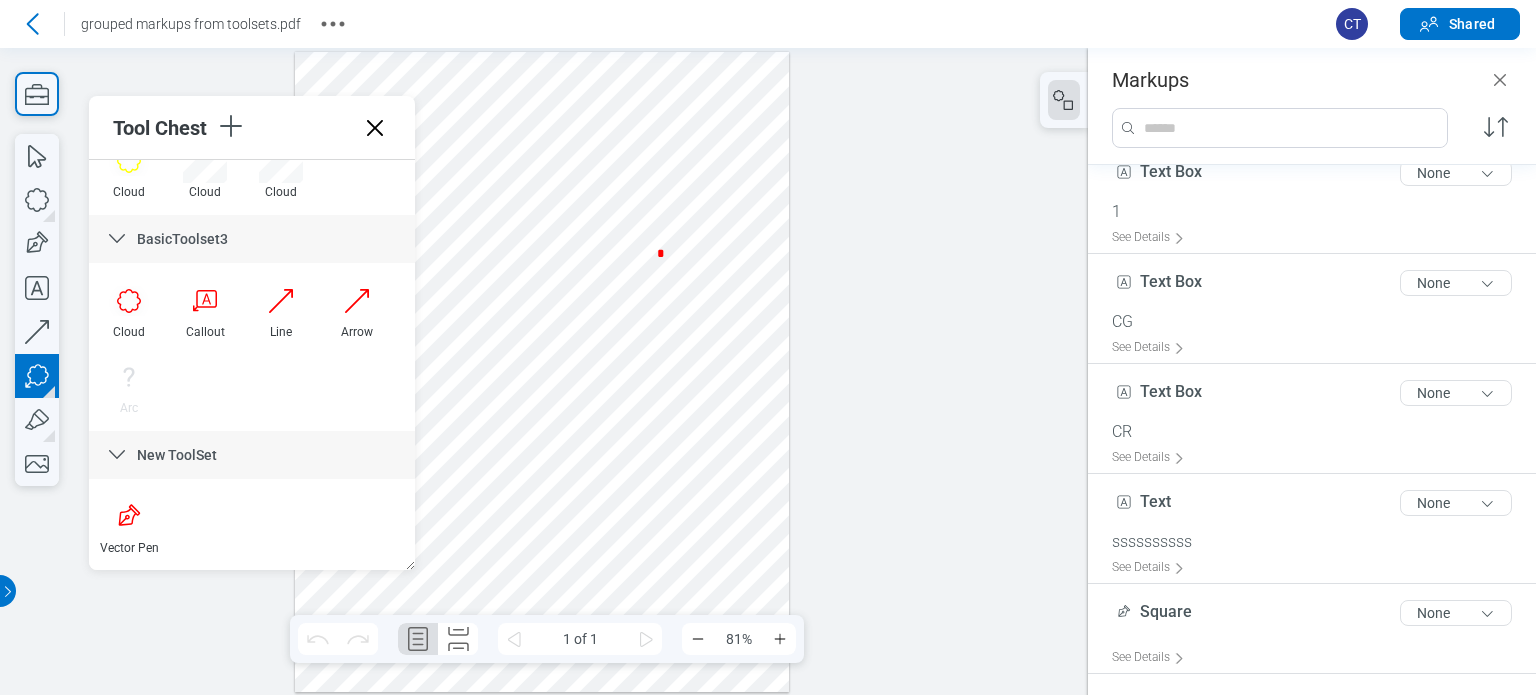 type 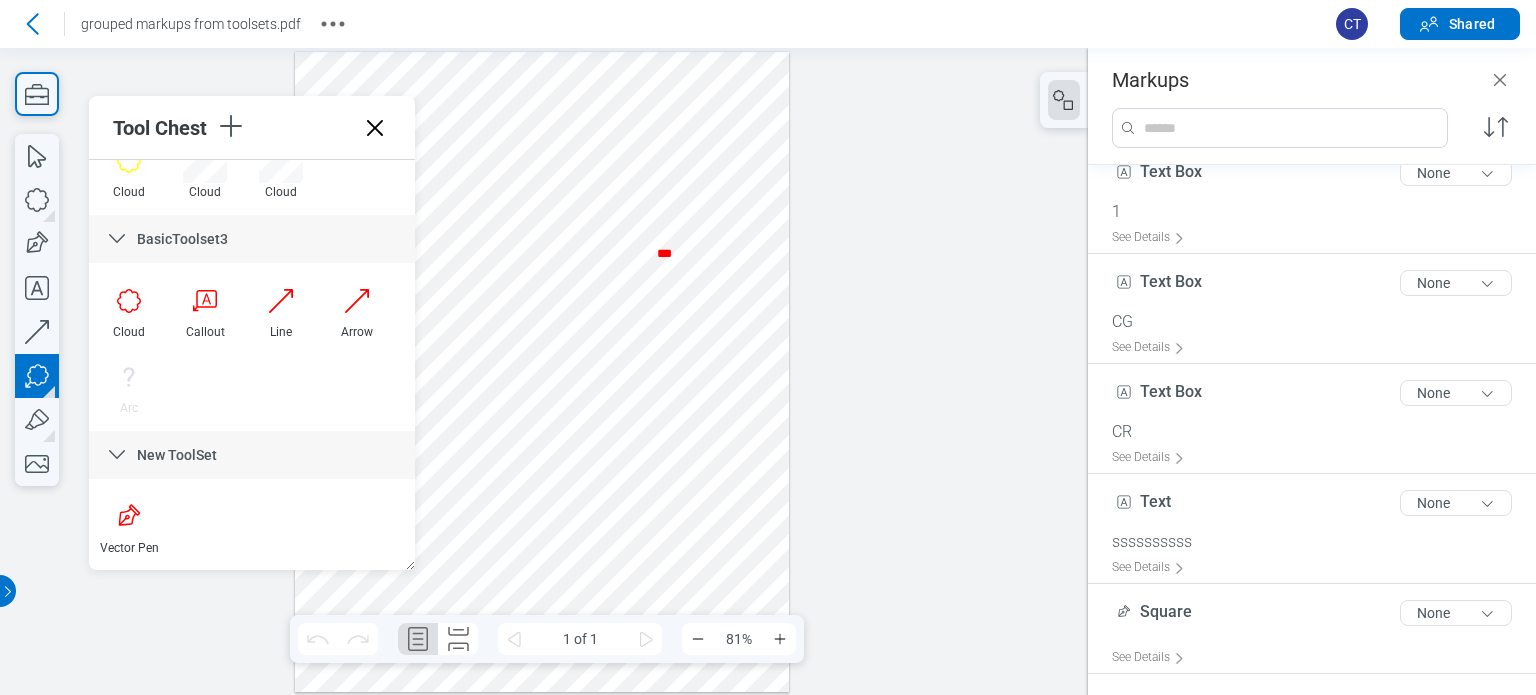 click at bounding box center (542, 372) 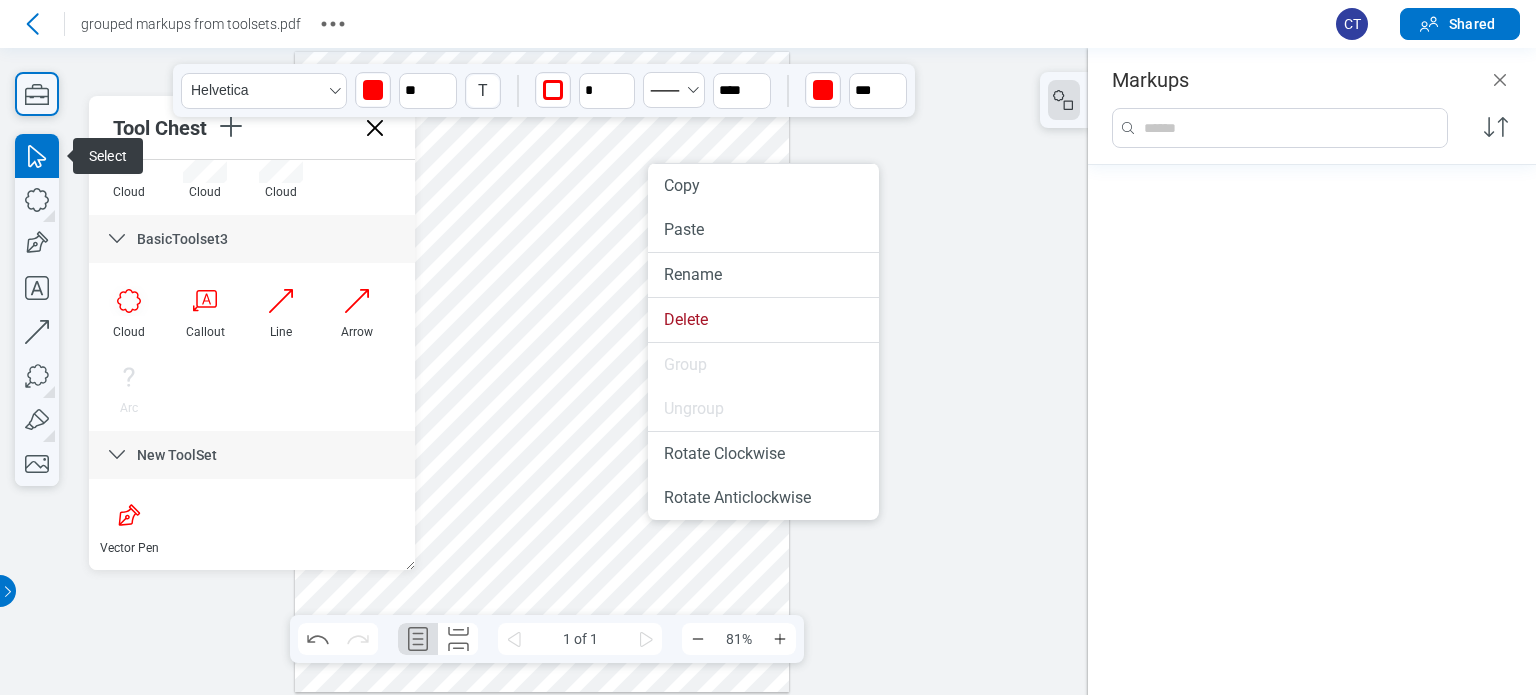 scroll, scrollTop: 5720, scrollLeft: 0, axis: vertical 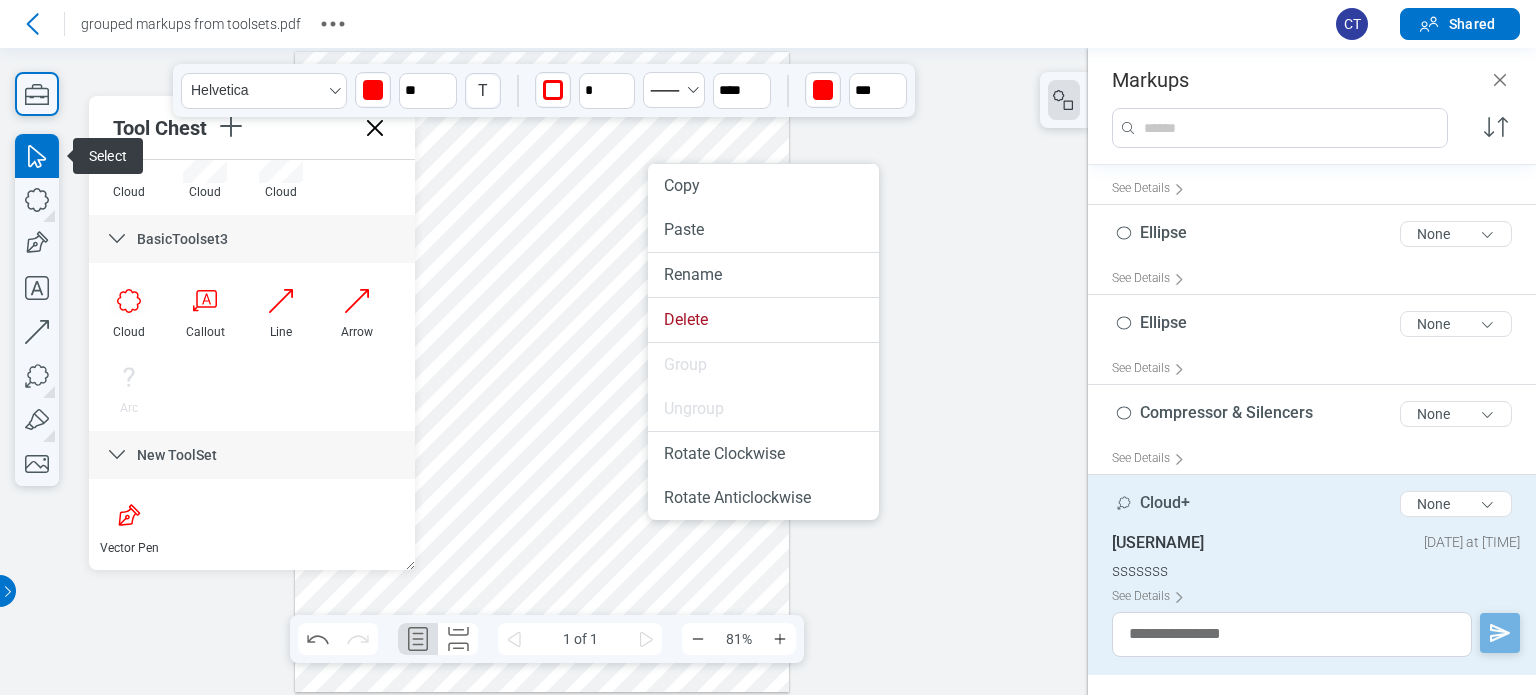 click at bounding box center [542, 372] 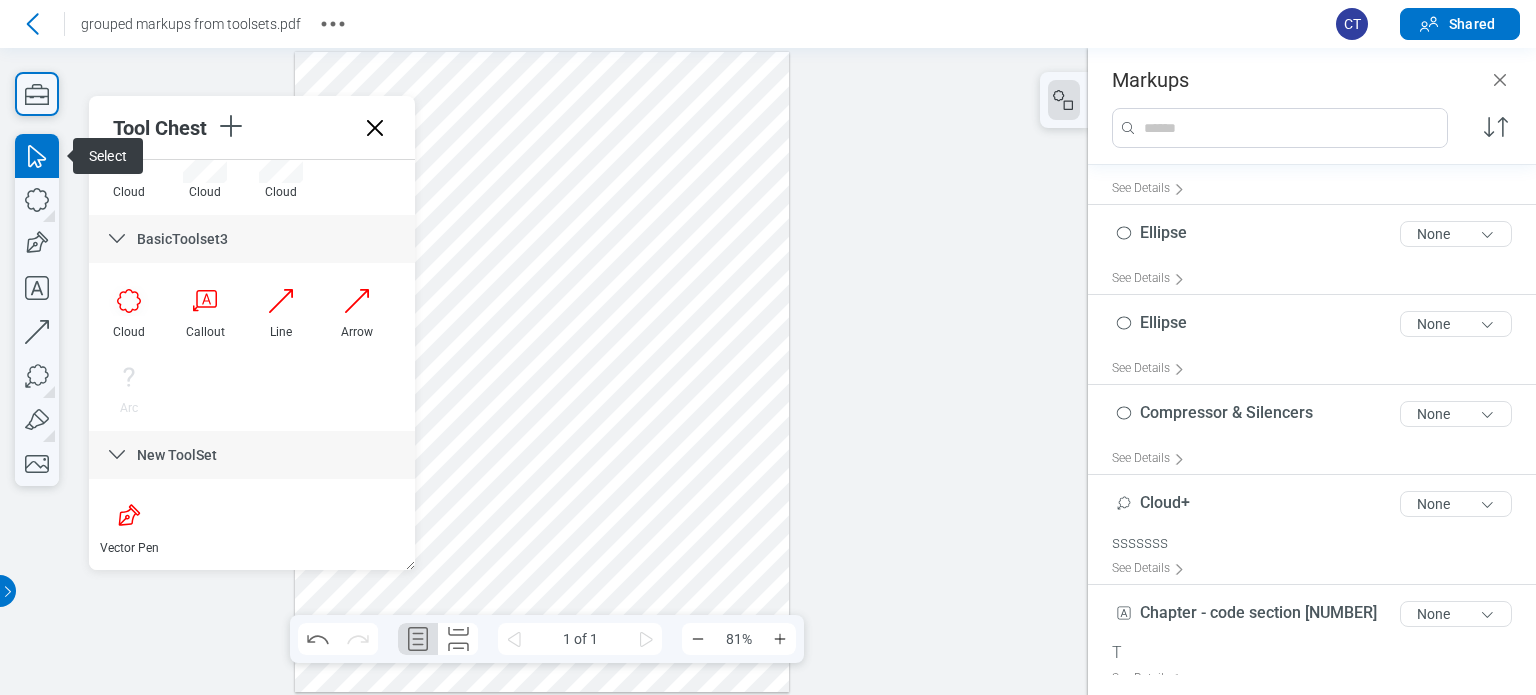 click at bounding box center [542, 372] 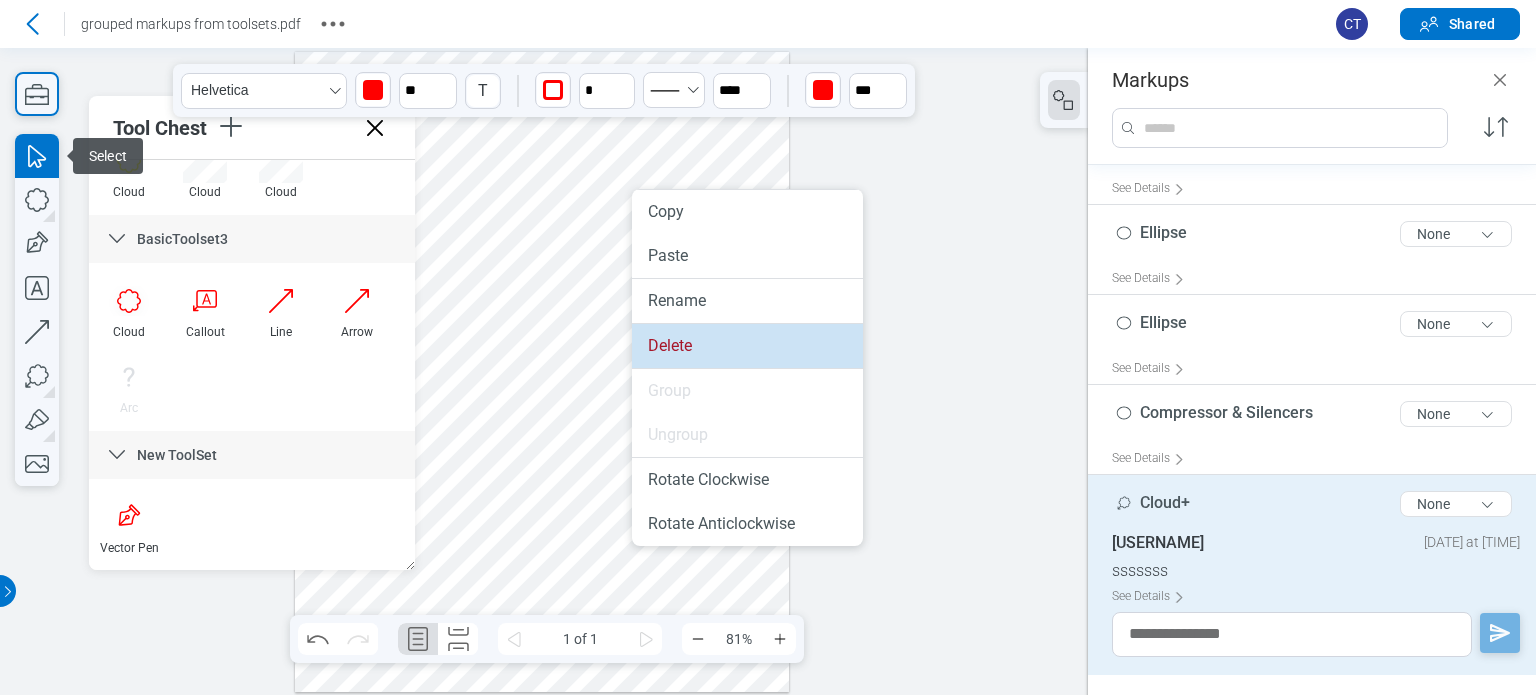 drag, startPoint x: 664, startPoint y: 327, endPoint x: 528, endPoint y: 271, distance: 147.07822 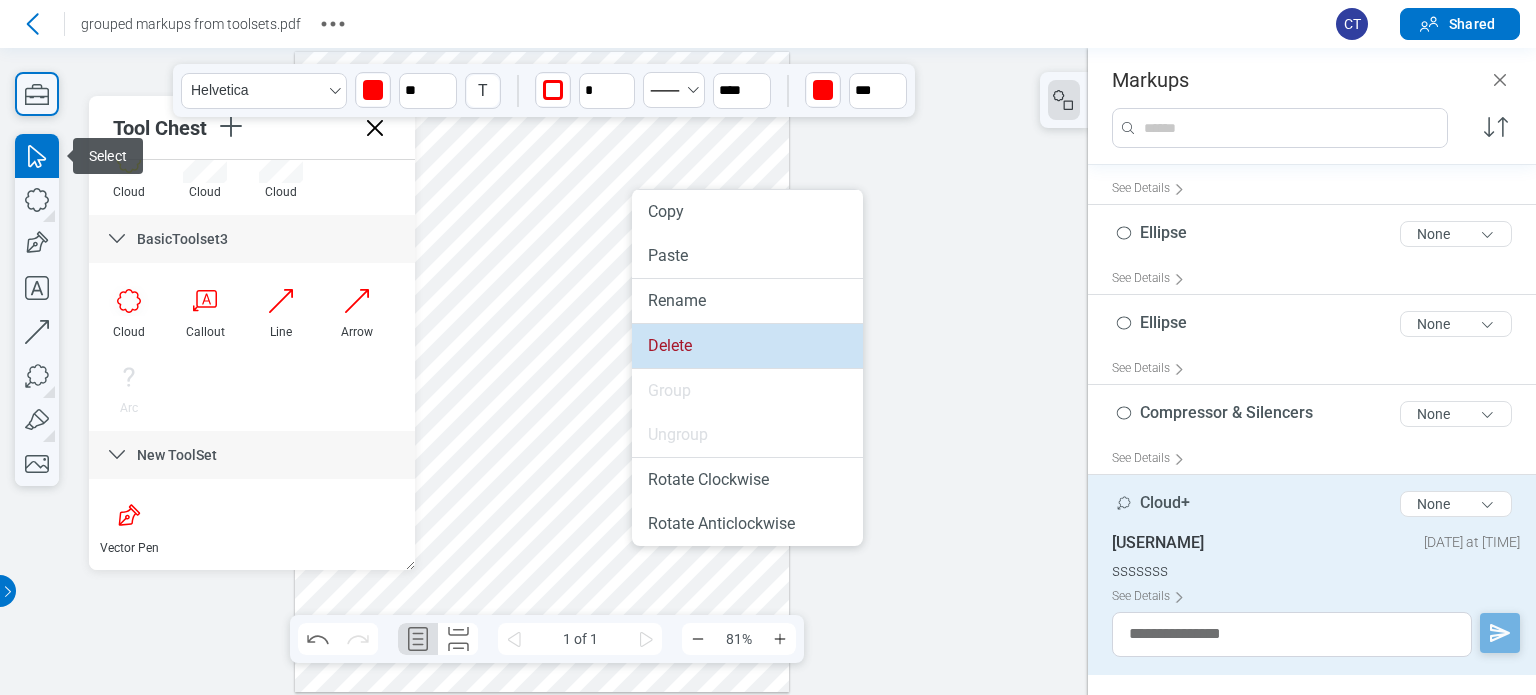 click on "Delete" at bounding box center (747, 346) 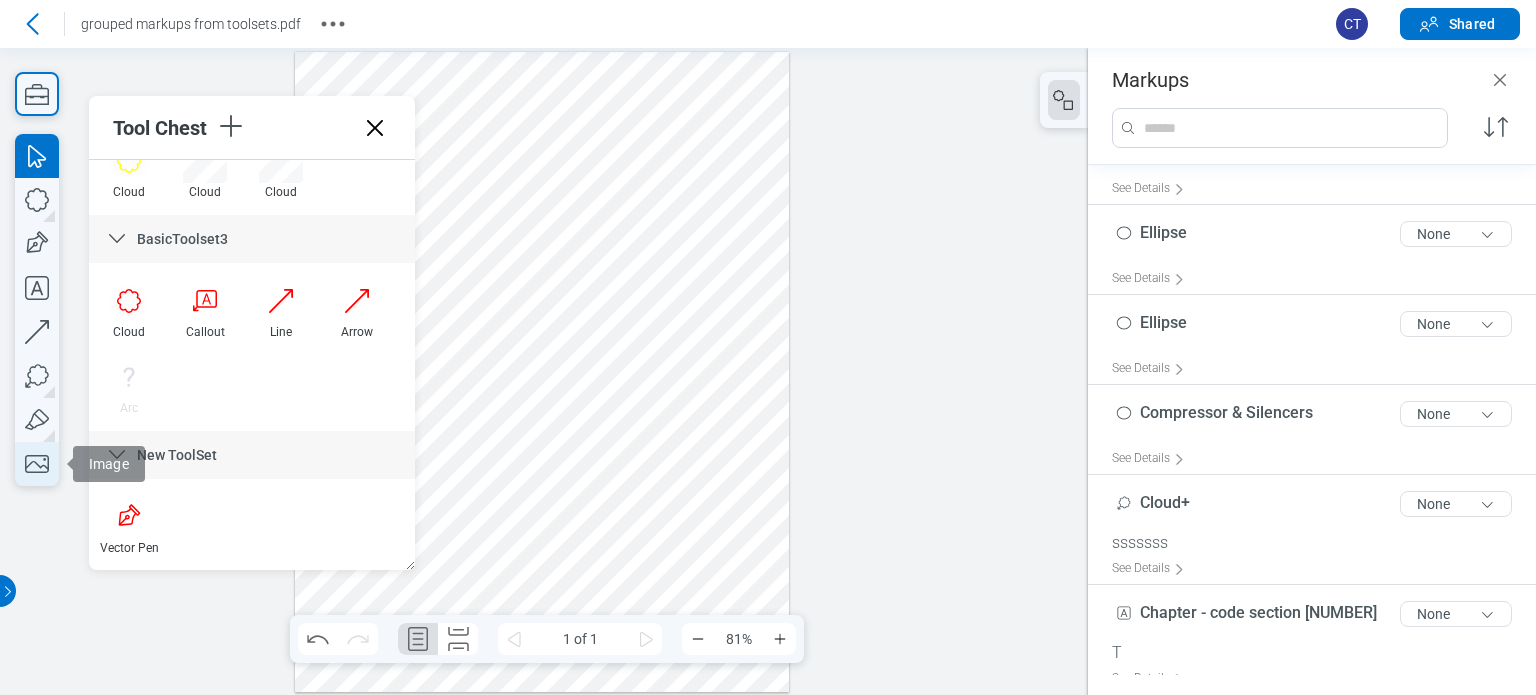 click 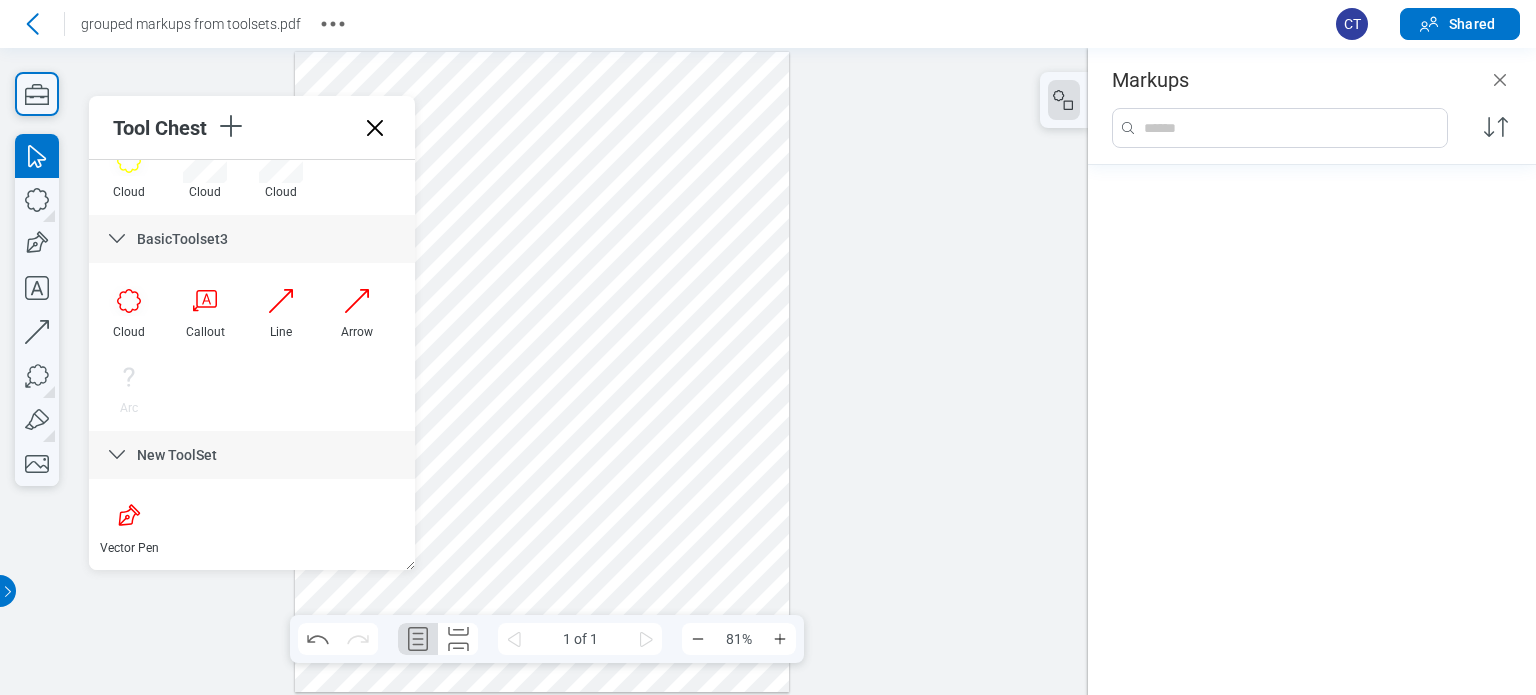 scroll, scrollTop: 0, scrollLeft: 0, axis: both 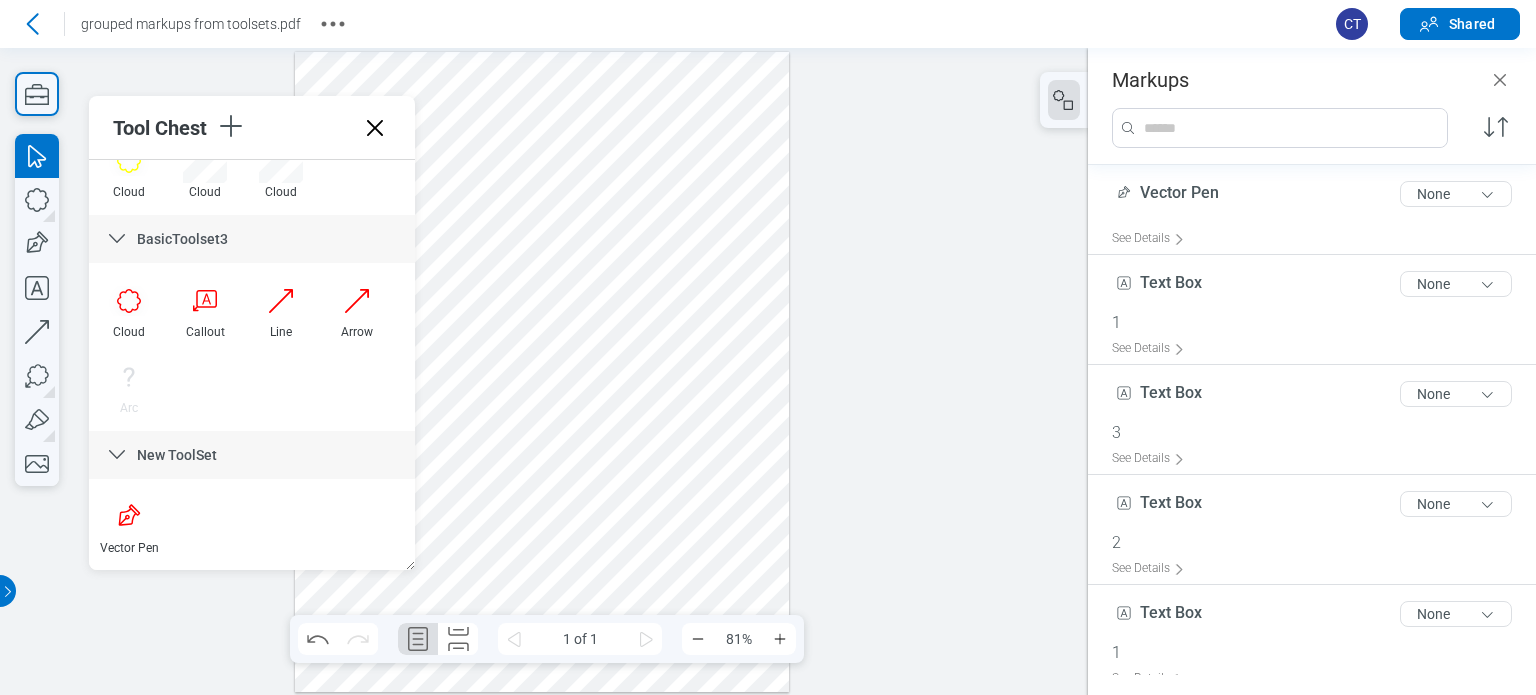 drag, startPoint x: 513, startPoint y: 438, endPoint x: 584, endPoint y: 505, distance: 97.62172 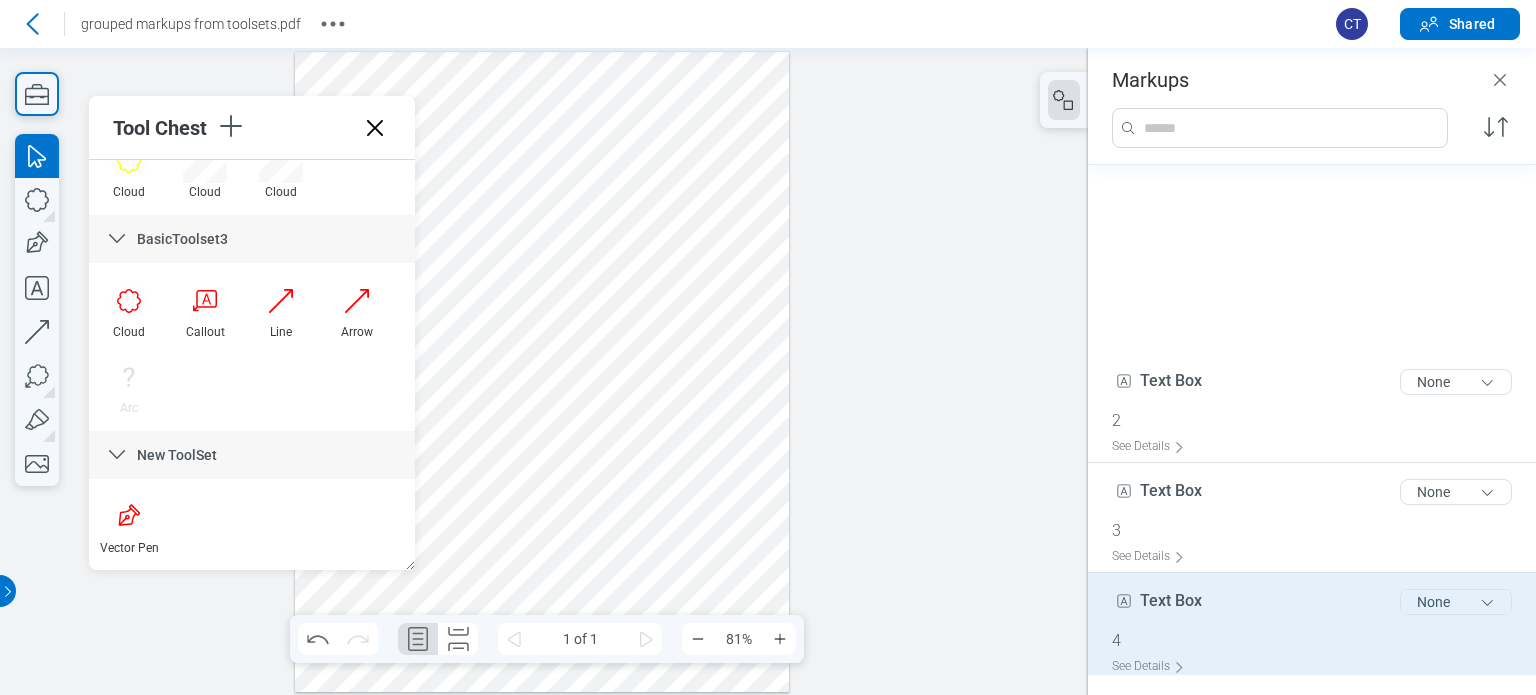 scroll, scrollTop: 1200, scrollLeft: 0, axis: vertical 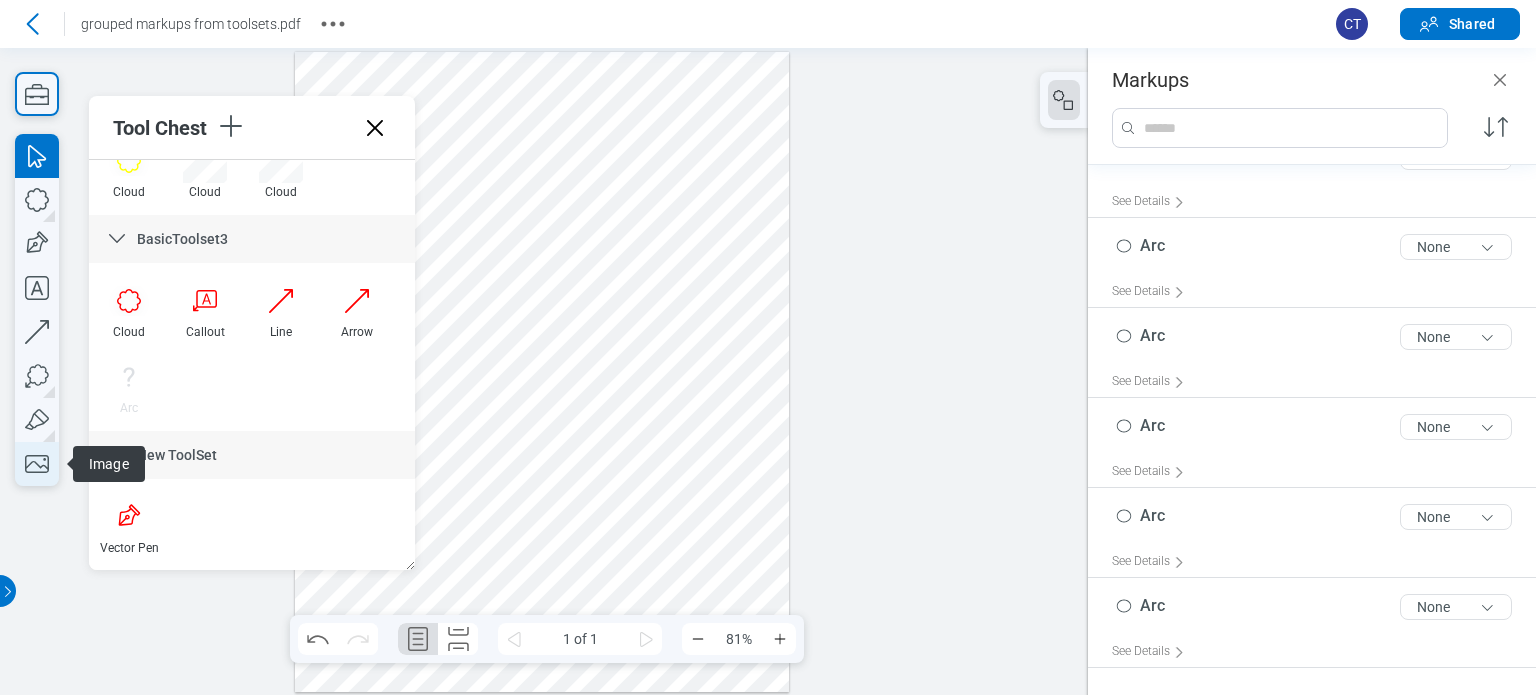 click 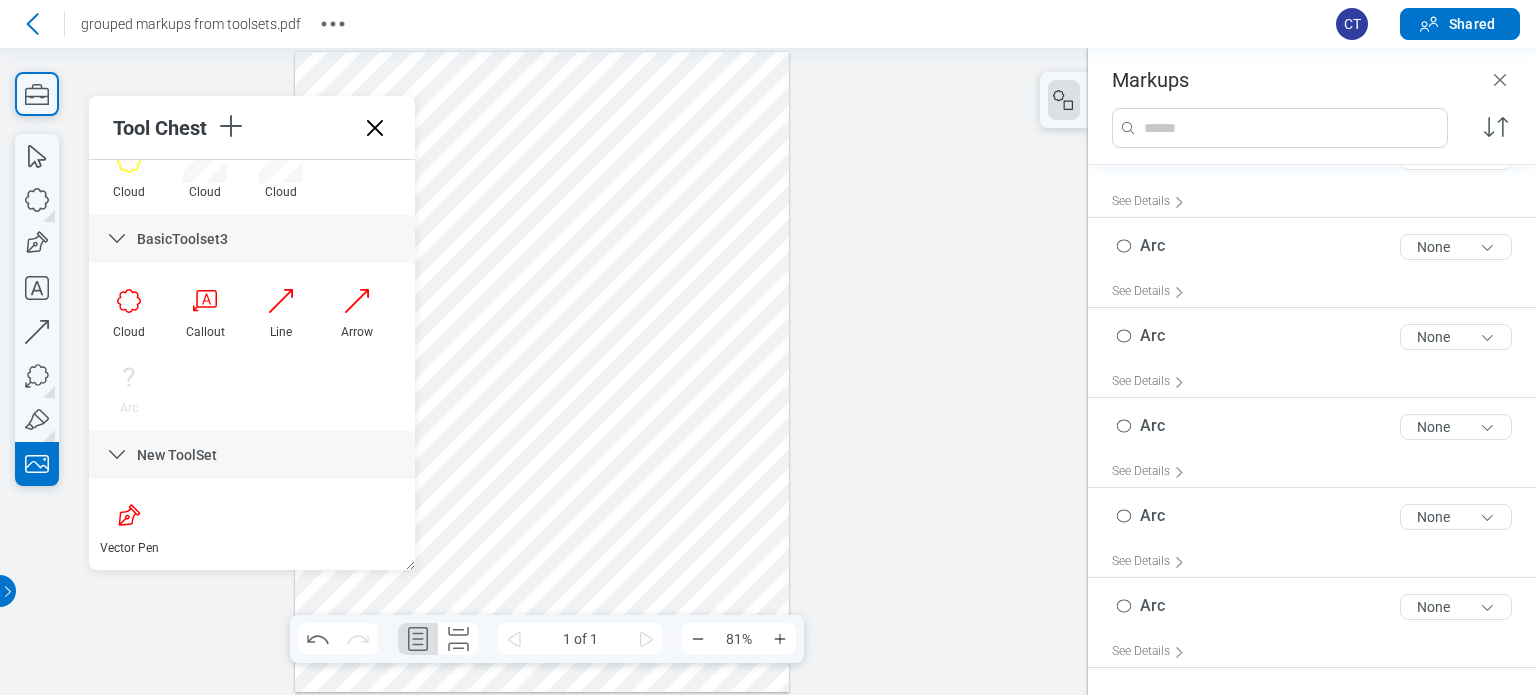 drag, startPoint x: 500, startPoint y: 451, endPoint x: 684, endPoint y: 549, distance: 208.47063 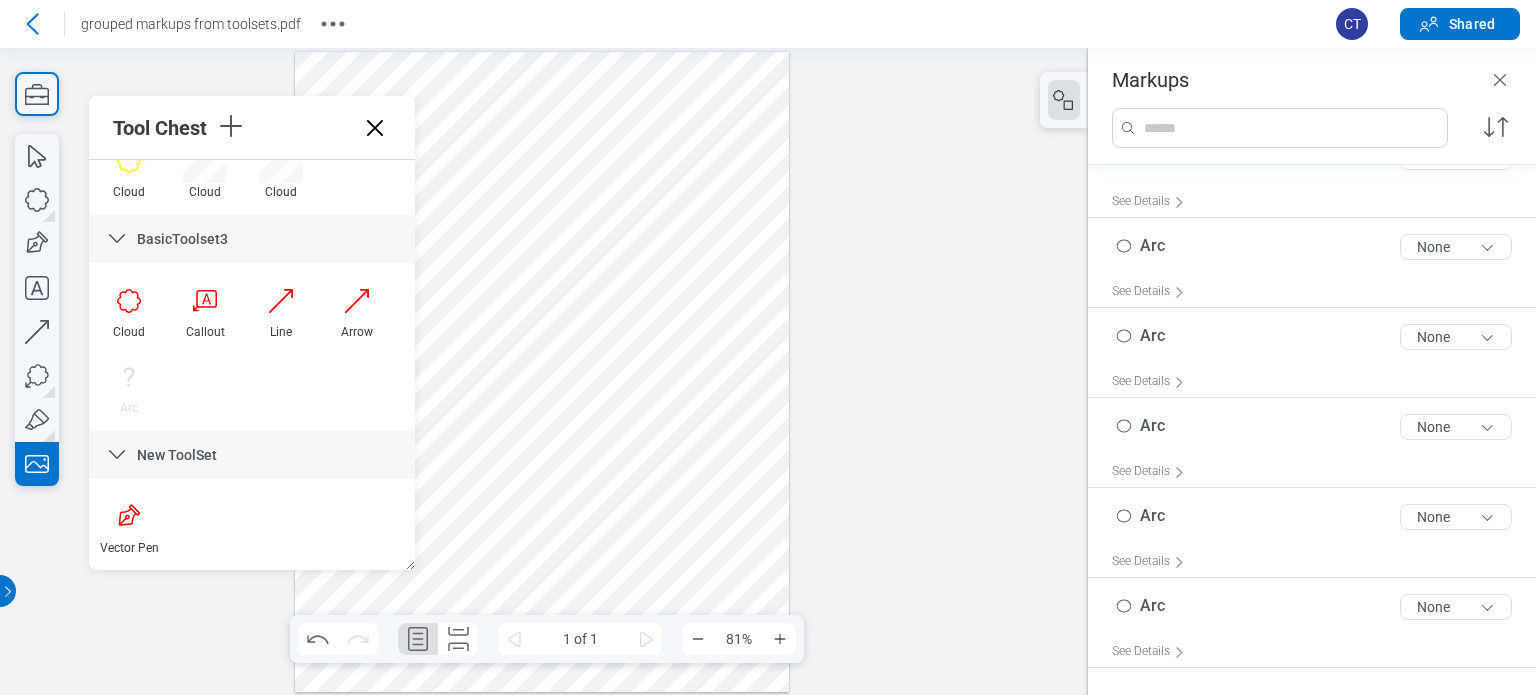 click at bounding box center [542, 372] 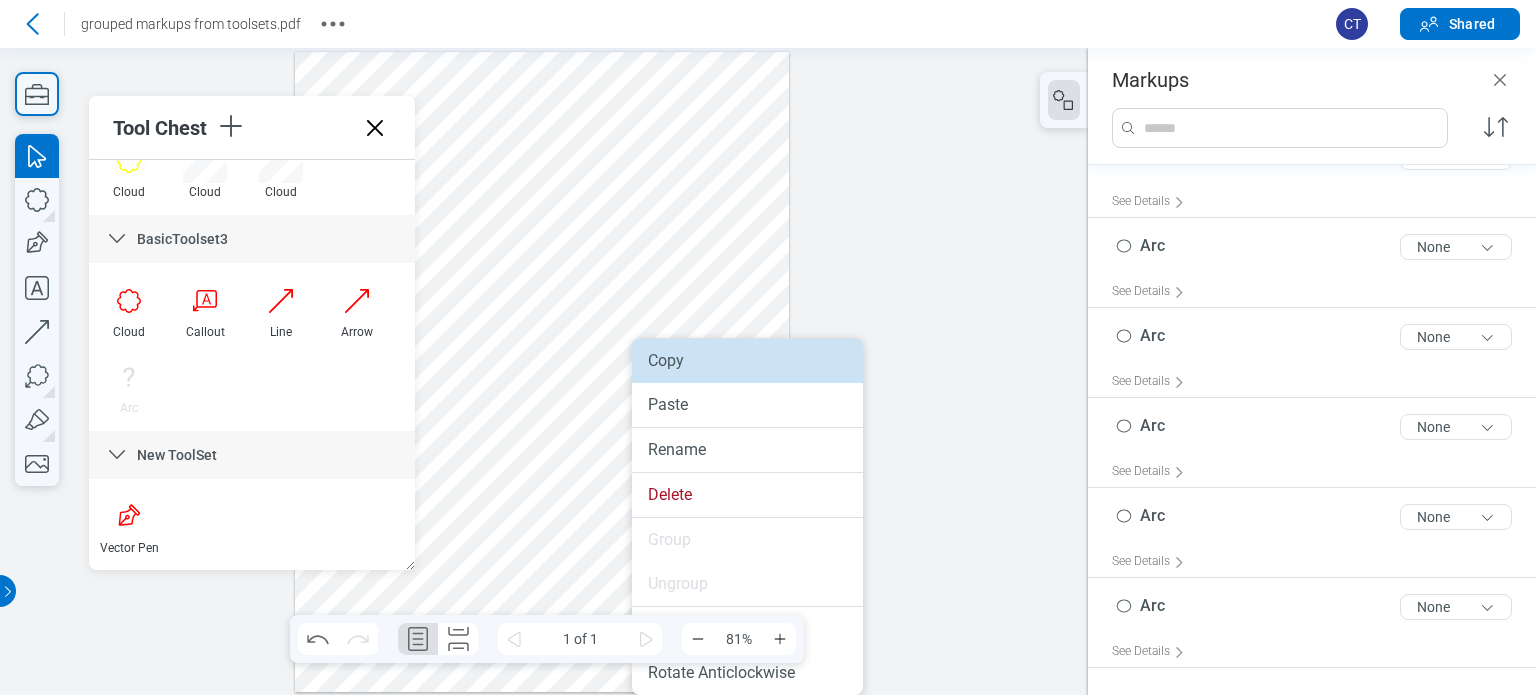 click on "Copy" at bounding box center (747, 361) 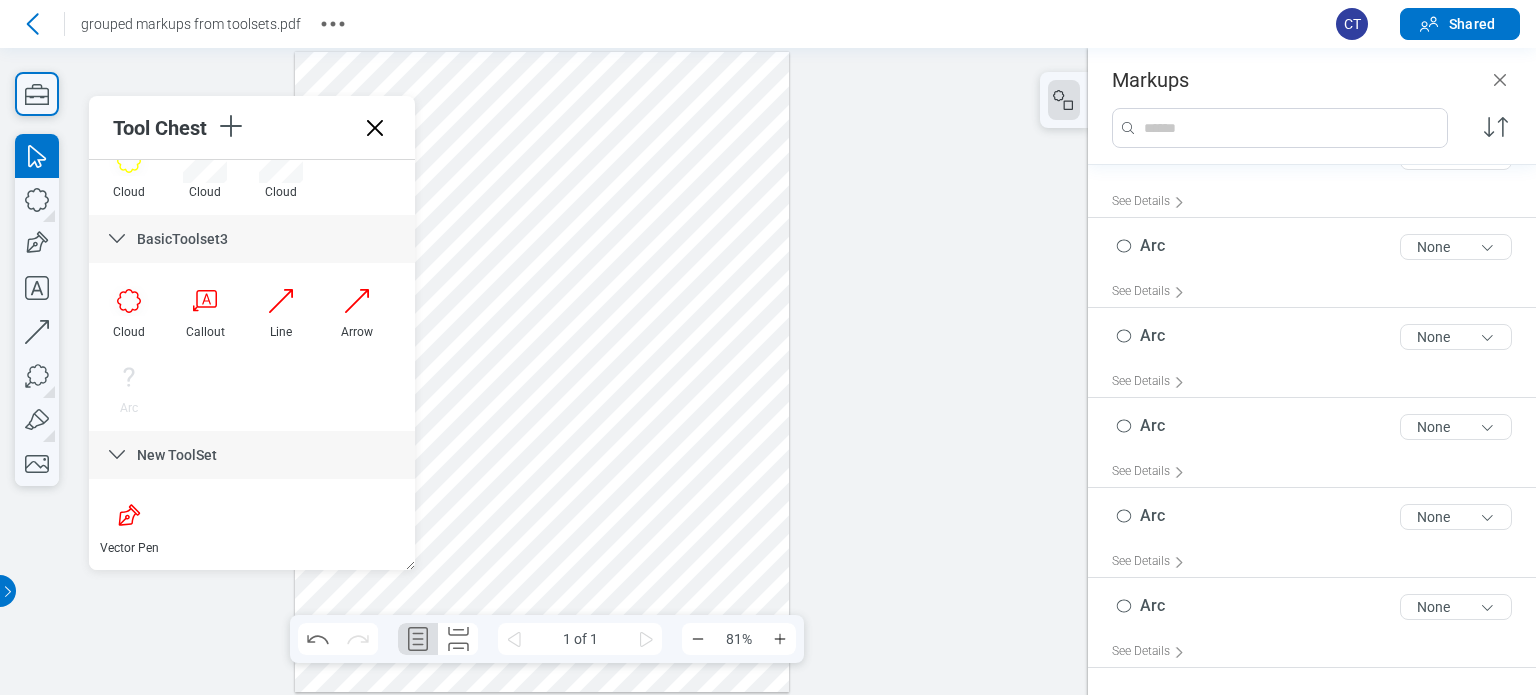click at bounding box center (542, 372) 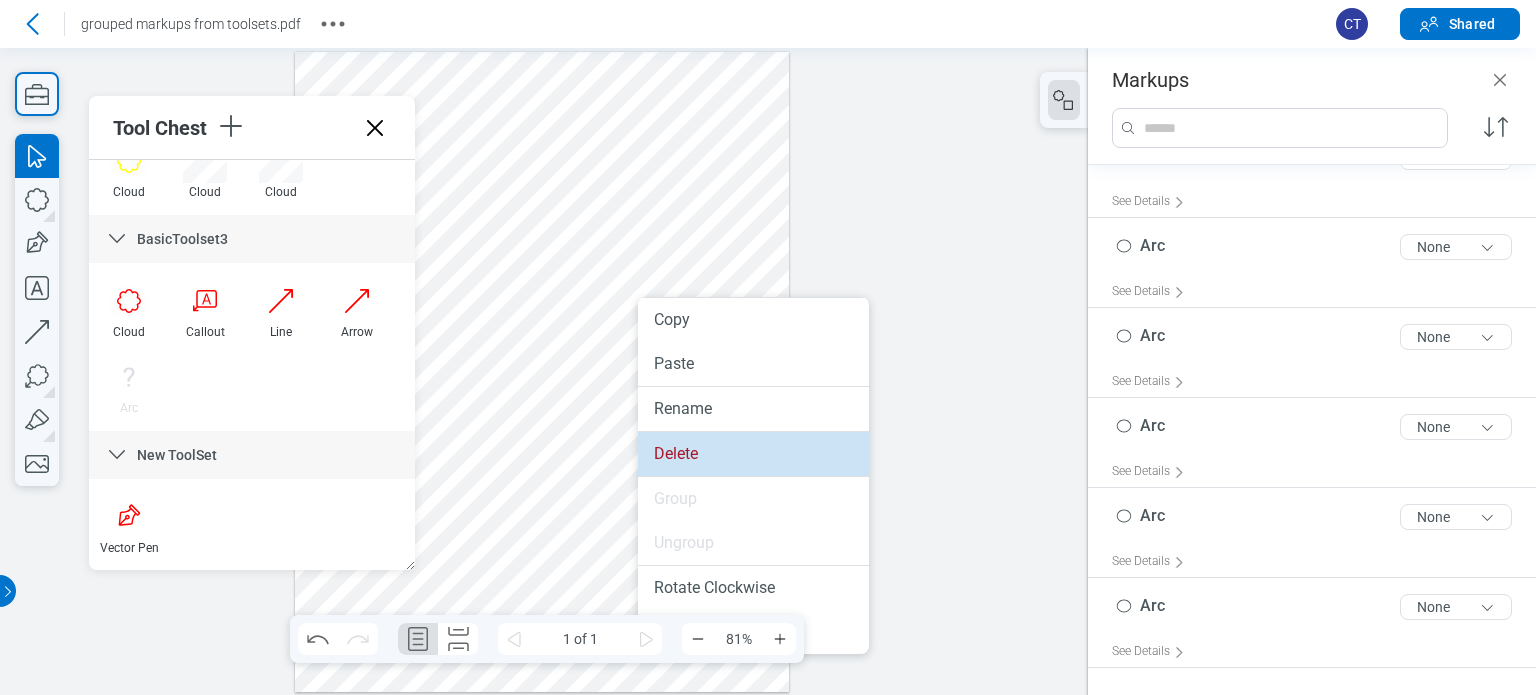 click on "Delete" at bounding box center (753, 454) 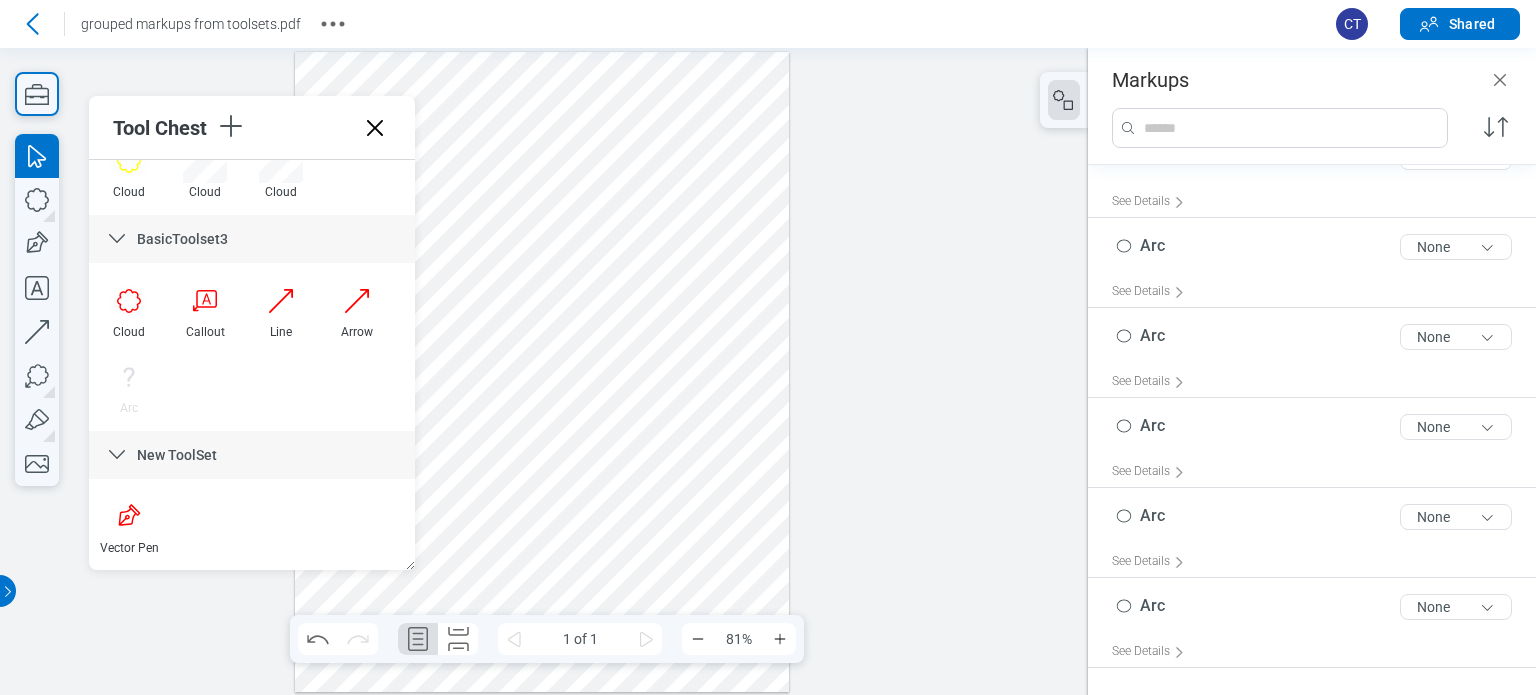 click at bounding box center (542, 372) 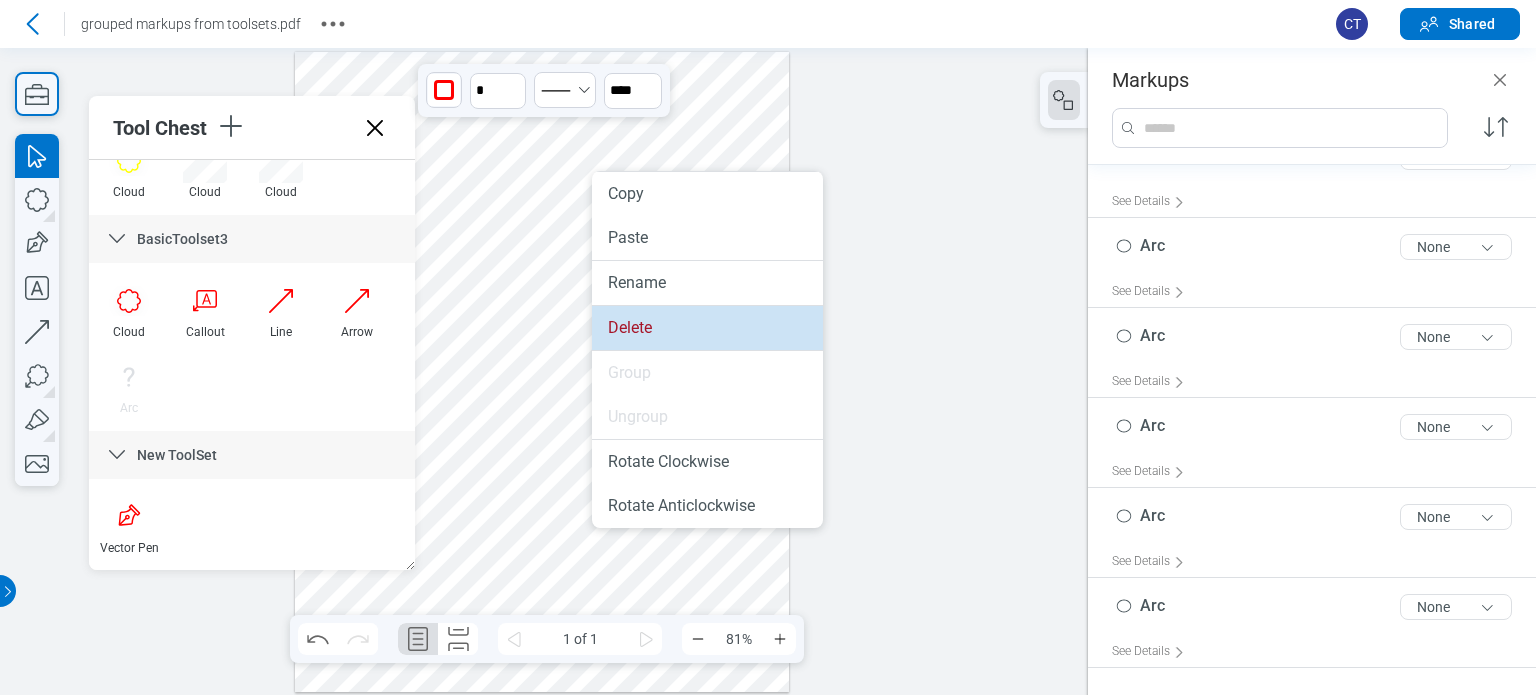 click on "Delete" at bounding box center [707, 328] 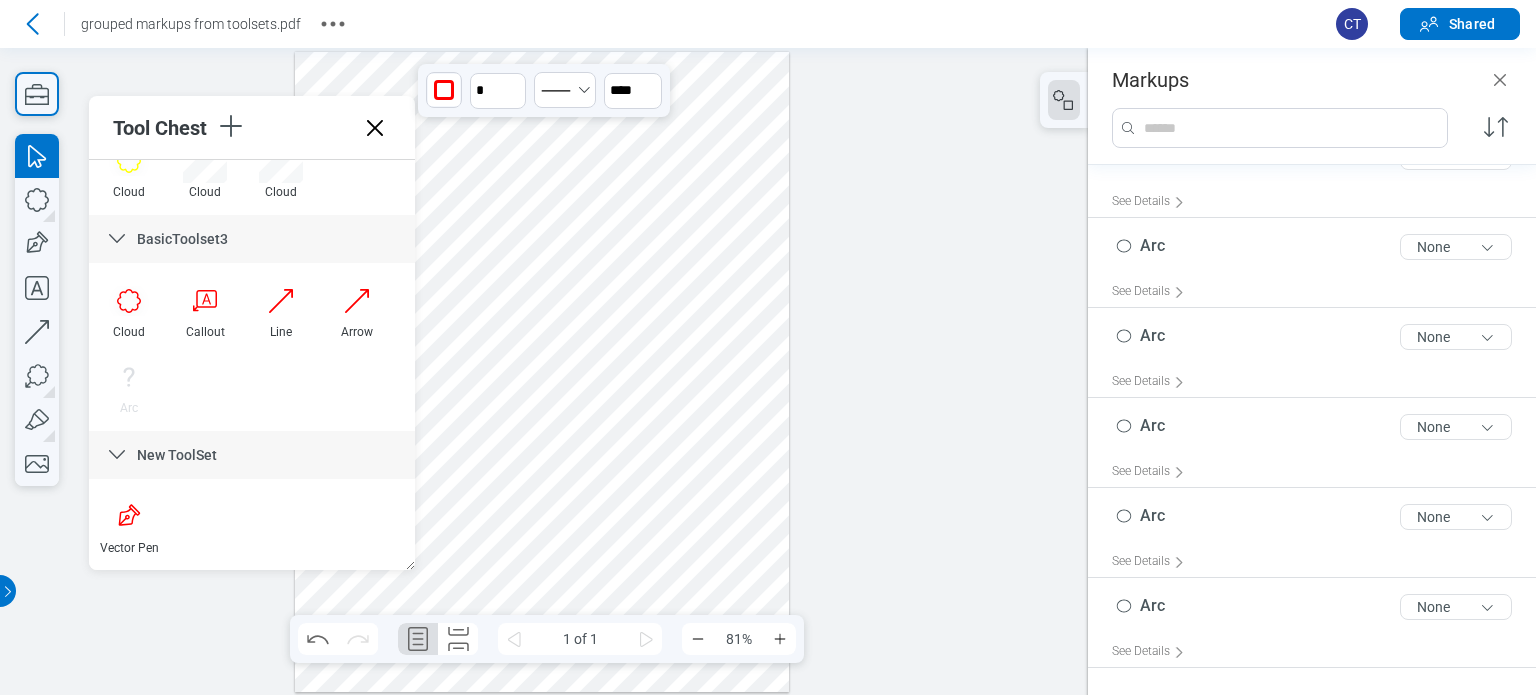 click at bounding box center (542, 372) 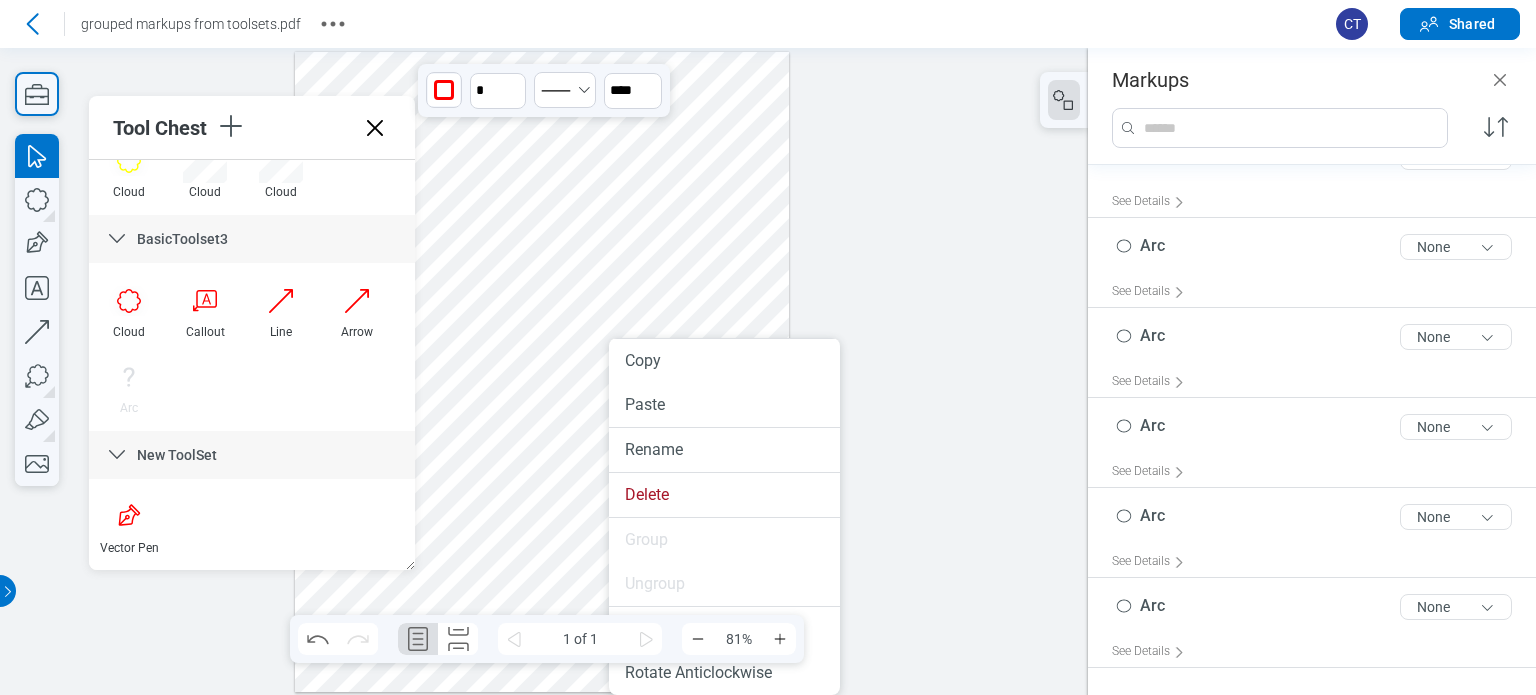 scroll, scrollTop: 5720, scrollLeft: 0, axis: vertical 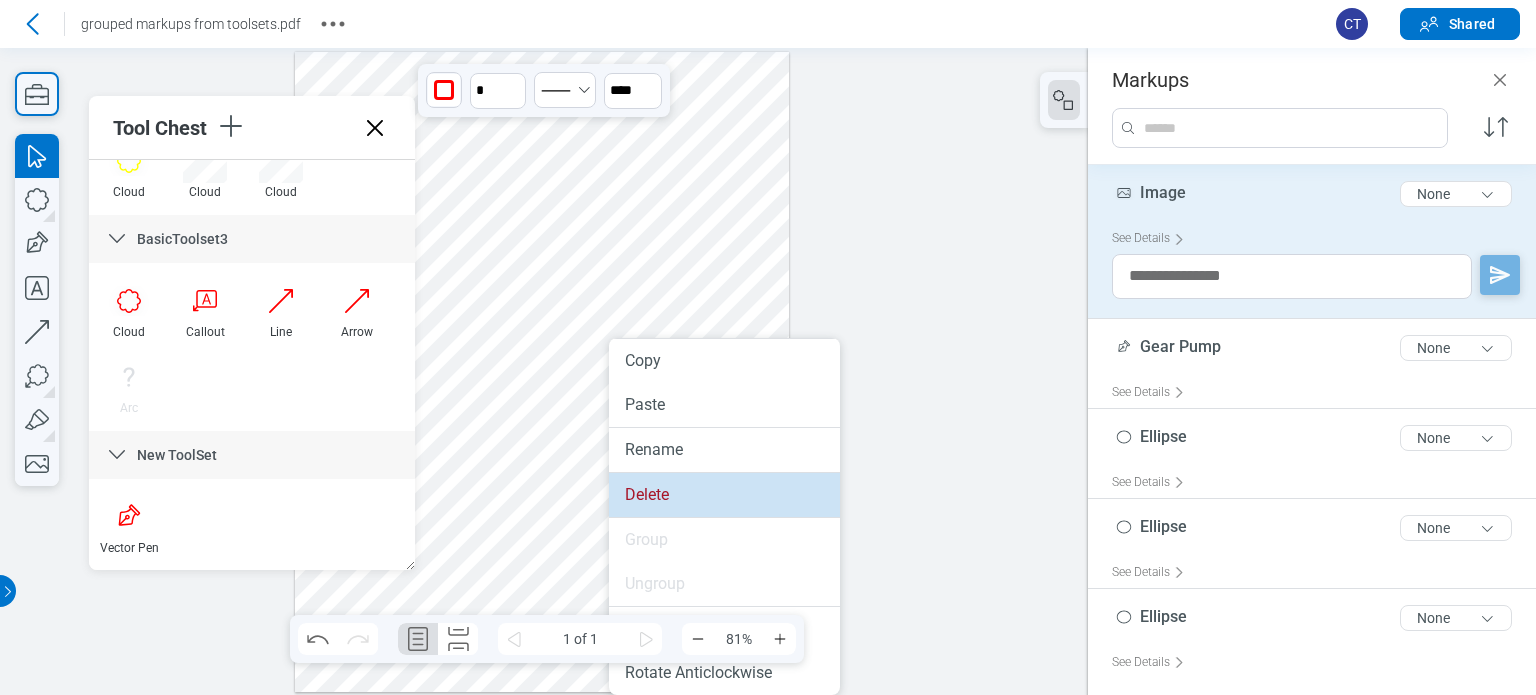 click on "Delete" at bounding box center (724, 495) 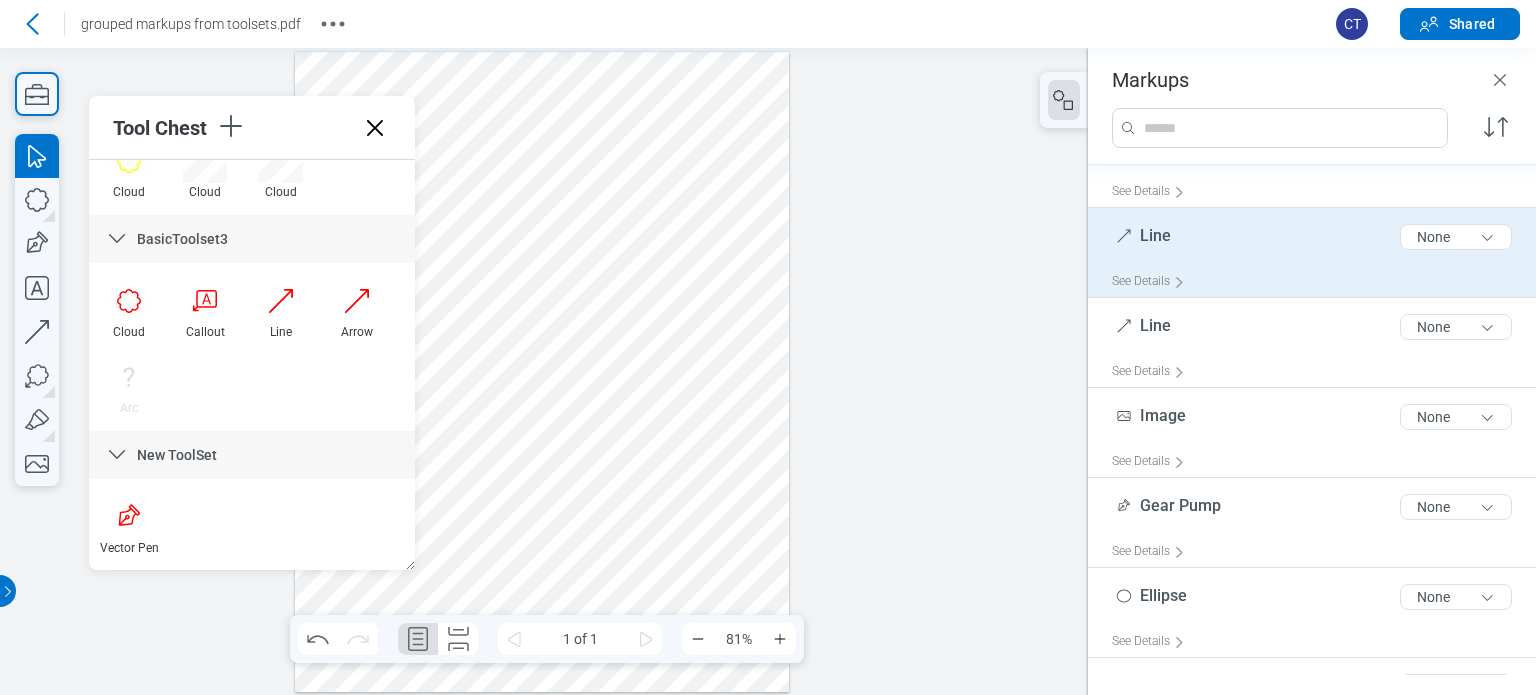 scroll, scrollTop: 5520, scrollLeft: 0, axis: vertical 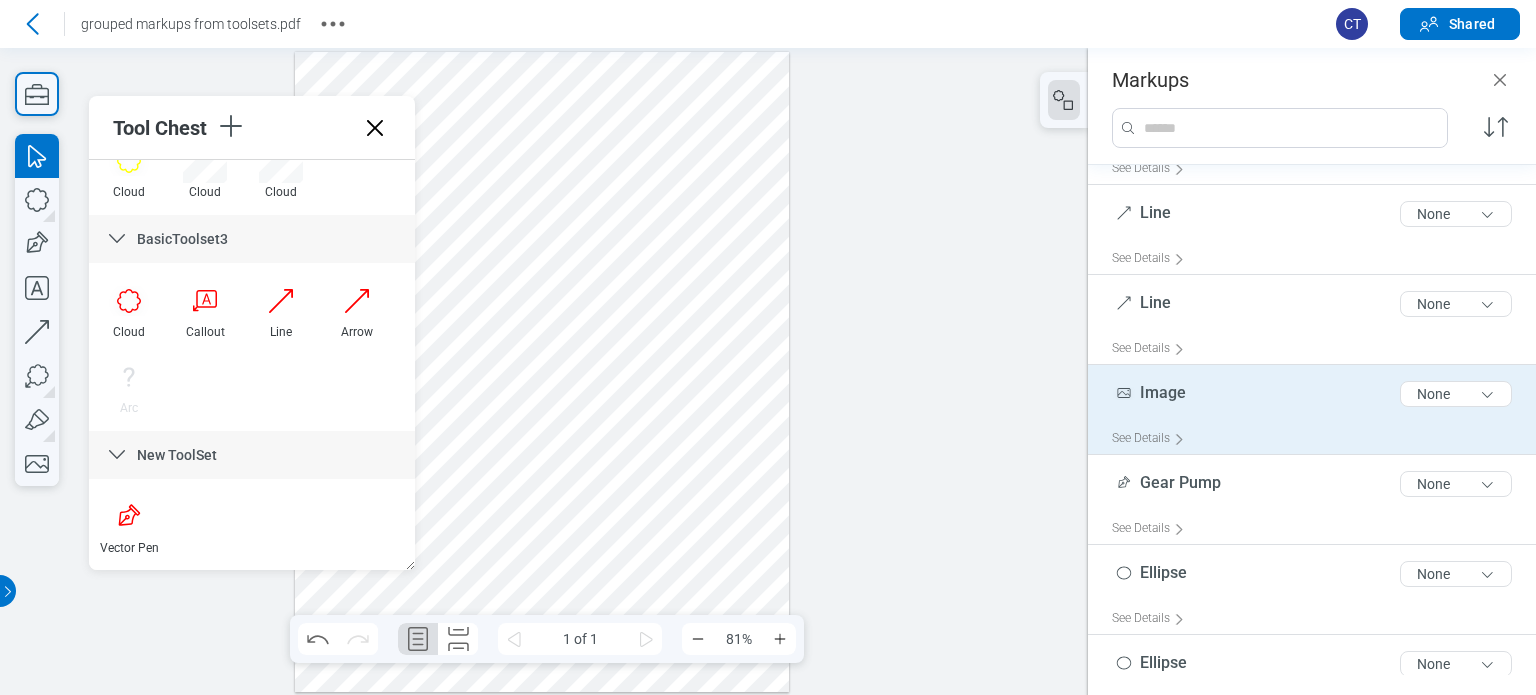 click on "Image" at bounding box center (1163, 392) 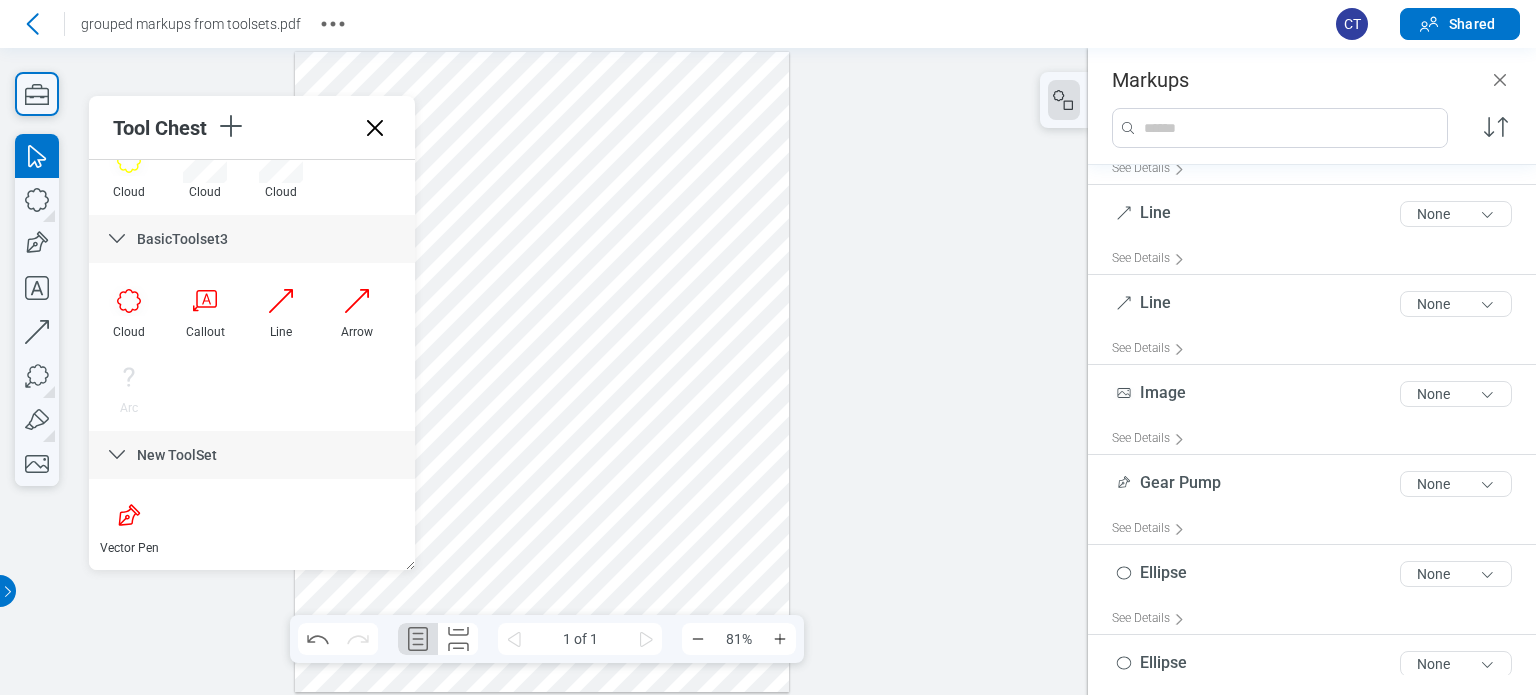 click at bounding box center (542, 372) 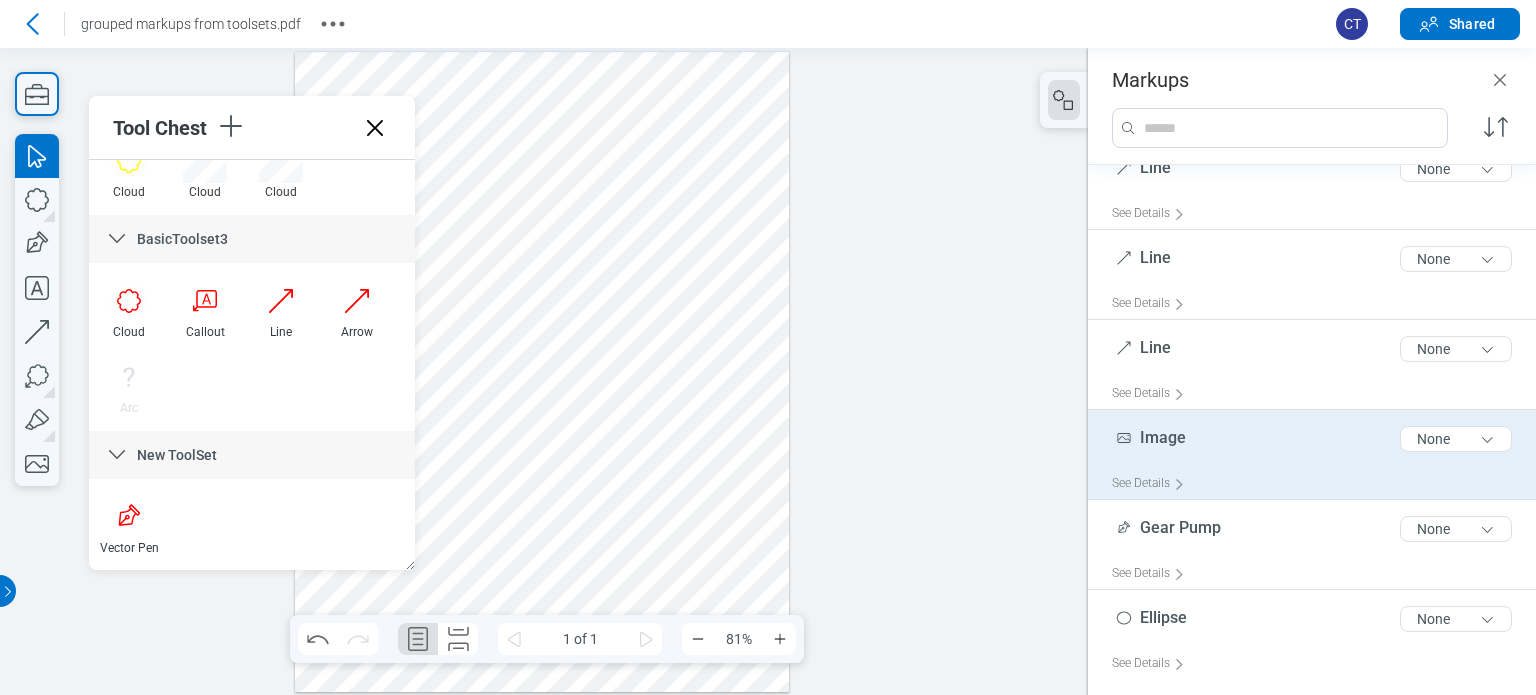 scroll, scrollTop: 5520, scrollLeft: 0, axis: vertical 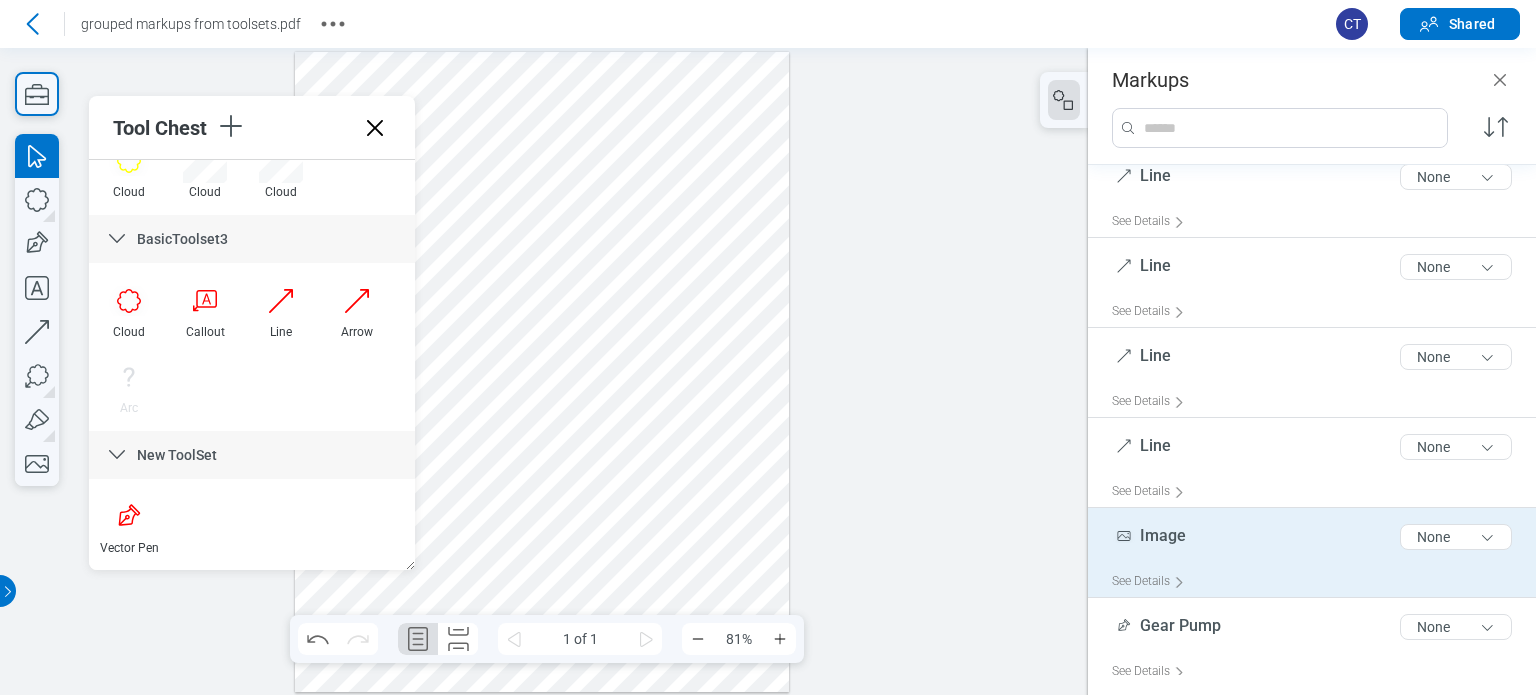 click on "Image [NUMBER] of [NUMBER] characters None" at bounding box center [1320, 541] 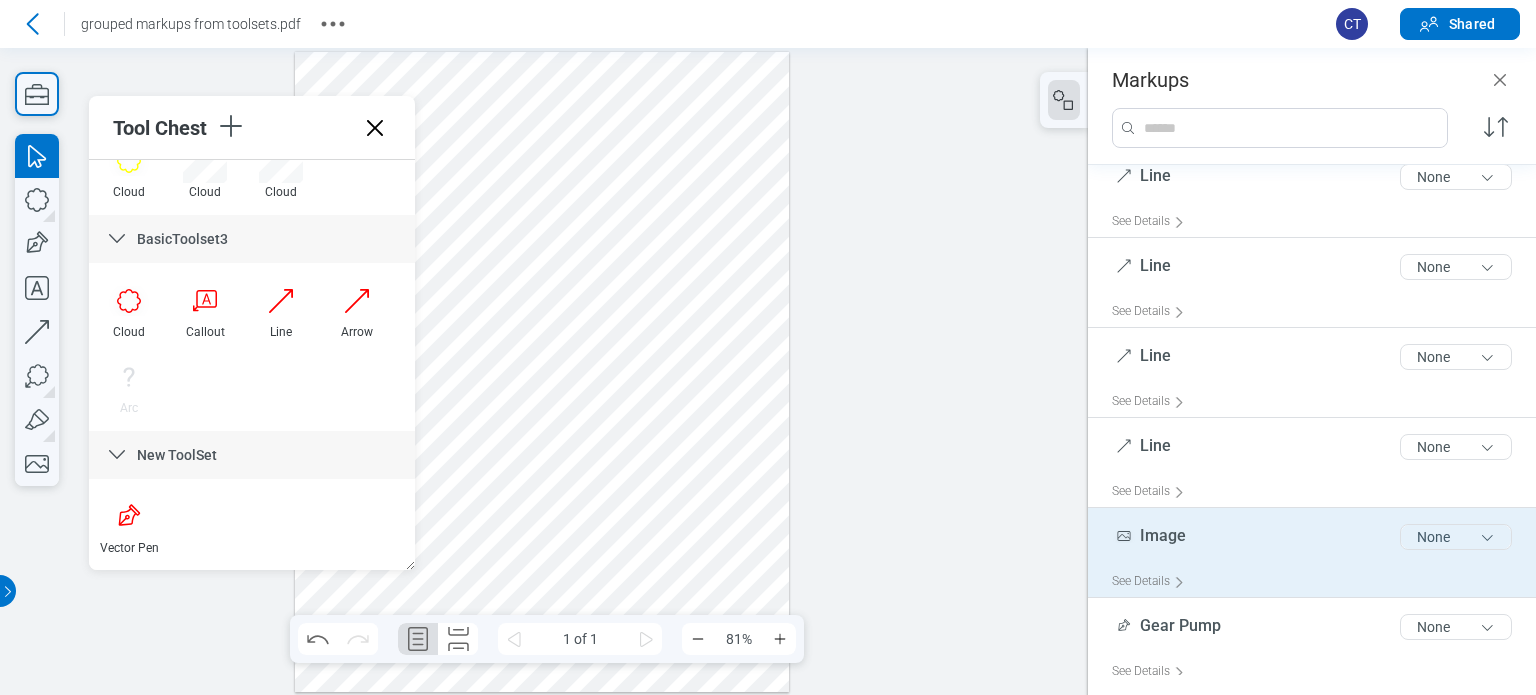 click on "None" at bounding box center (1456, 537) 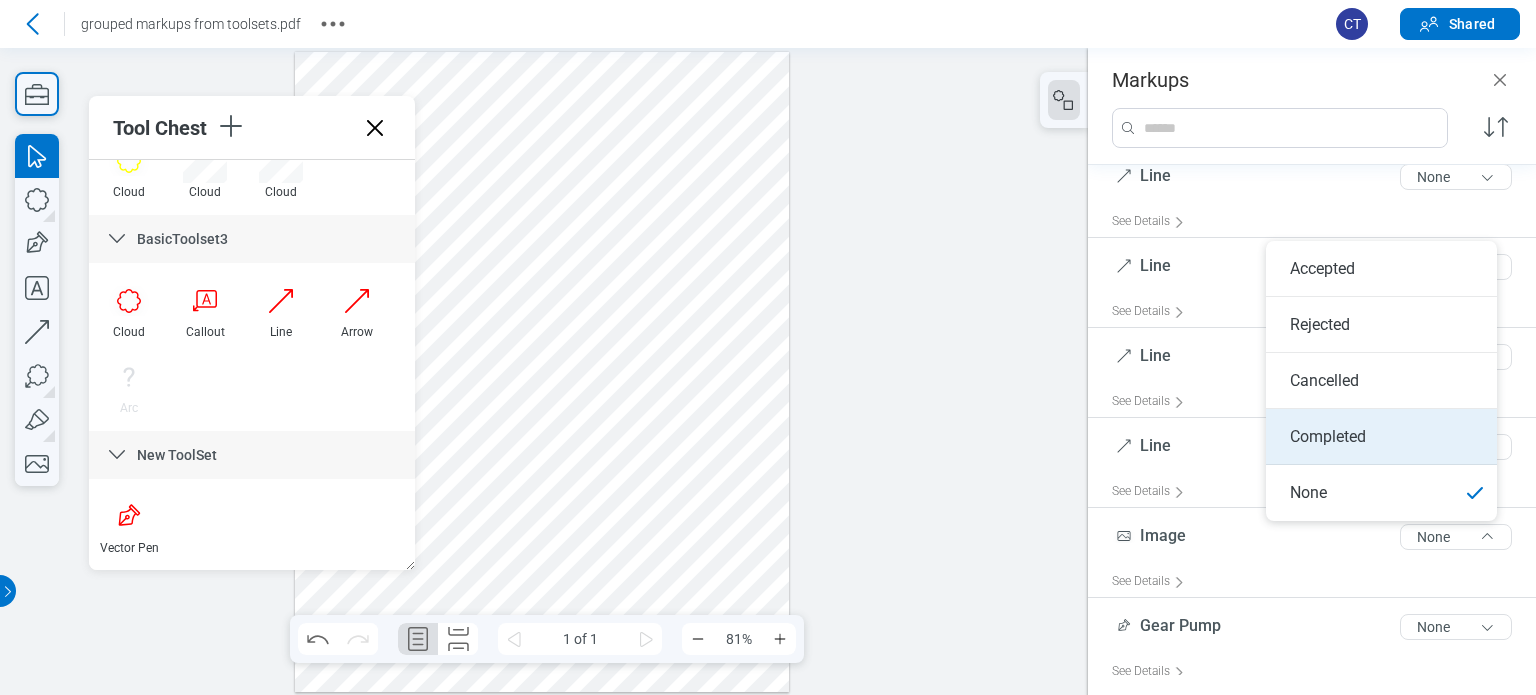 click on "Completed" at bounding box center (1381, 437) 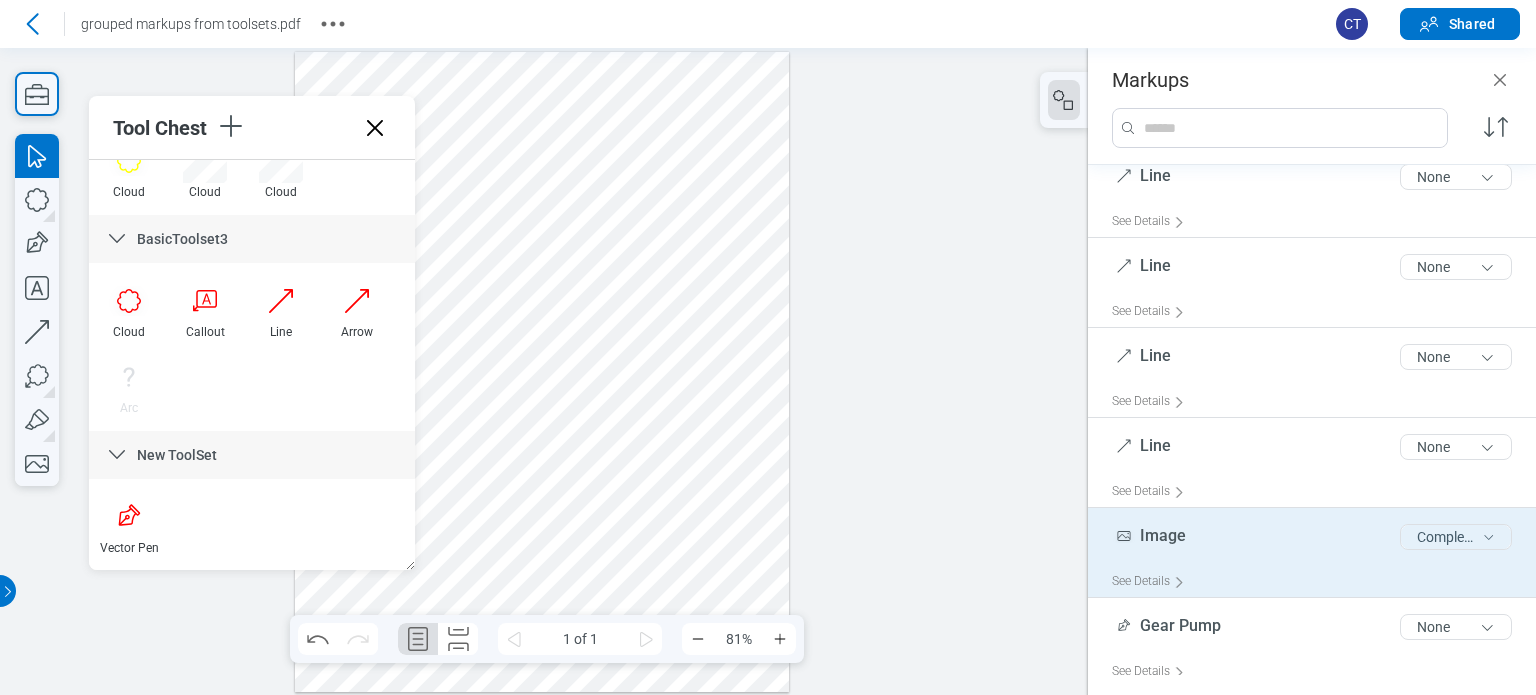 click on "Completed" at bounding box center (1456, 537) 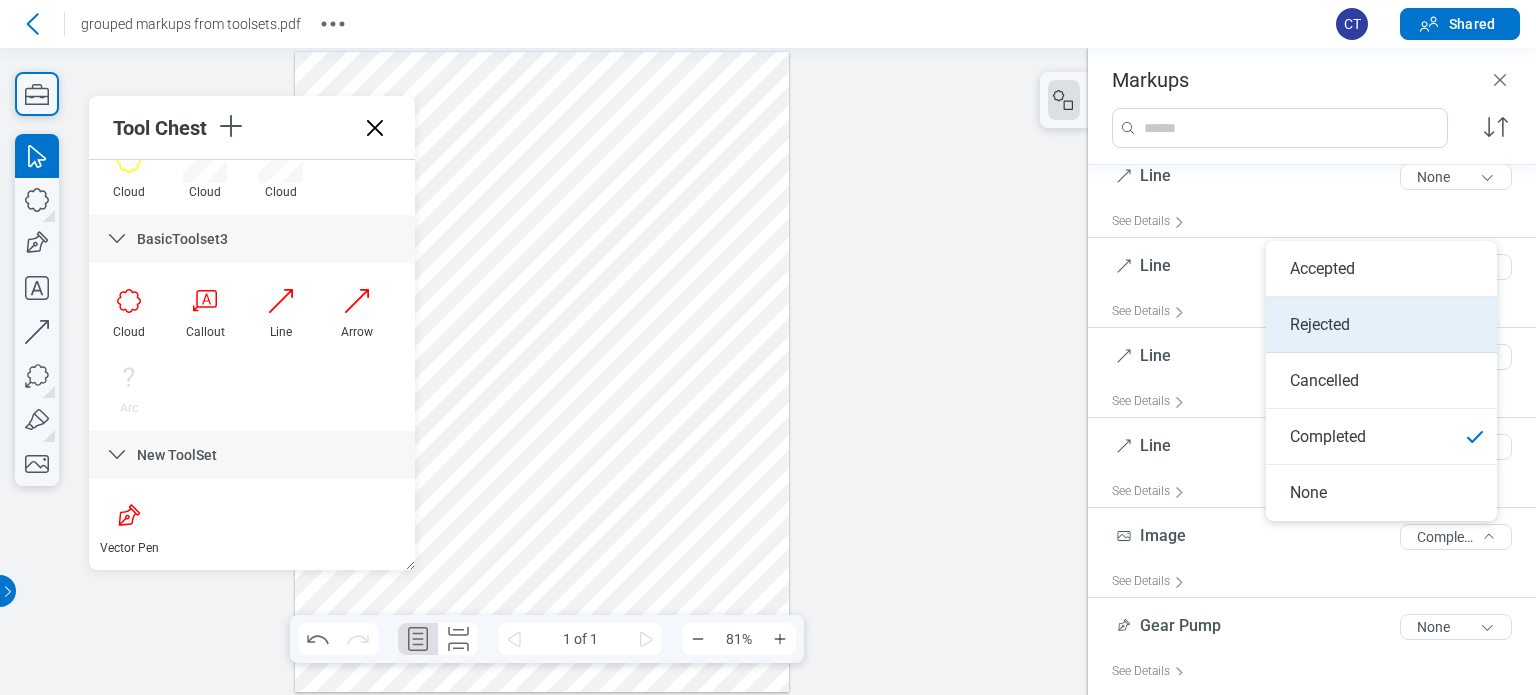 click on "Rejected" at bounding box center [1381, 325] 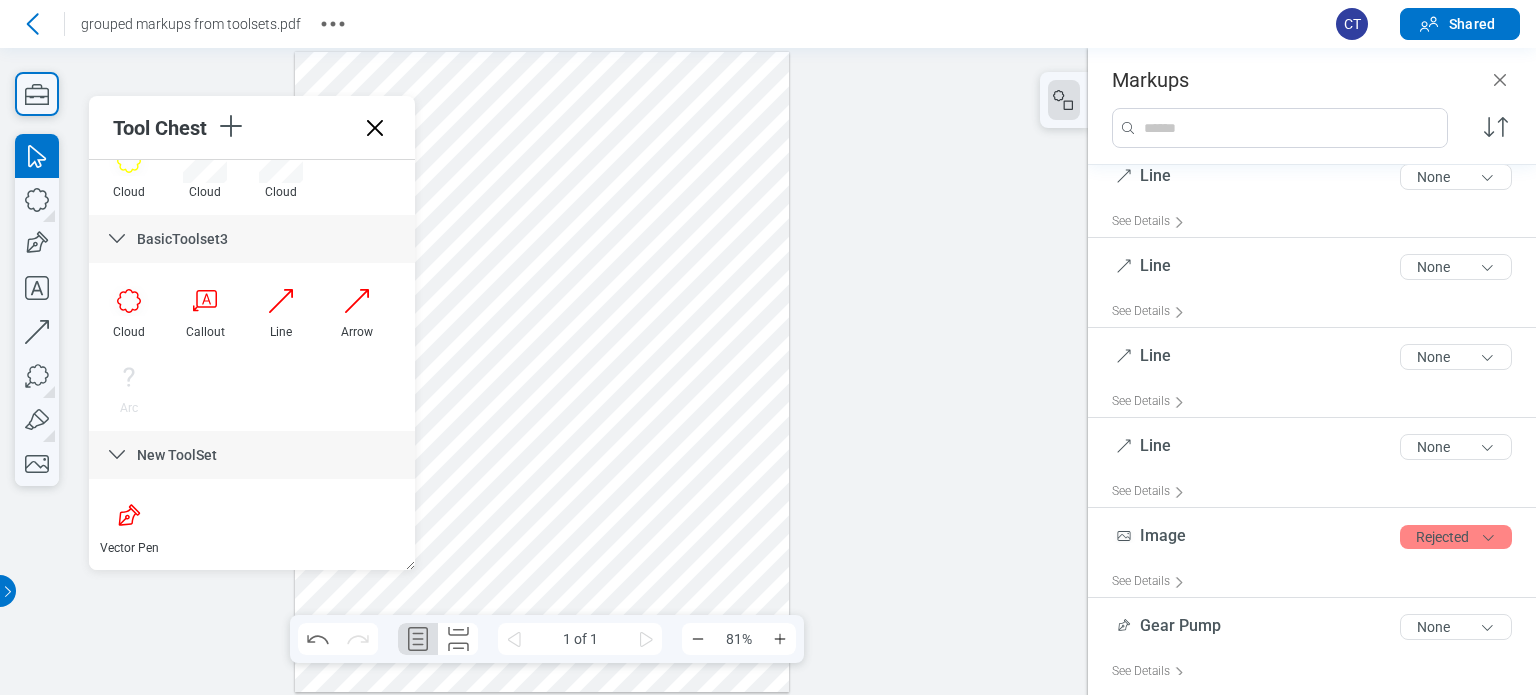 click at bounding box center (544, 371) 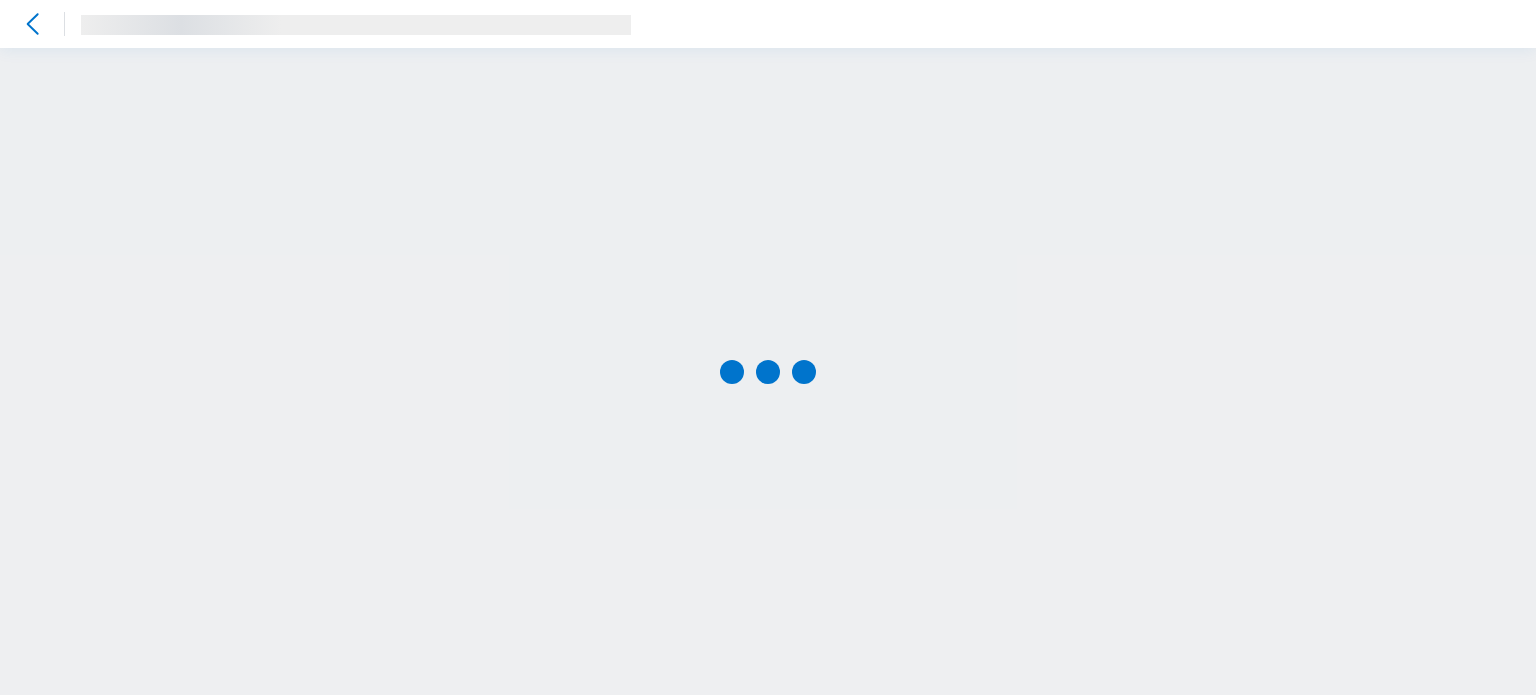 scroll, scrollTop: 0, scrollLeft: 0, axis: both 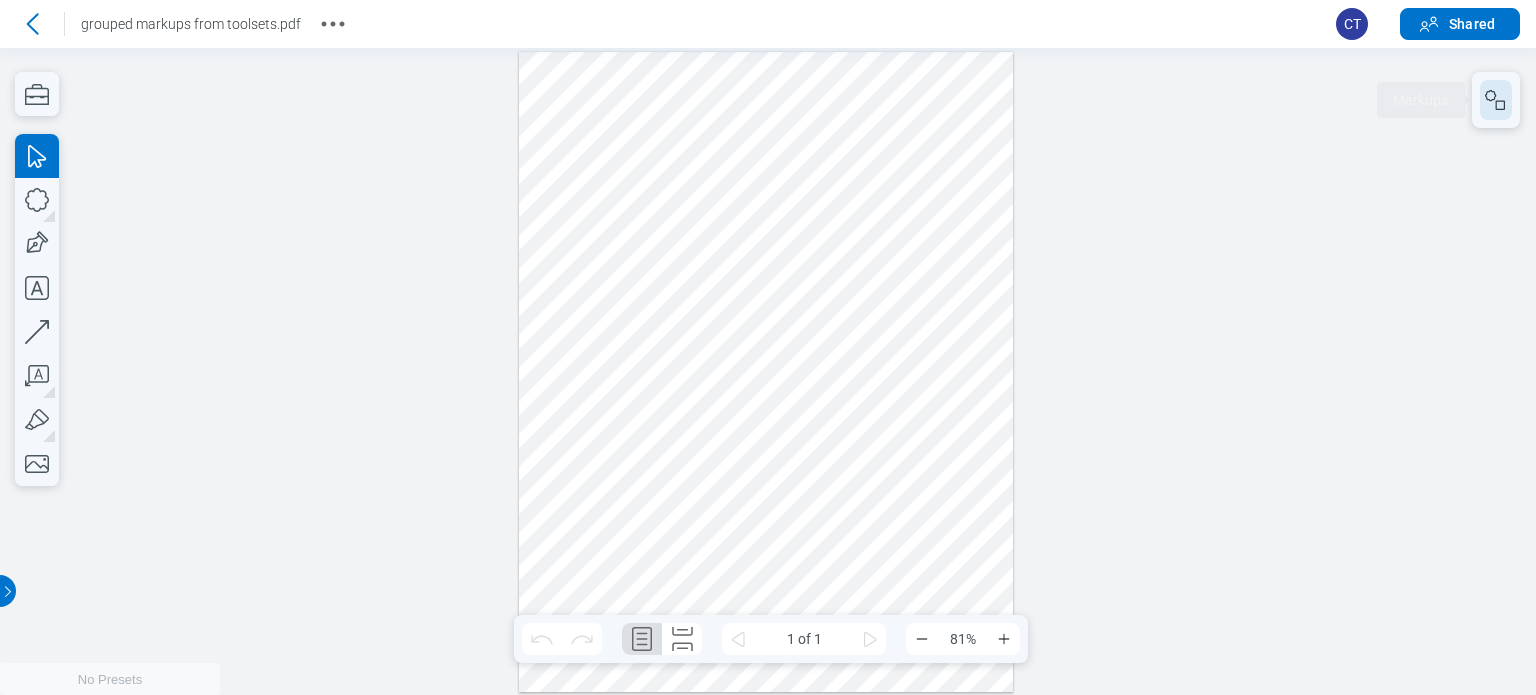click 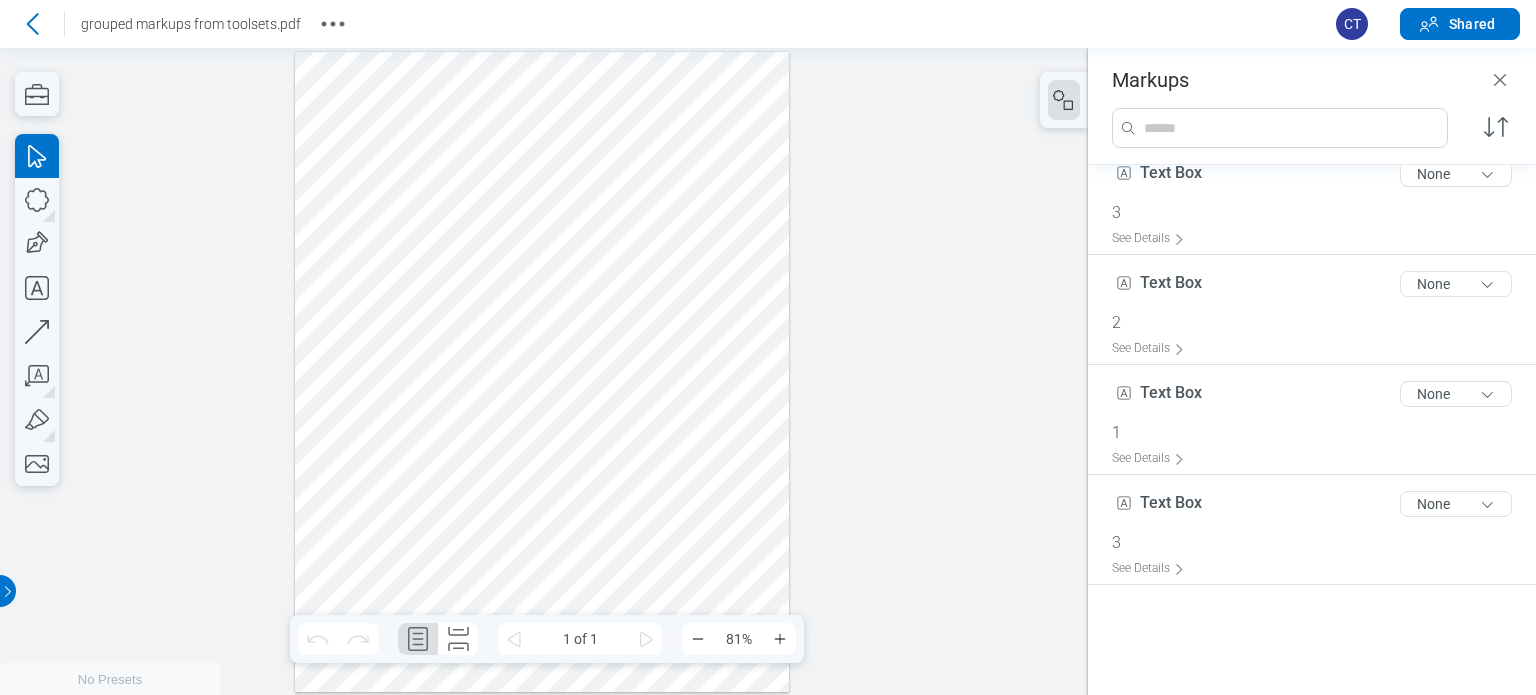 scroll, scrollTop: 0, scrollLeft: 0, axis: both 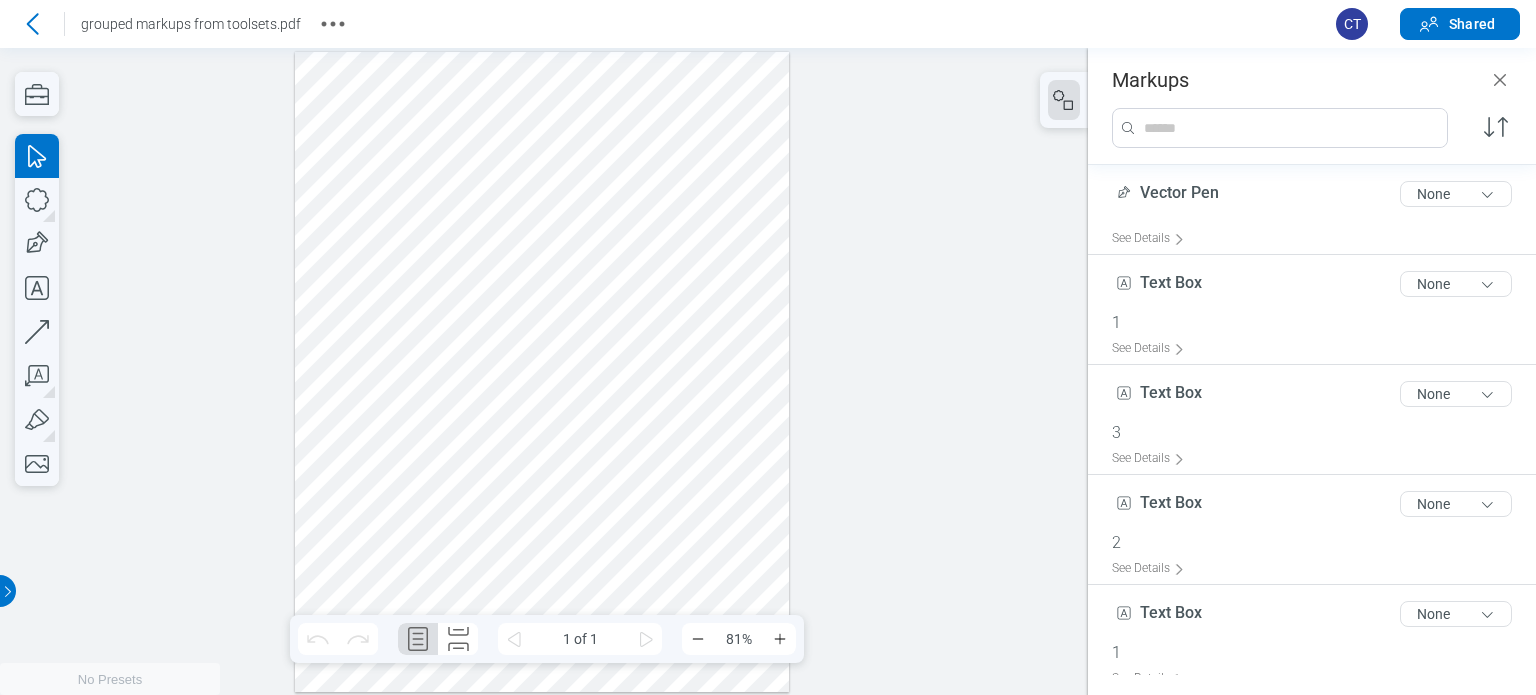 click at bounding box center [542, 372] 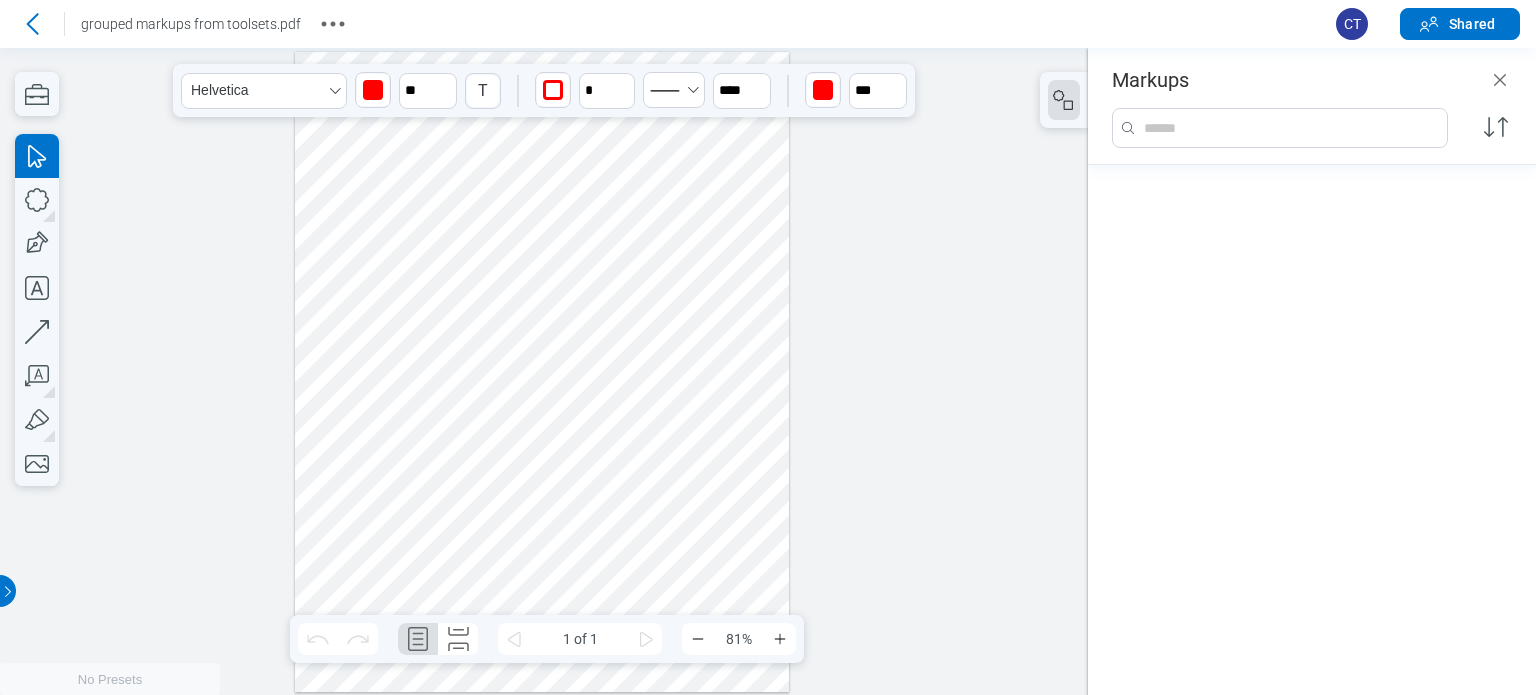 scroll, scrollTop: 1431, scrollLeft: 0, axis: vertical 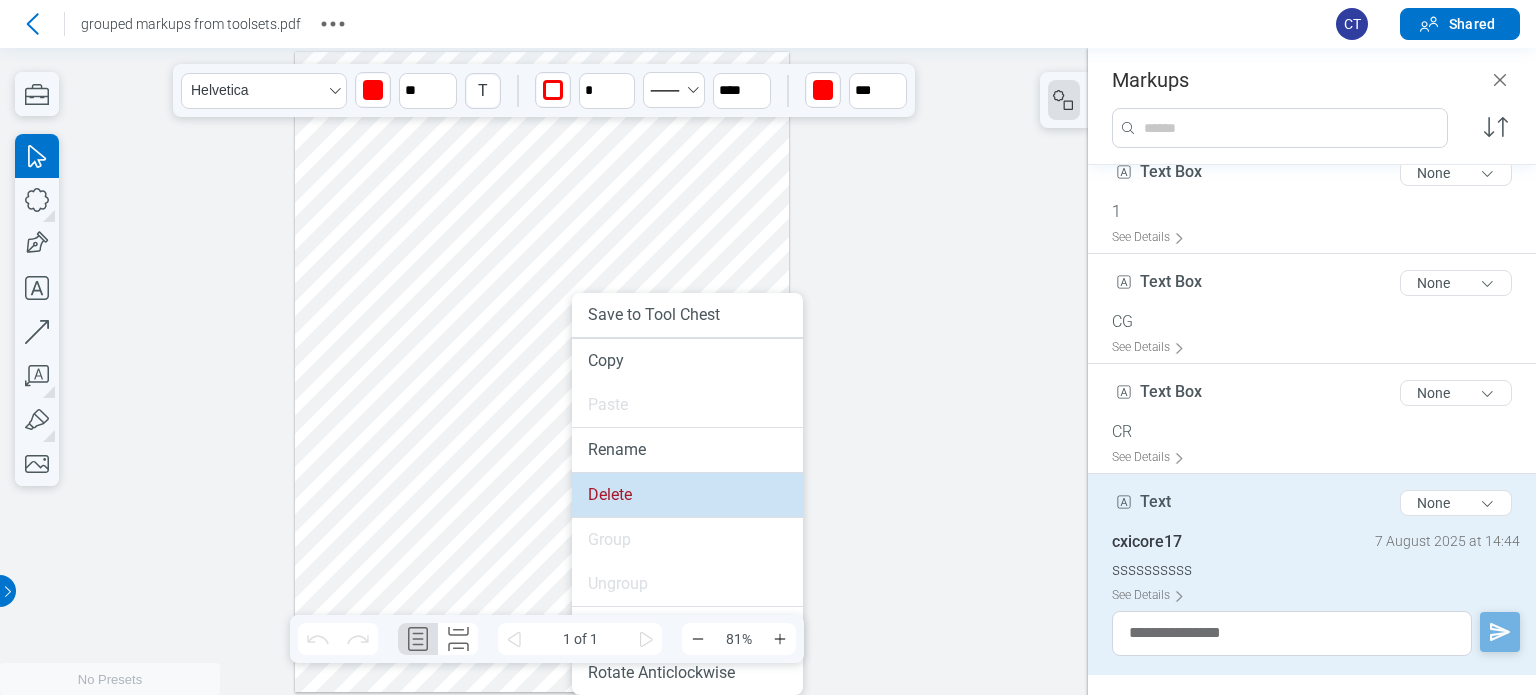 drag, startPoint x: 620, startPoint y: 496, endPoint x: 616, endPoint y: 445, distance: 51.156624 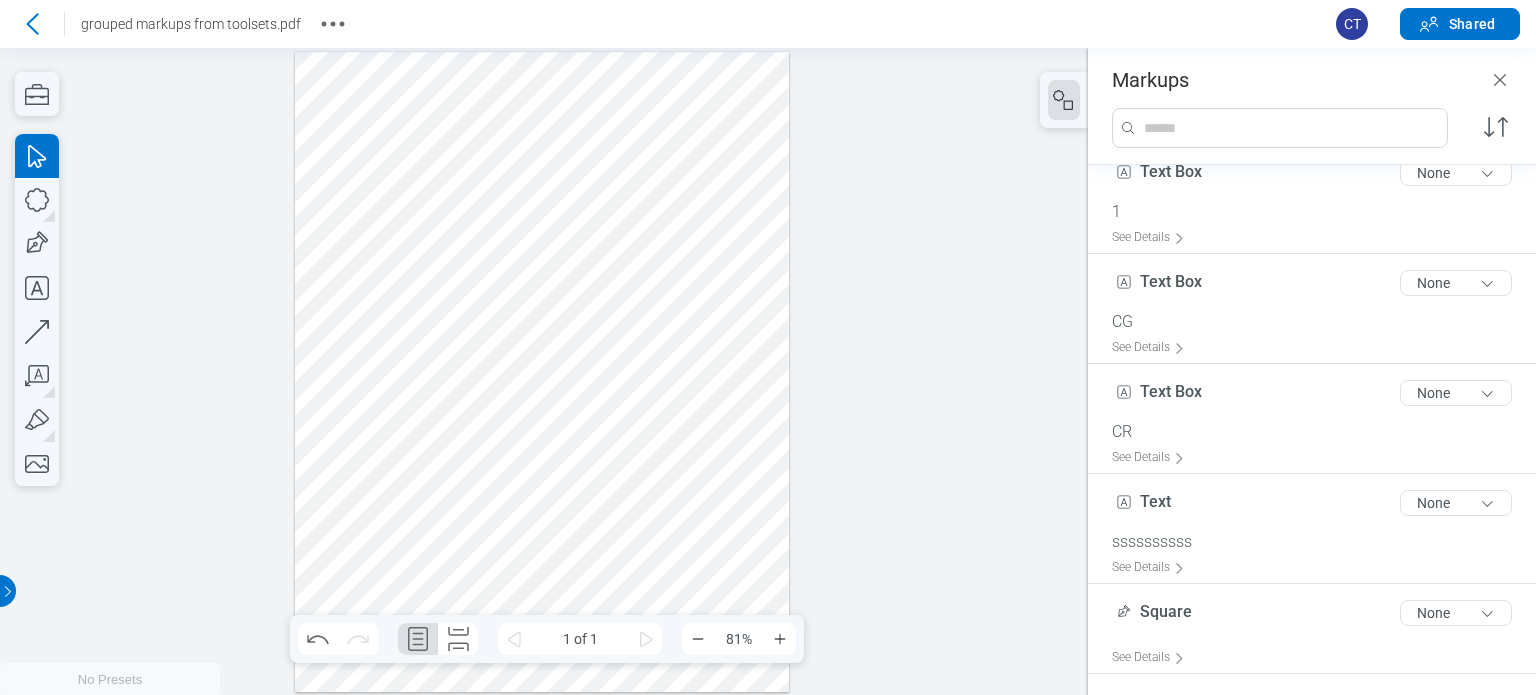 click at bounding box center (542, 372) 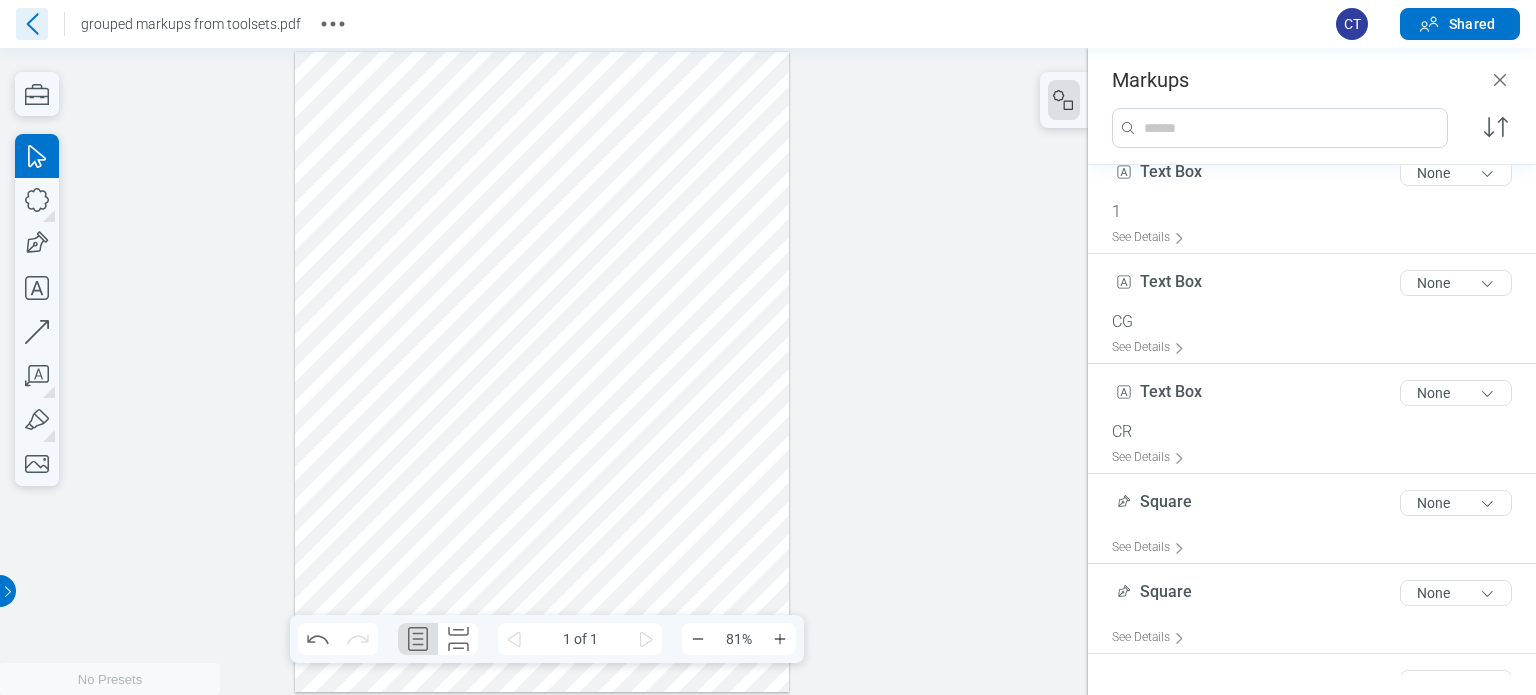 click 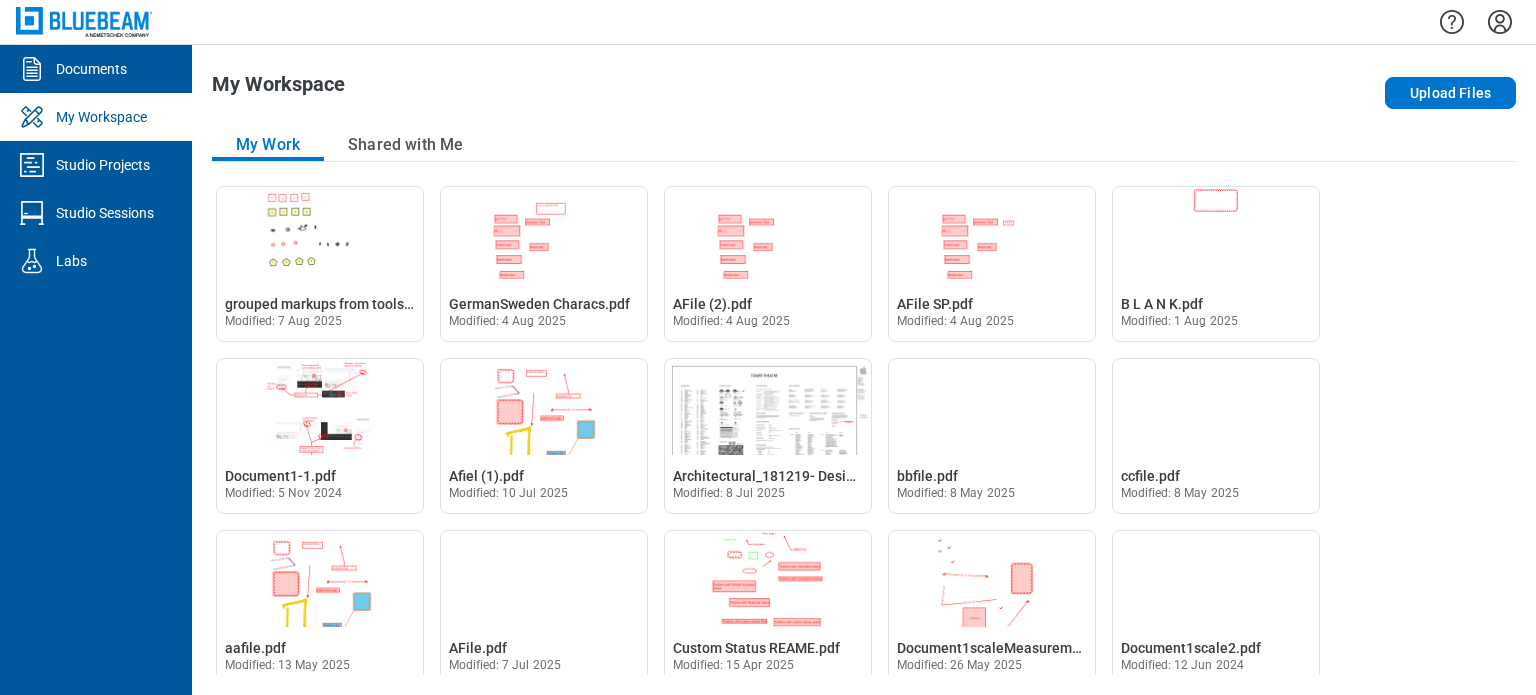 click 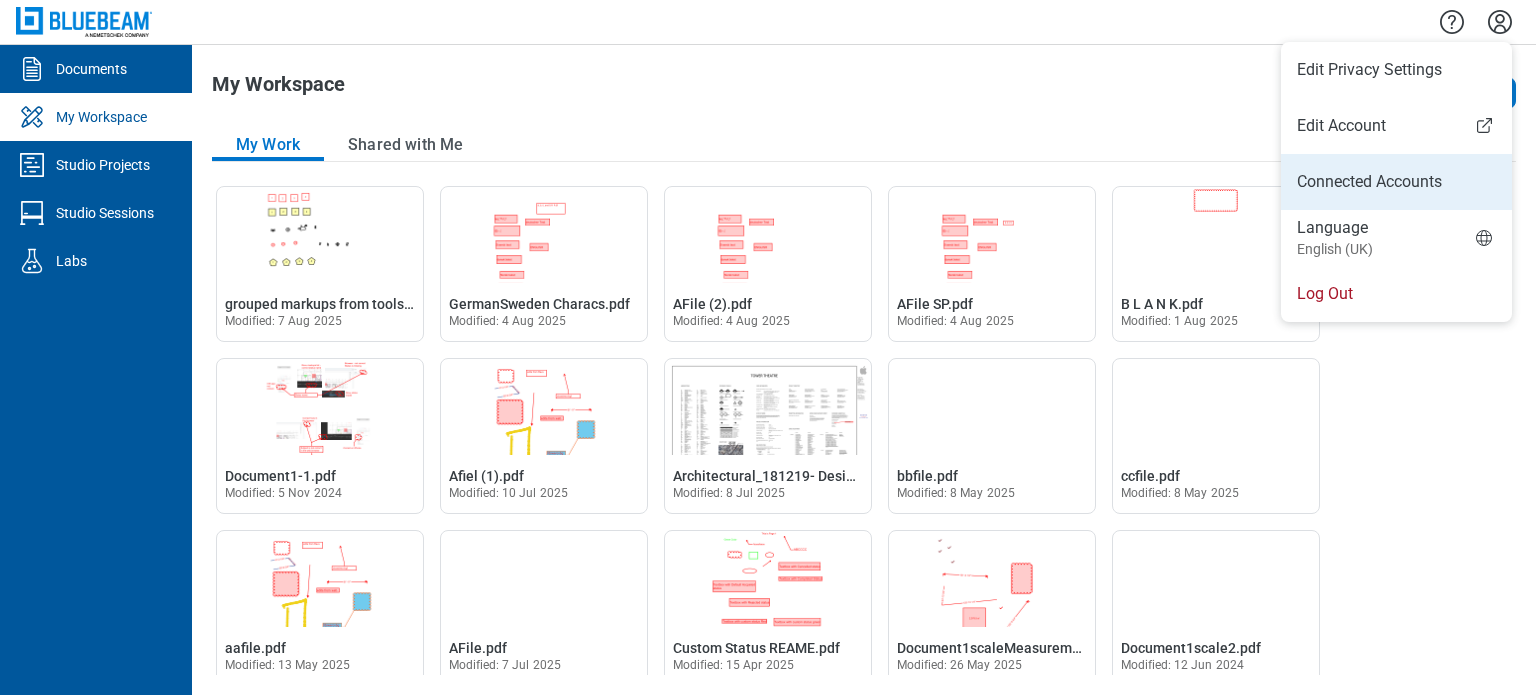 click on "Connected Accounts" at bounding box center (1396, 182) 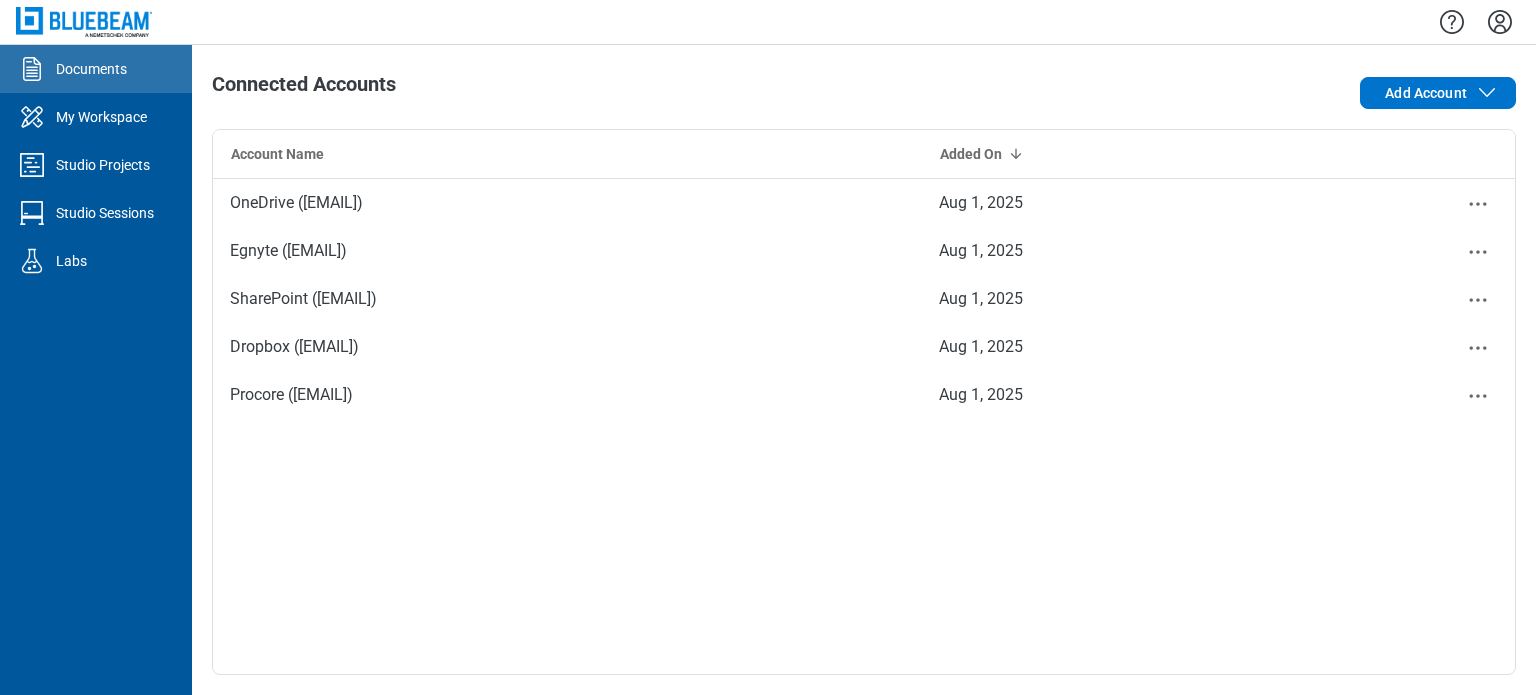 click on "Documents" at bounding box center (91, 69) 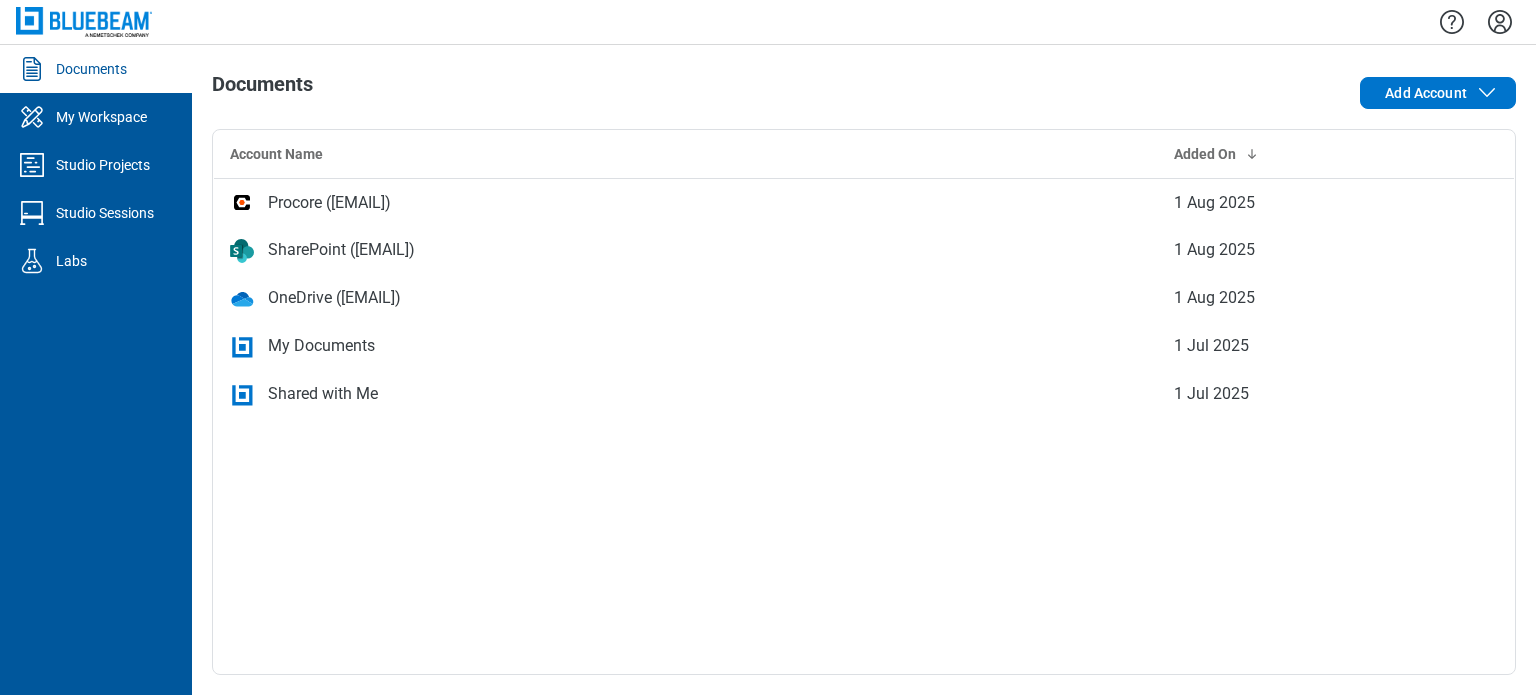 drag, startPoint x: 1512, startPoint y: 26, endPoint x: 1500, endPoint y: 29, distance: 12.369317 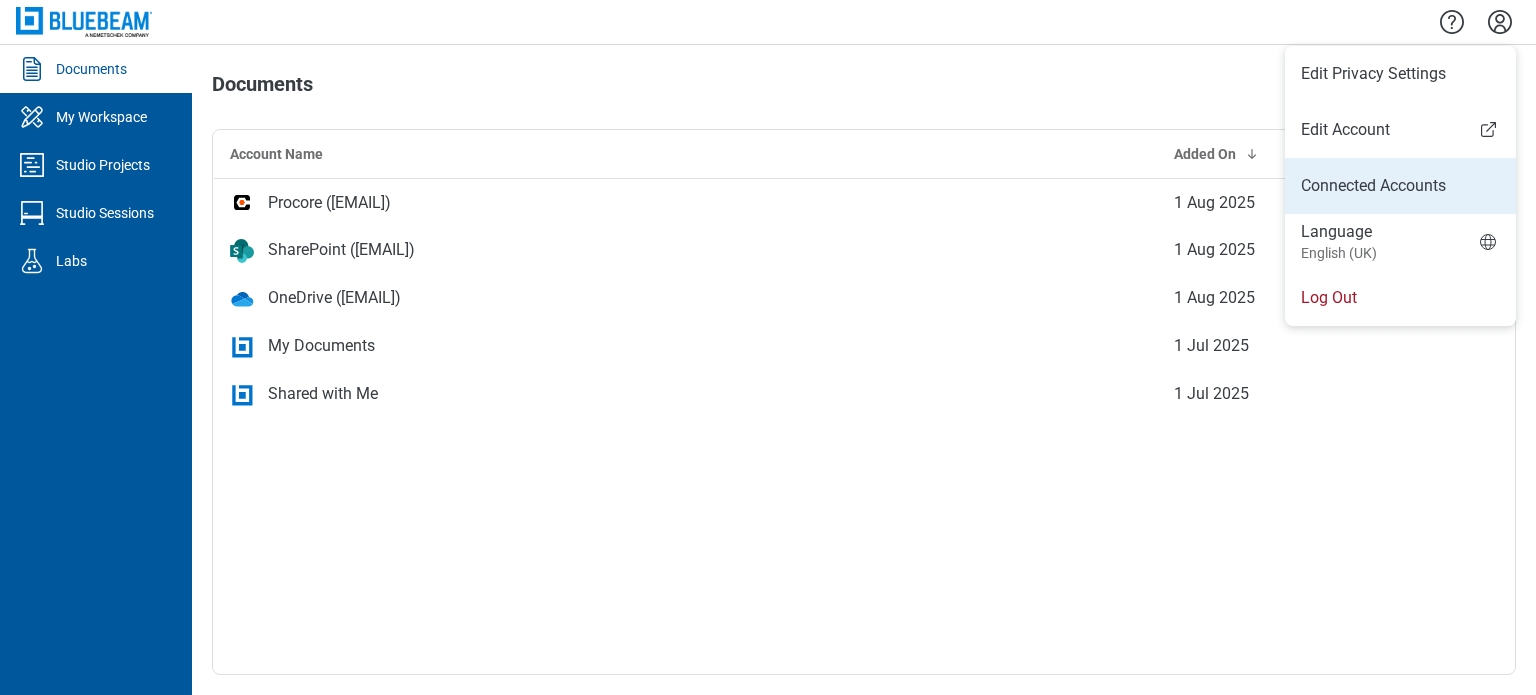 click on "Connected Accounts" at bounding box center [1400, 186] 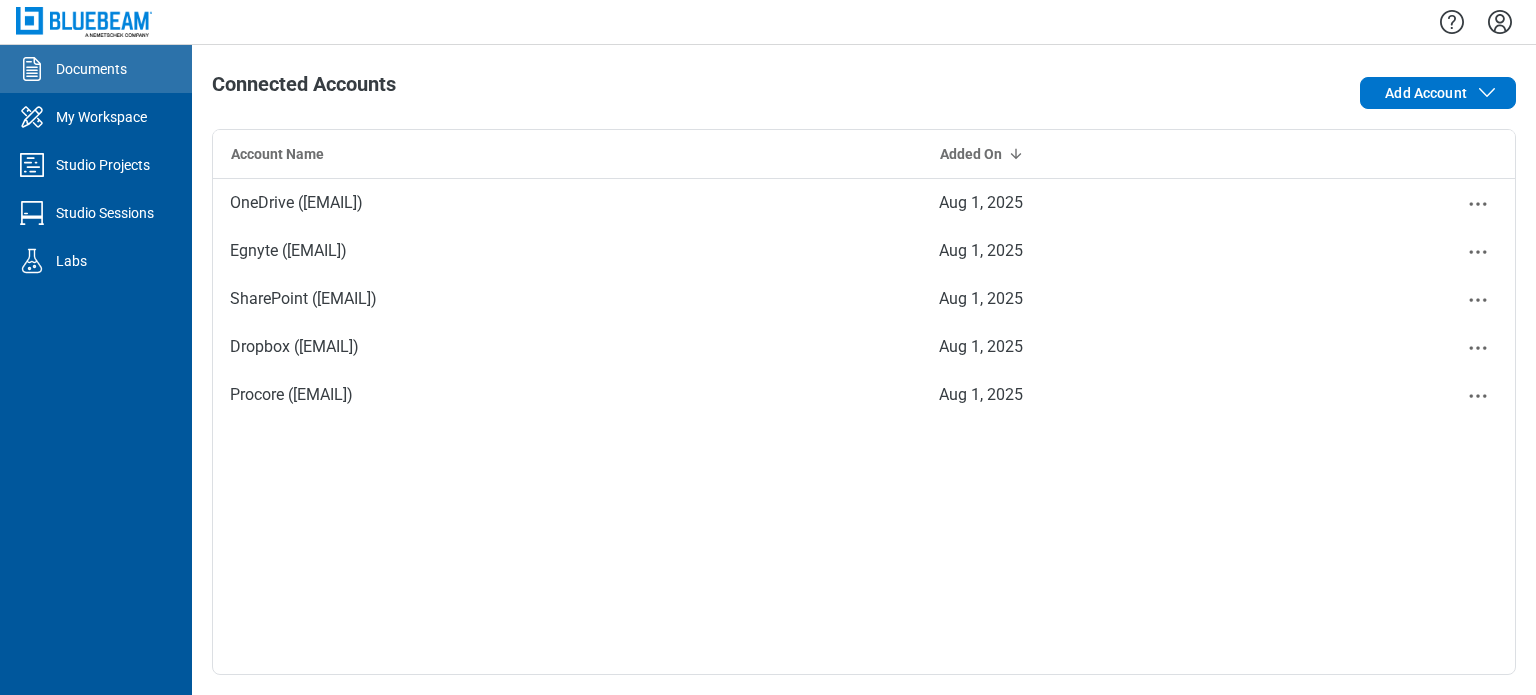 click on "Documents" at bounding box center [91, 69] 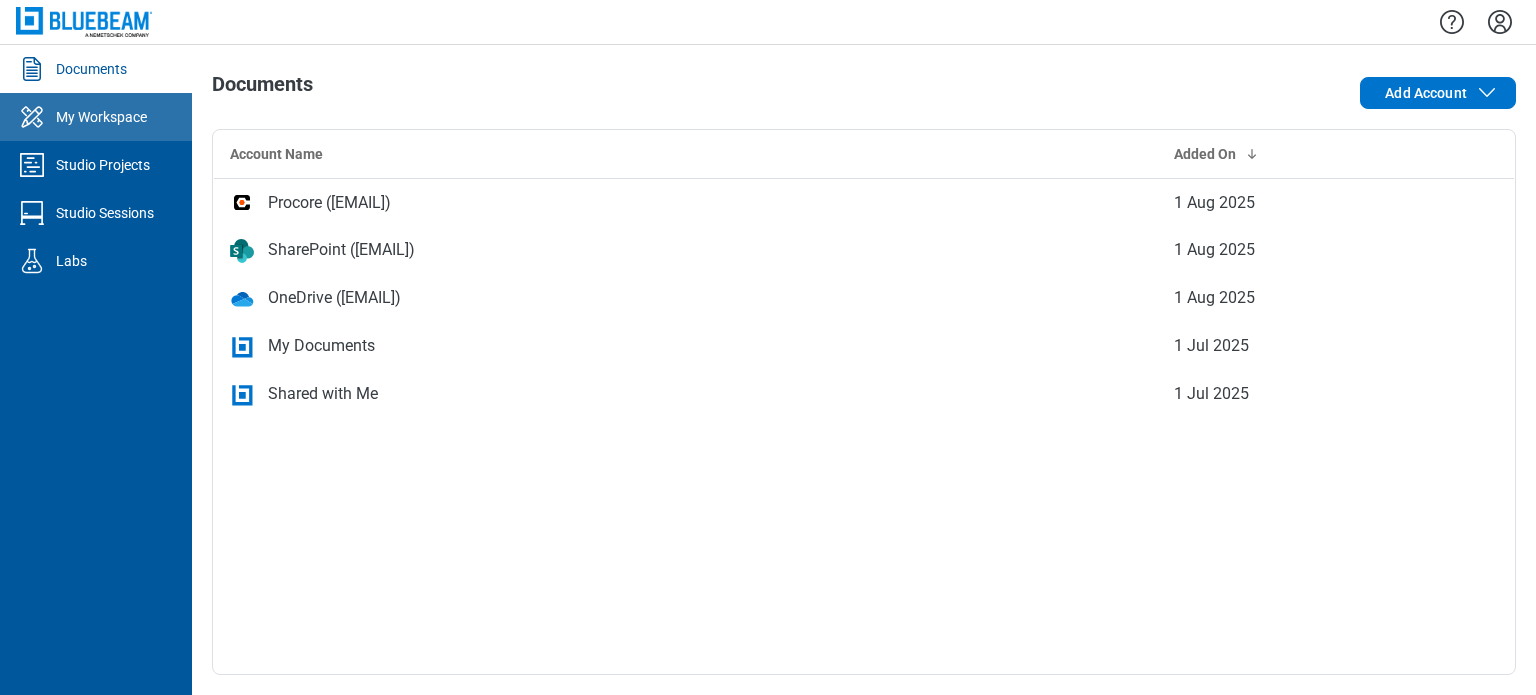click on "My Workspace" at bounding box center (96, 117) 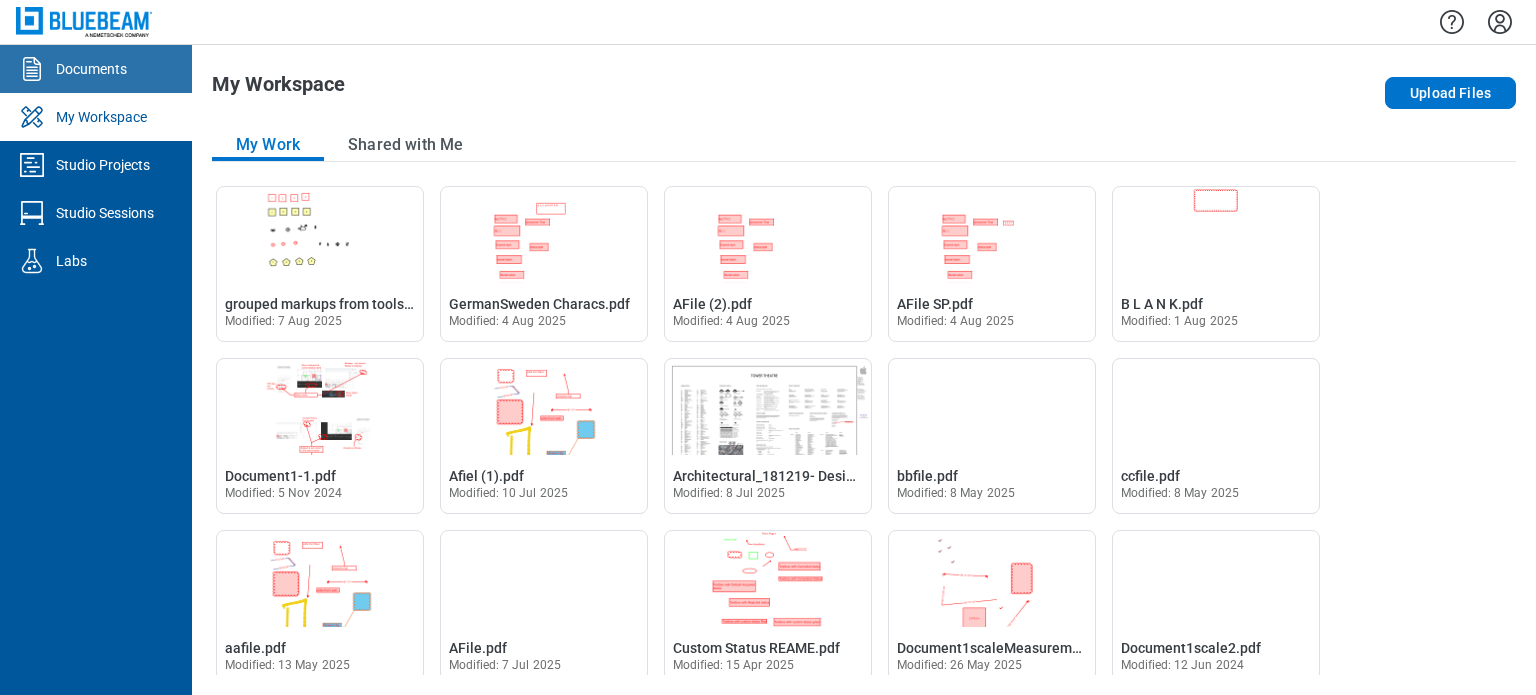 click on "Documents" at bounding box center (91, 69) 